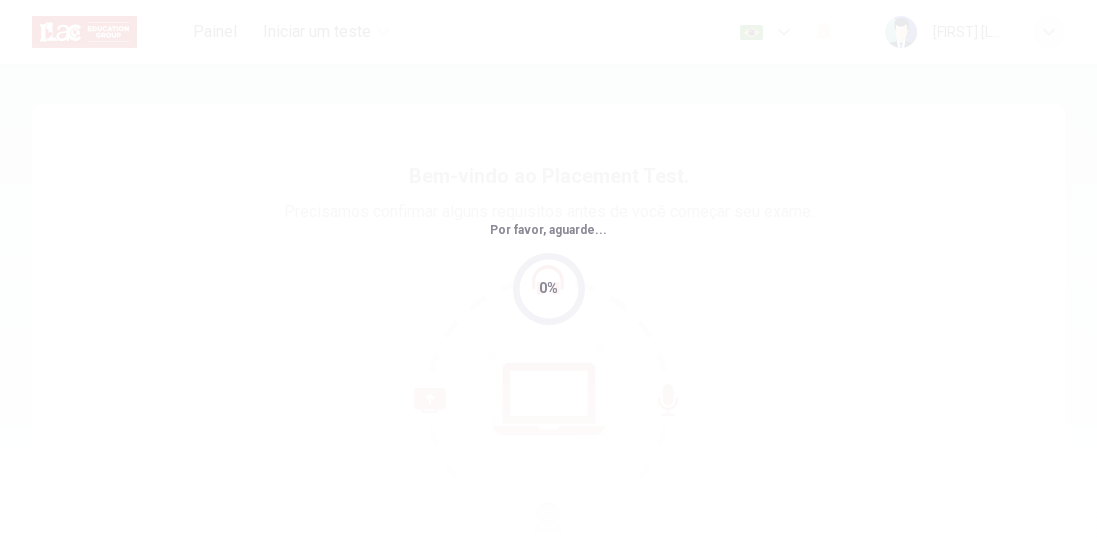 scroll, scrollTop: 0, scrollLeft: 0, axis: both 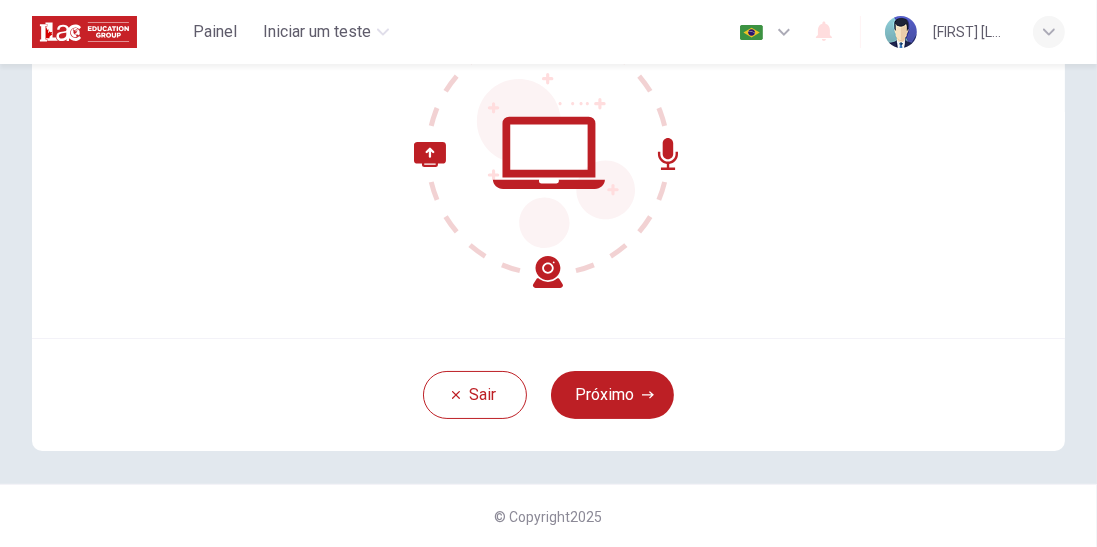 click on "Próximo" at bounding box center (612, 395) 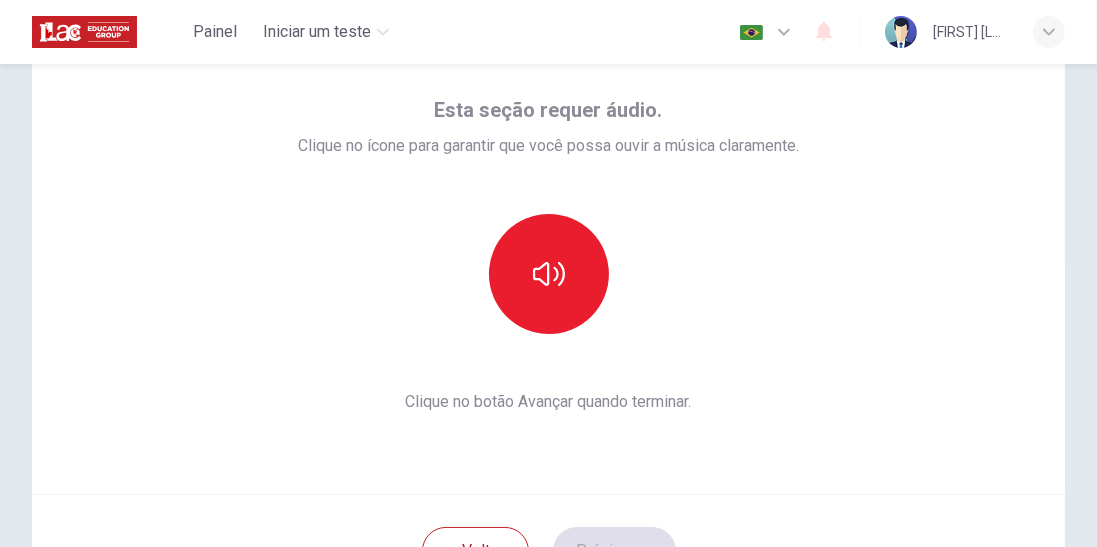 scroll, scrollTop: 91, scrollLeft: 0, axis: vertical 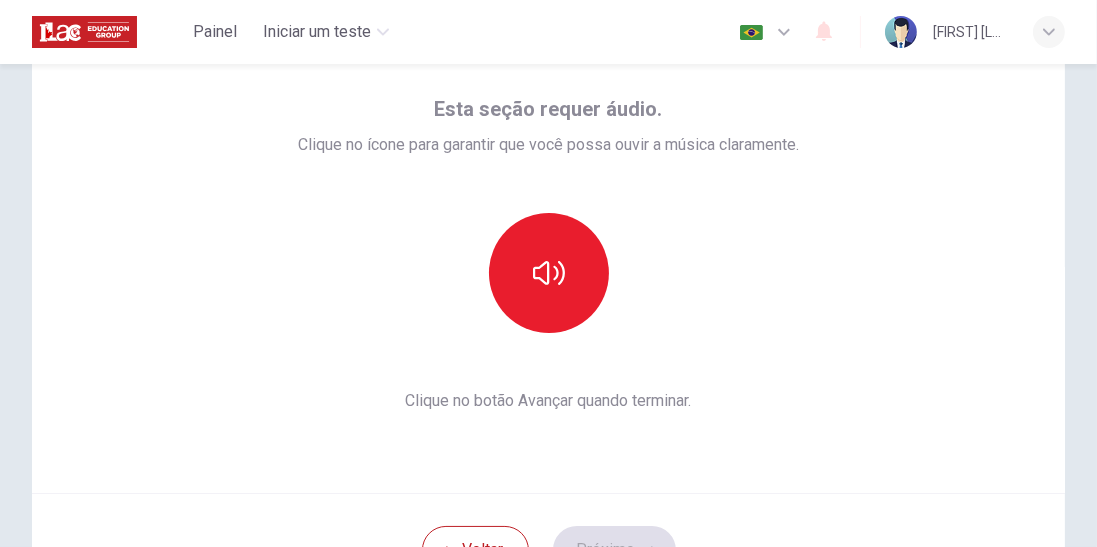 click 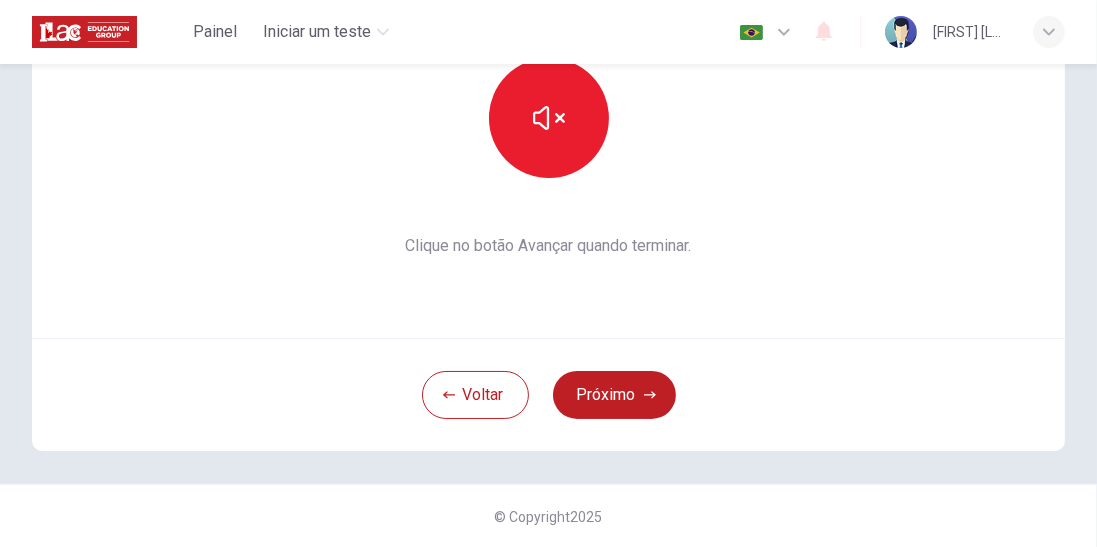 scroll, scrollTop: 244, scrollLeft: 0, axis: vertical 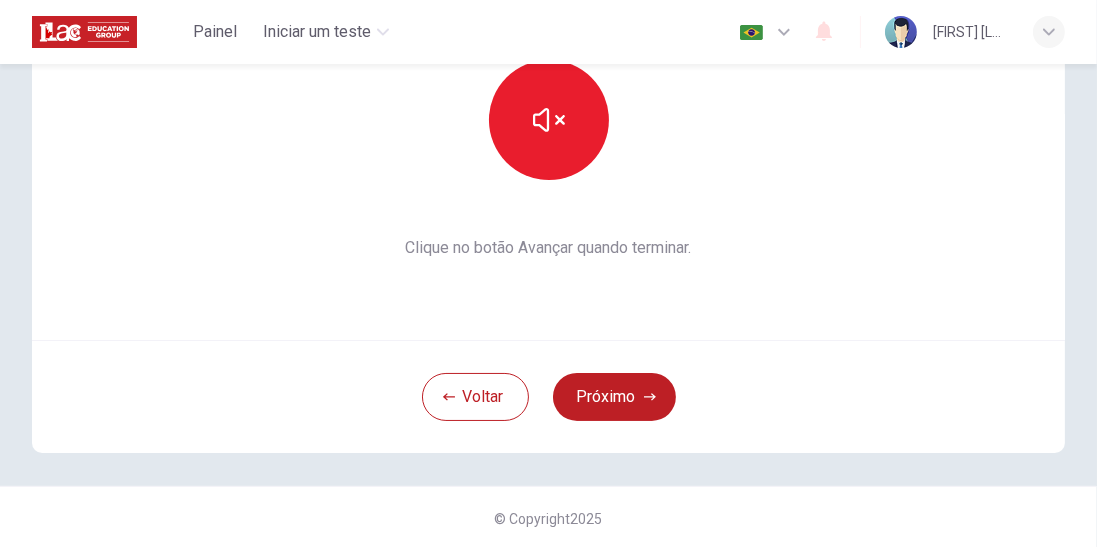 click 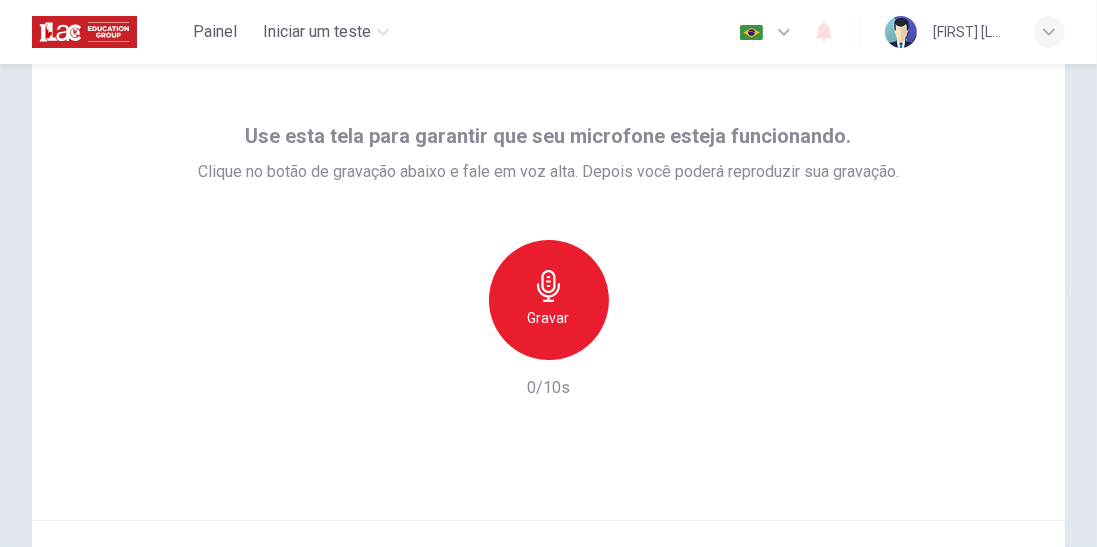 scroll, scrollTop: 61, scrollLeft: 0, axis: vertical 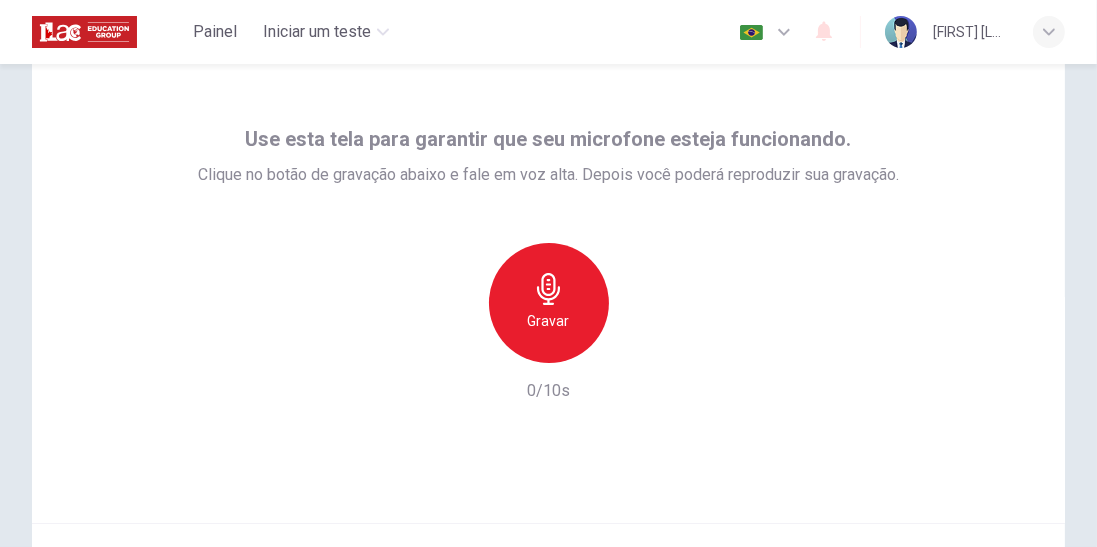 click 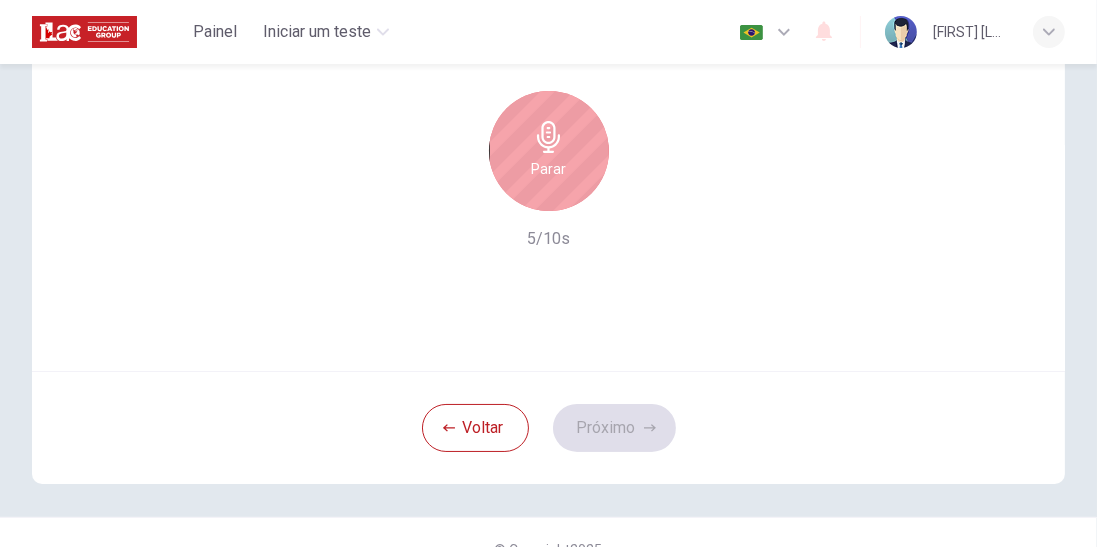 scroll, scrollTop: 169, scrollLeft: 0, axis: vertical 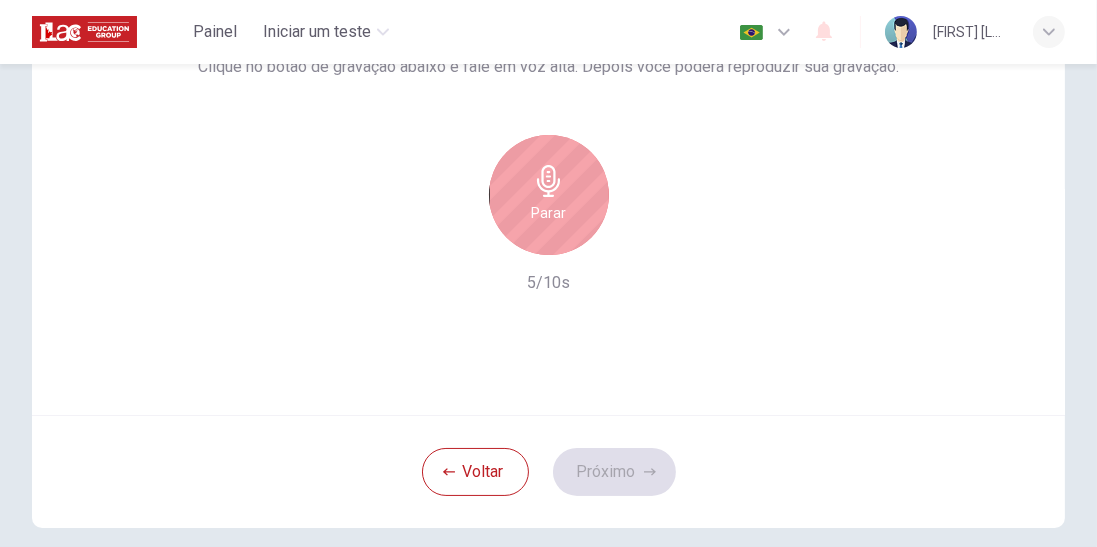 click 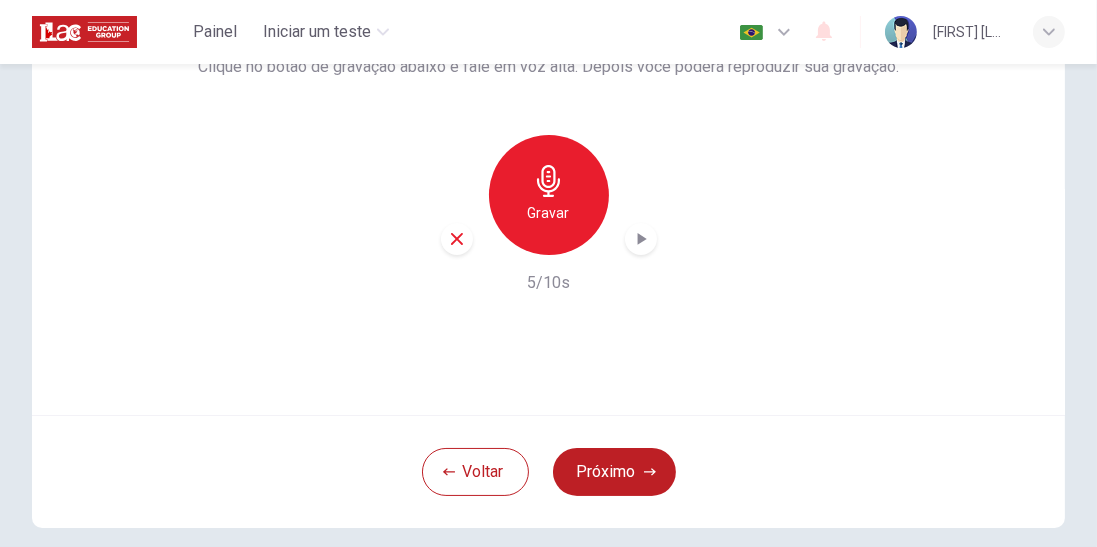 click 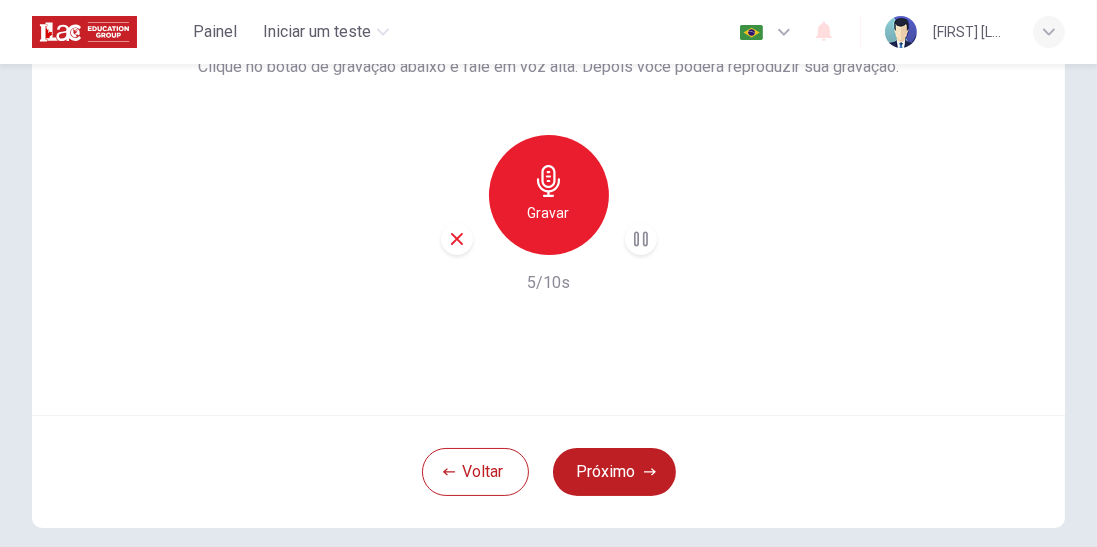 click 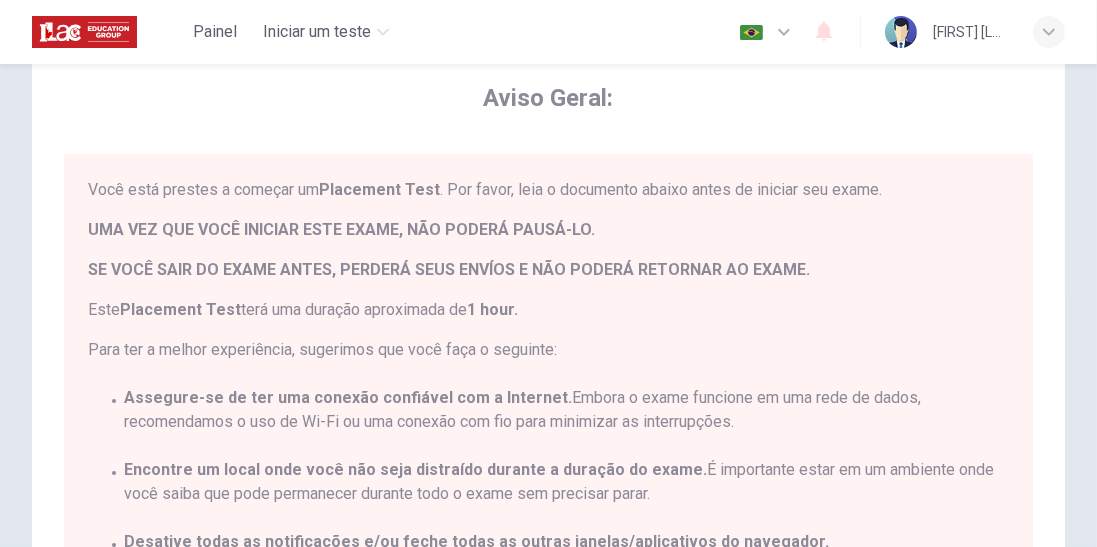 scroll, scrollTop: 0, scrollLeft: 0, axis: both 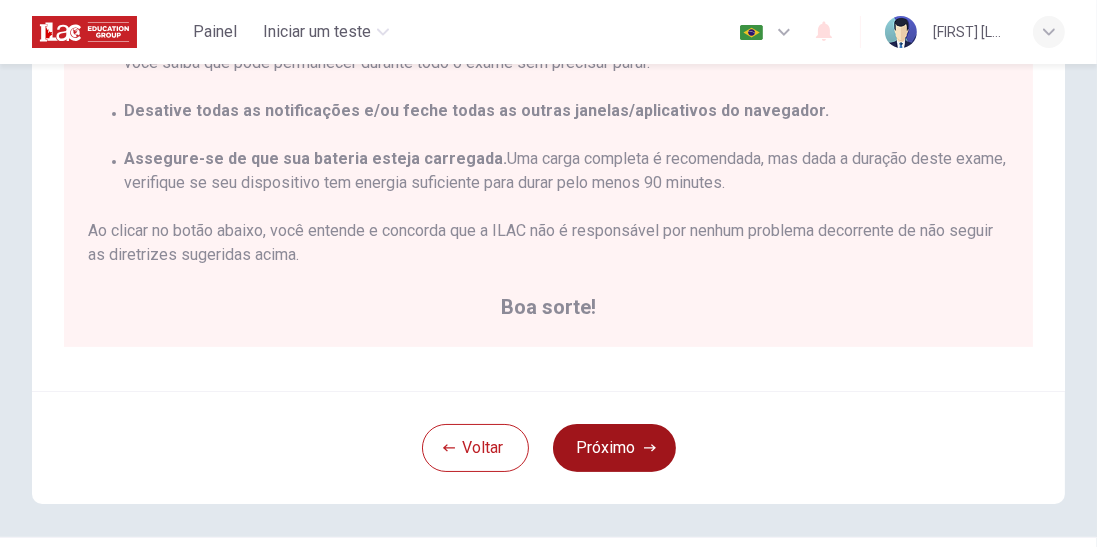 click on "Próximo" at bounding box center [614, 448] 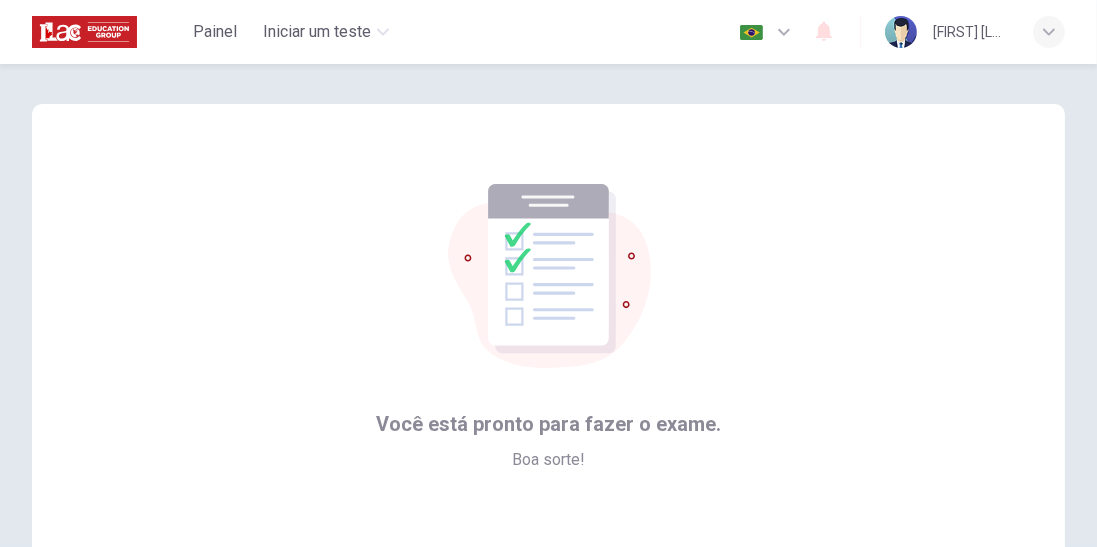 scroll, scrollTop: 246, scrollLeft: 0, axis: vertical 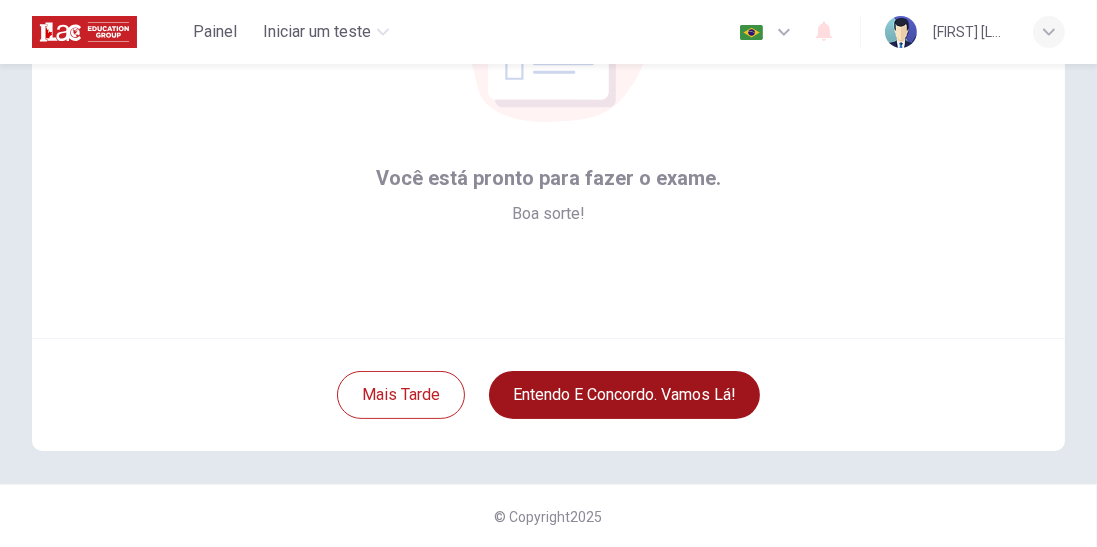 click on "Entendo e concordo. Vamos lá!" at bounding box center (624, 395) 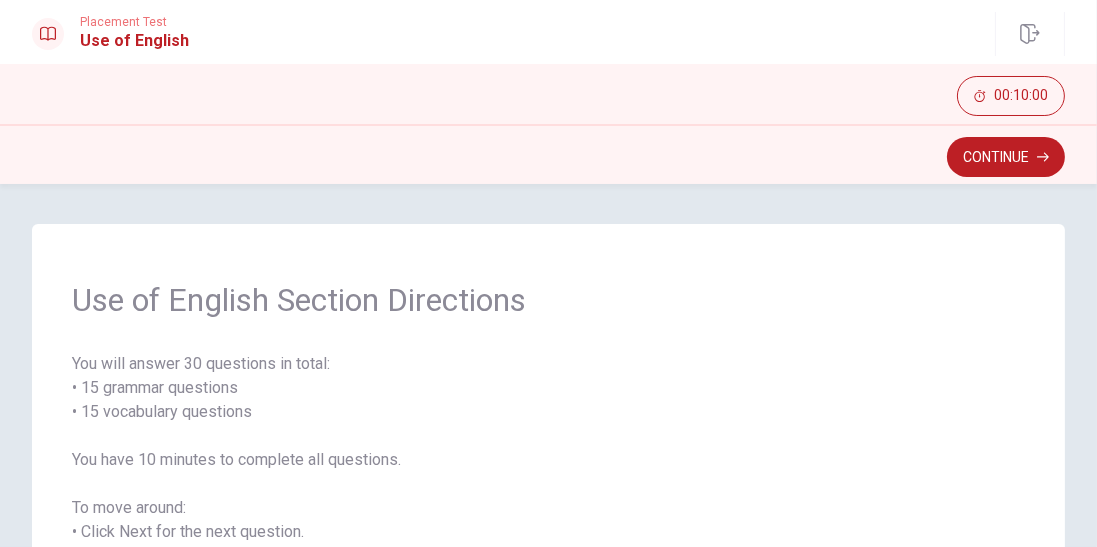 scroll, scrollTop: 26, scrollLeft: 0, axis: vertical 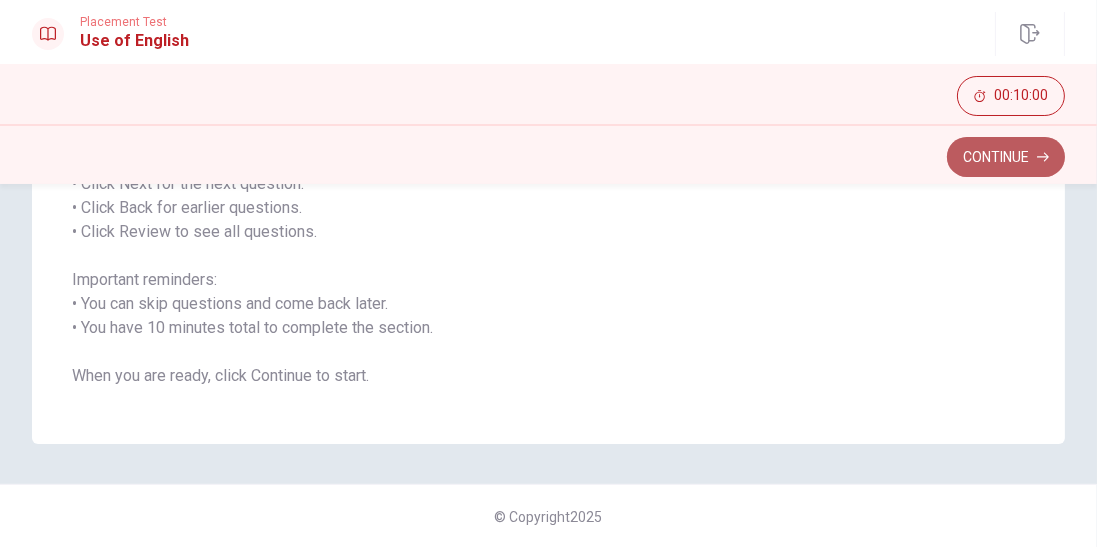 click on "Continue" at bounding box center (1006, 157) 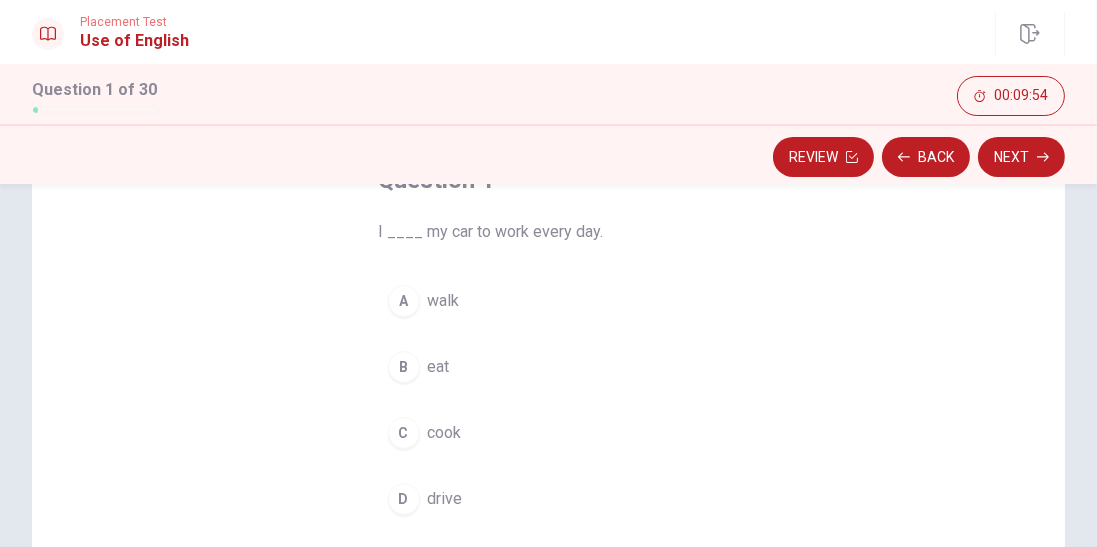 scroll, scrollTop: 206, scrollLeft: 0, axis: vertical 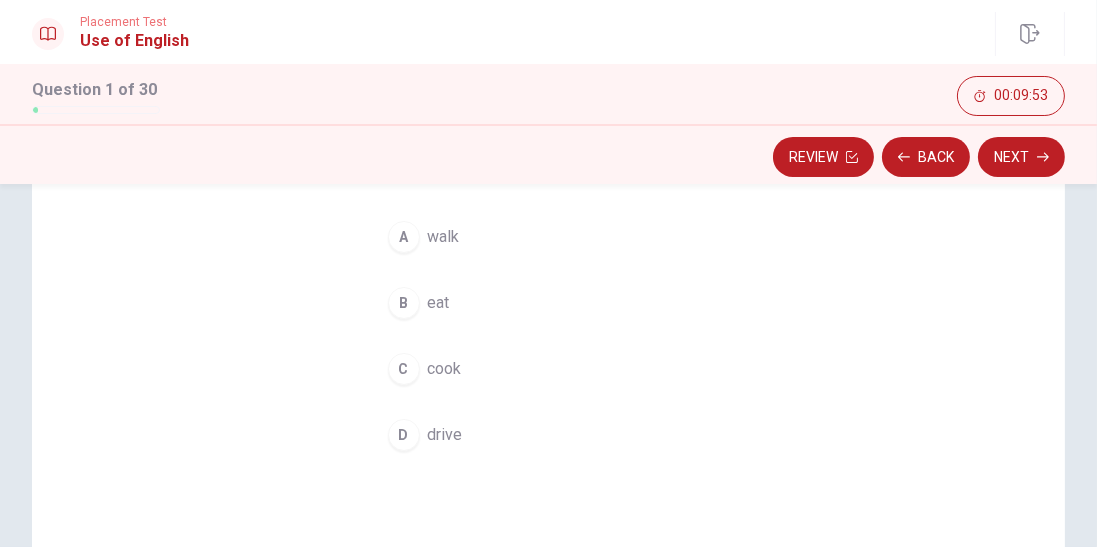 click on "D" at bounding box center (404, 435) 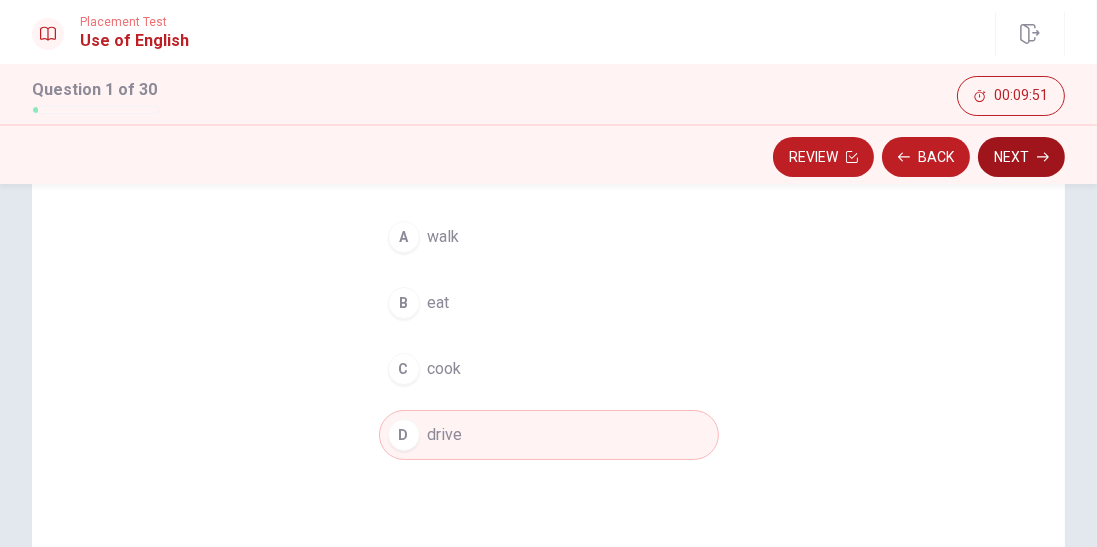 click on "Next" at bounding box center (1021, 157) 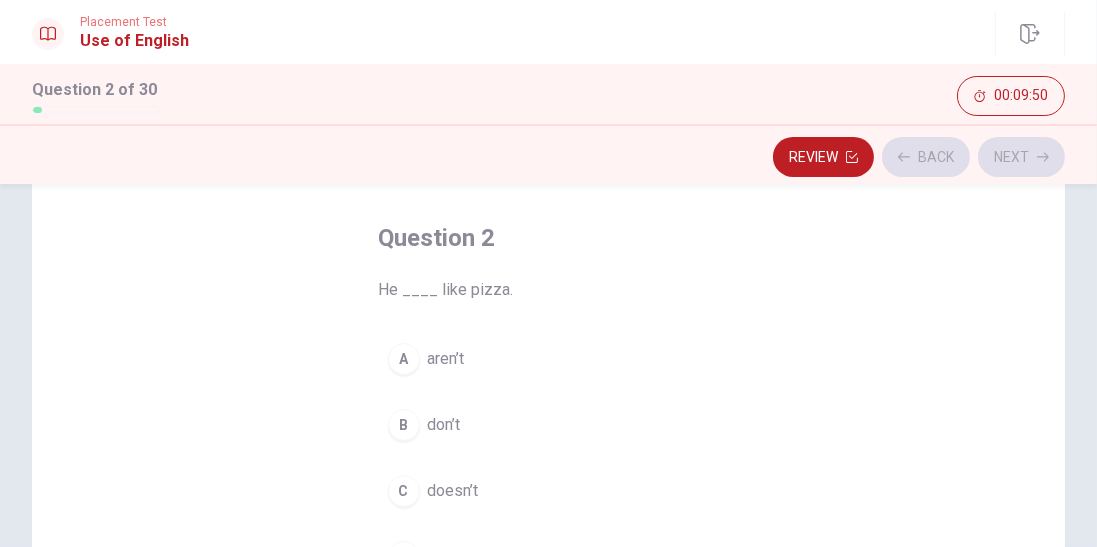 scroll, scrollTop: 78, scrollLeft: 0, axis: vertical 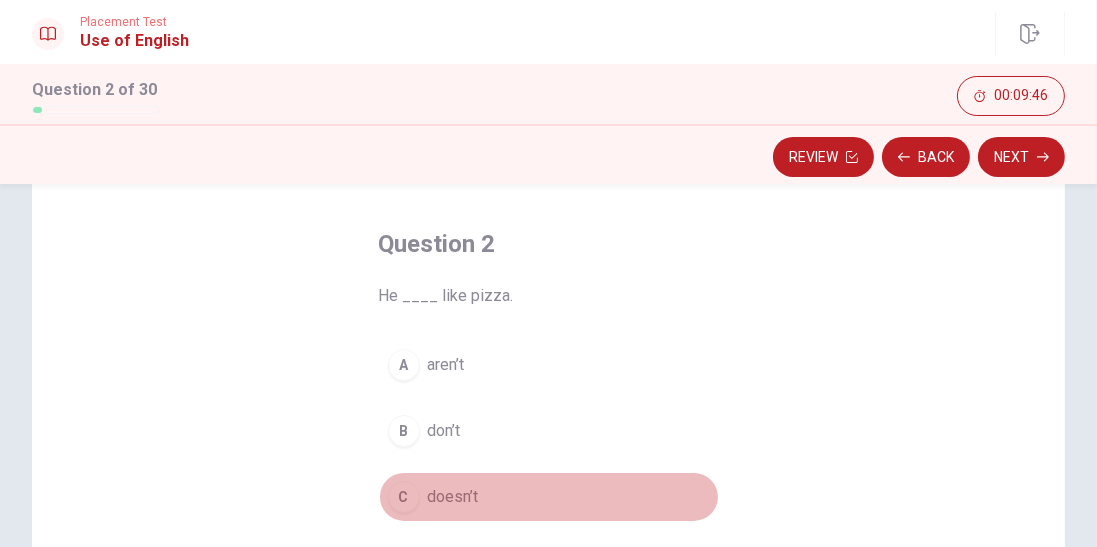 click on "C doesn’t" at bounding box center [549, 497] 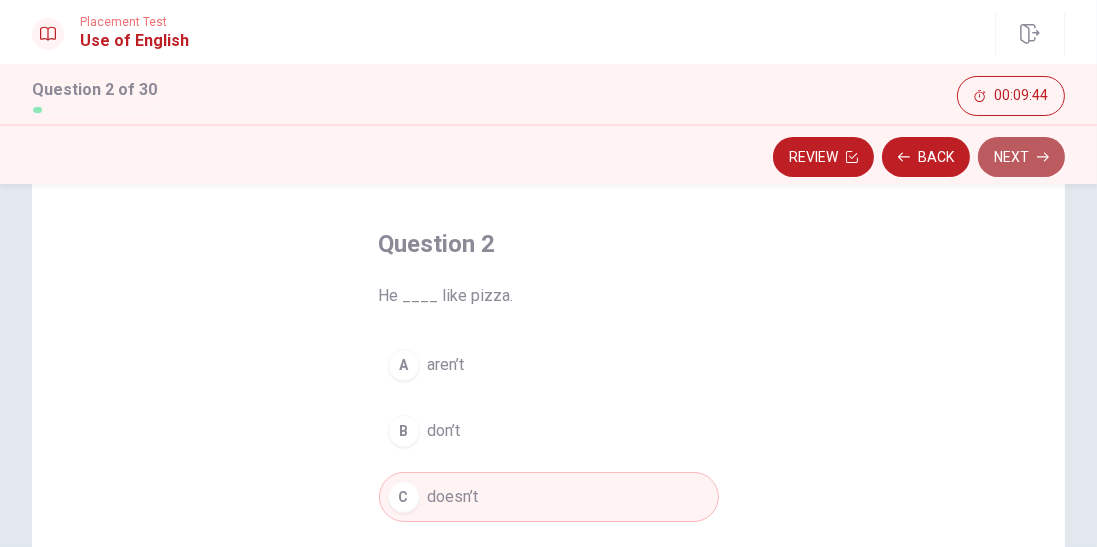 click on "Next" at bounding box center (1021, 157) 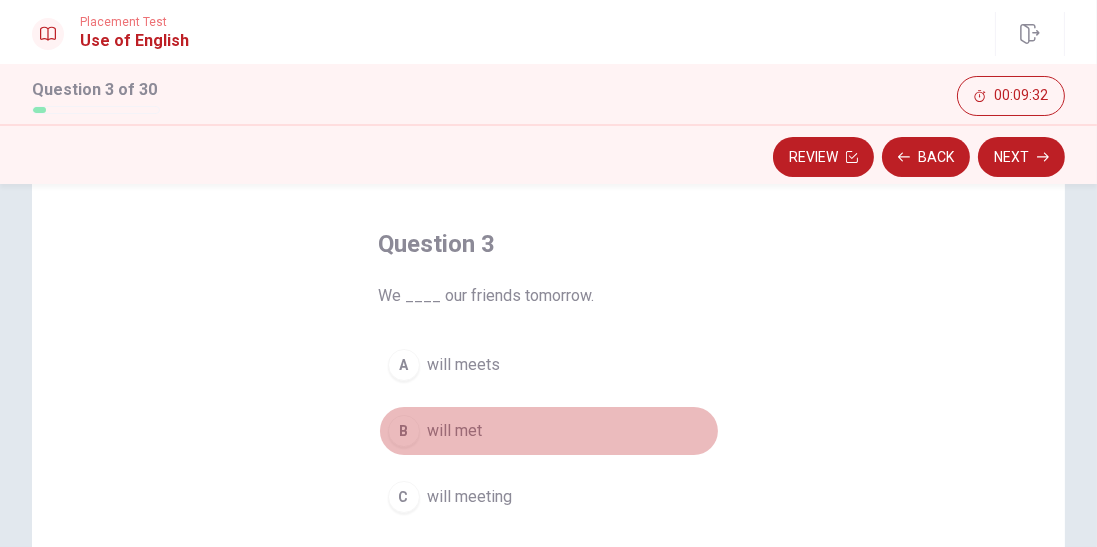 click on "B" at bounding box center [404, 431] 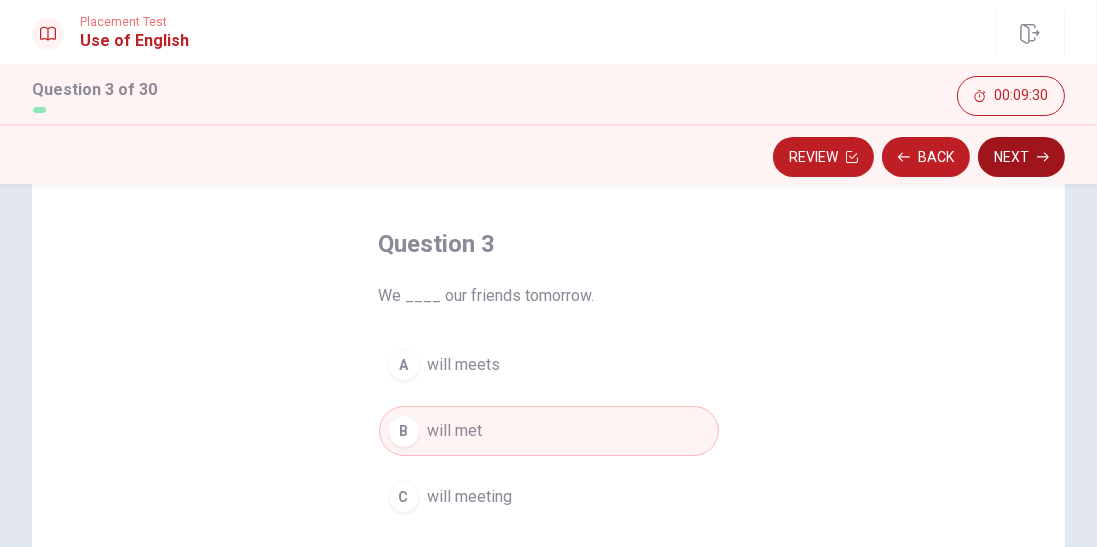 click on "Next" at bounding box center (1021, 157) 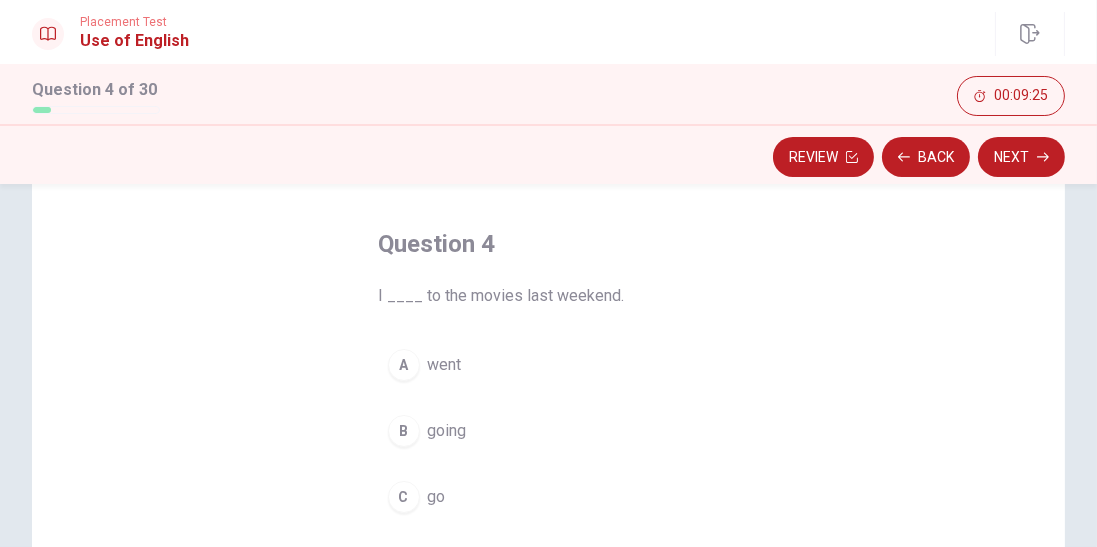 click on "went" at bounding box center (445, 365) 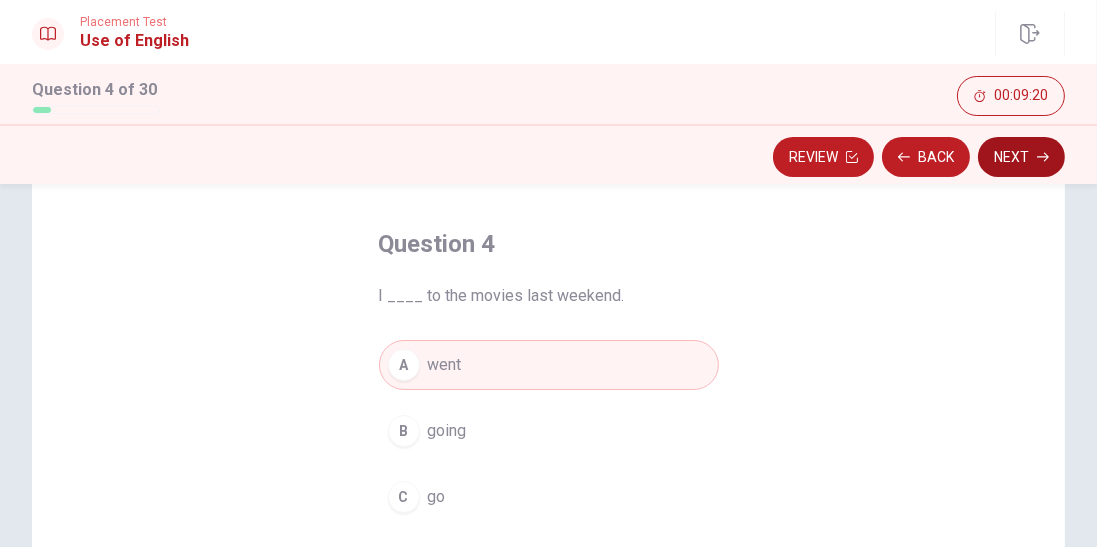 click on "Next" at bounding box center [1021, 157] 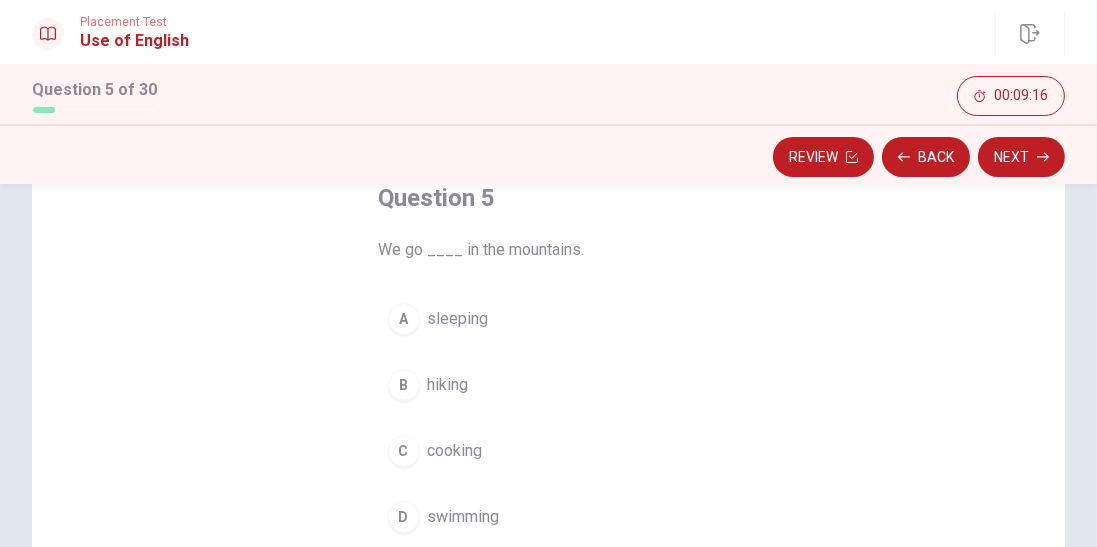 scroll, scrollTop: 142, scrollLeft: 0, axis: vertical 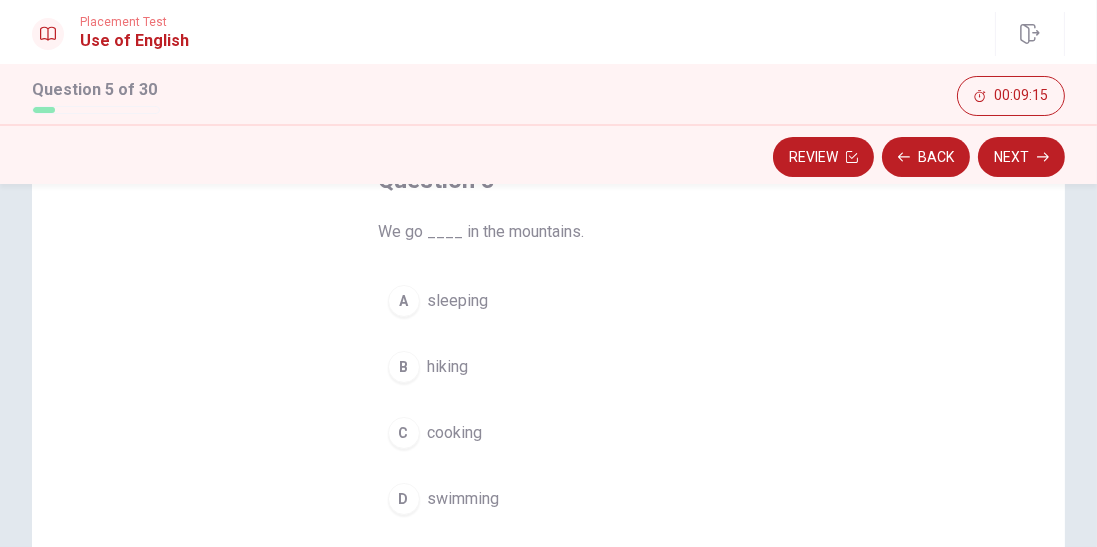 click on "hiking" at bounding box center (448, 367) 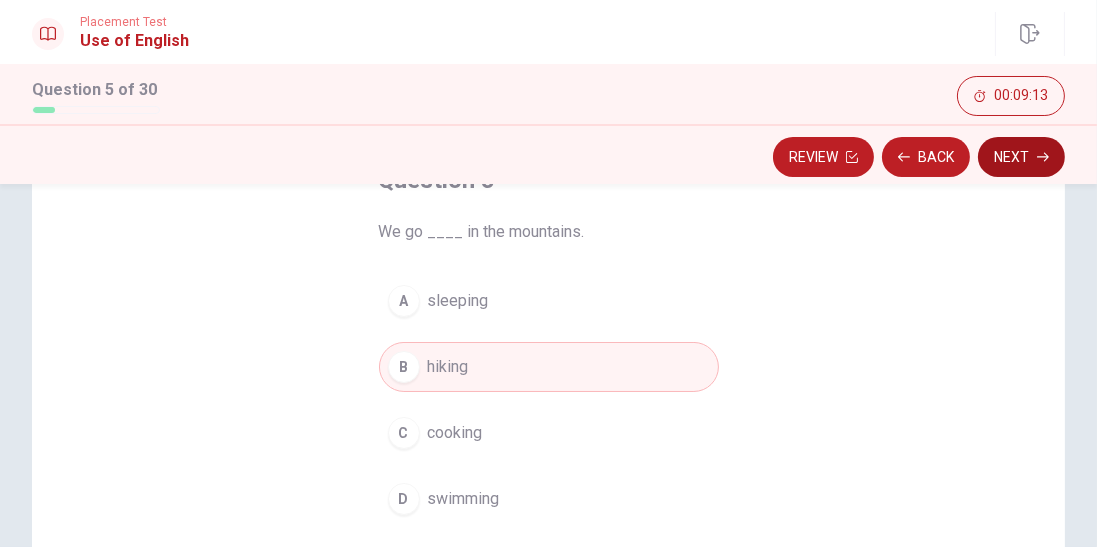 click on "Next" at bounding box center (1021, 157) 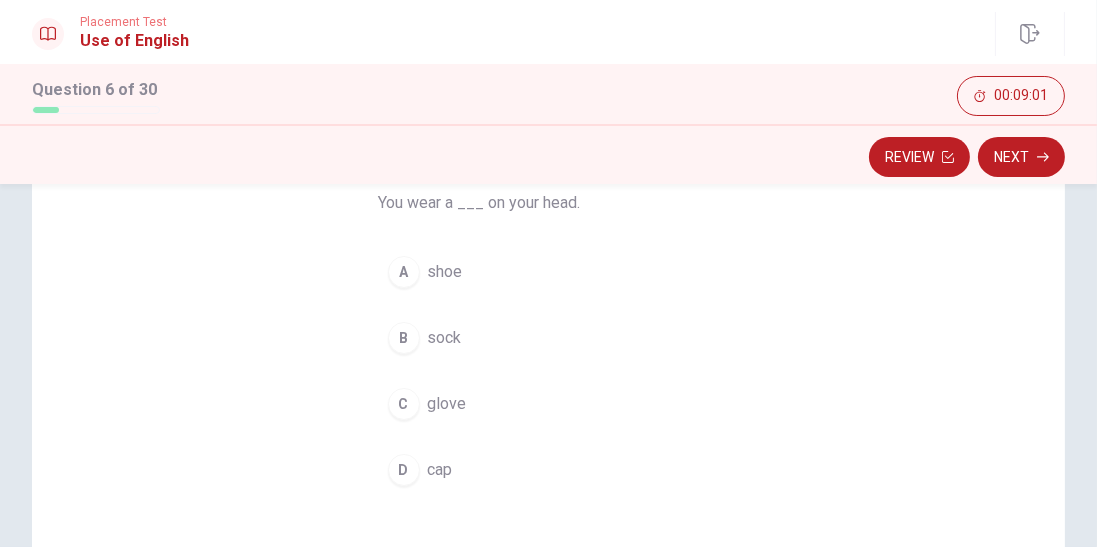 scroll, scrollTop: 192, scrollLeft: 0, axis: vertical 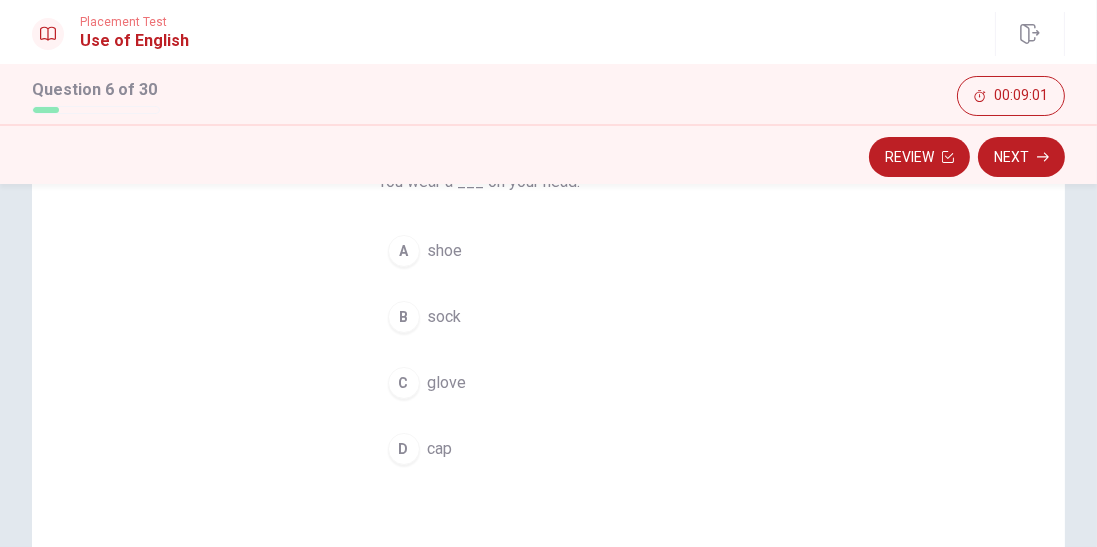 click on "cap" at bounding box center [440, 449] 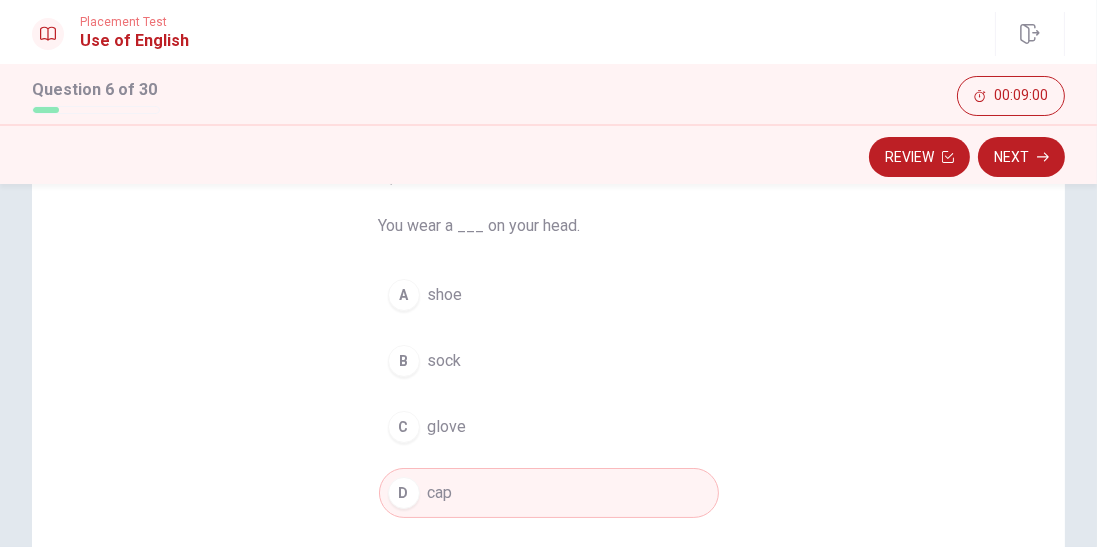 scroll, scrollTop: 128, scrollLeft: 0, axis: vertical 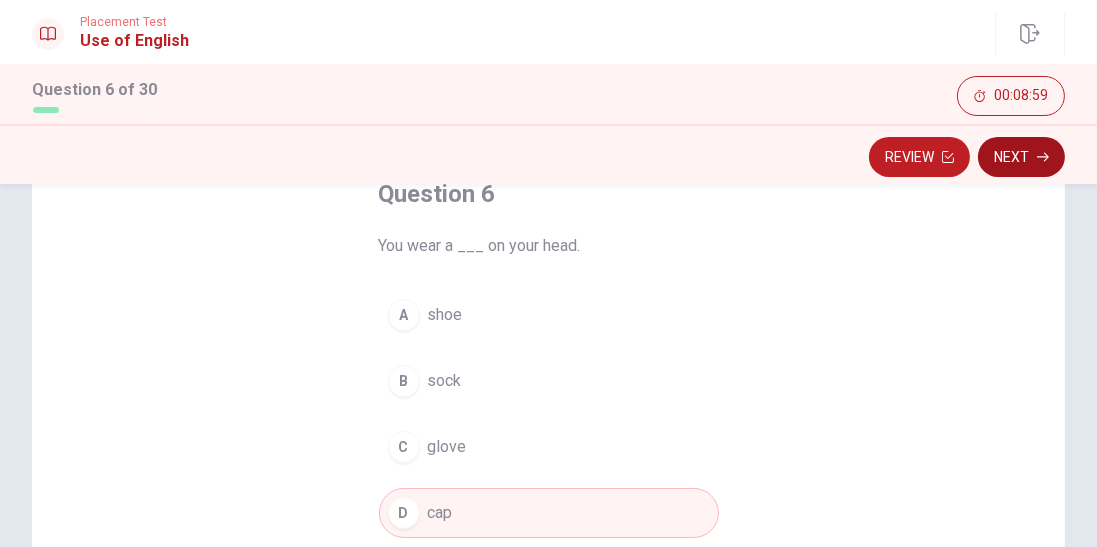 click on "Next" at bounding box center (1021, 157) 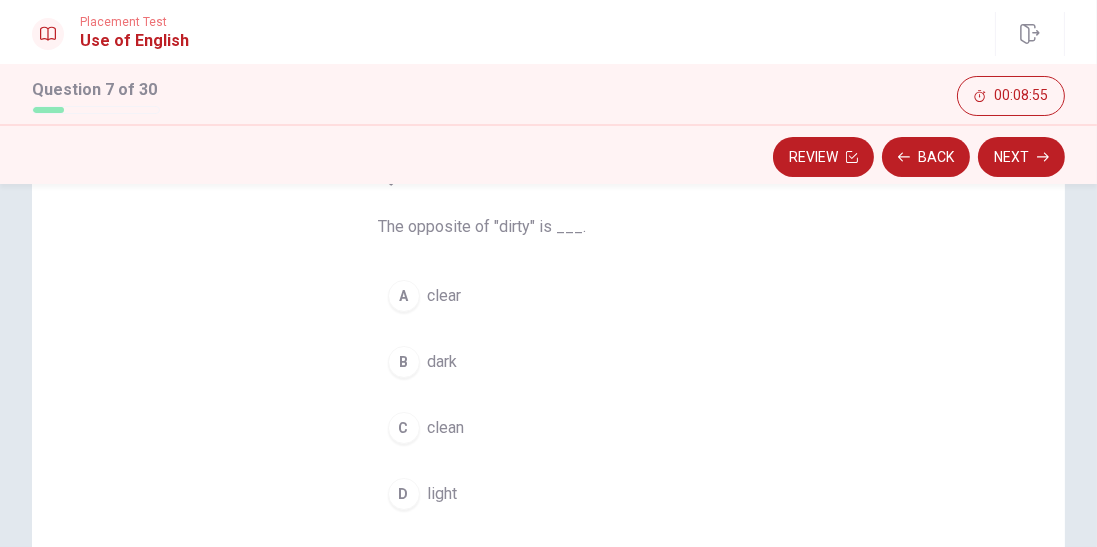 scroll, scrollTop: 128, scrollLeft: 0, axis: vertical 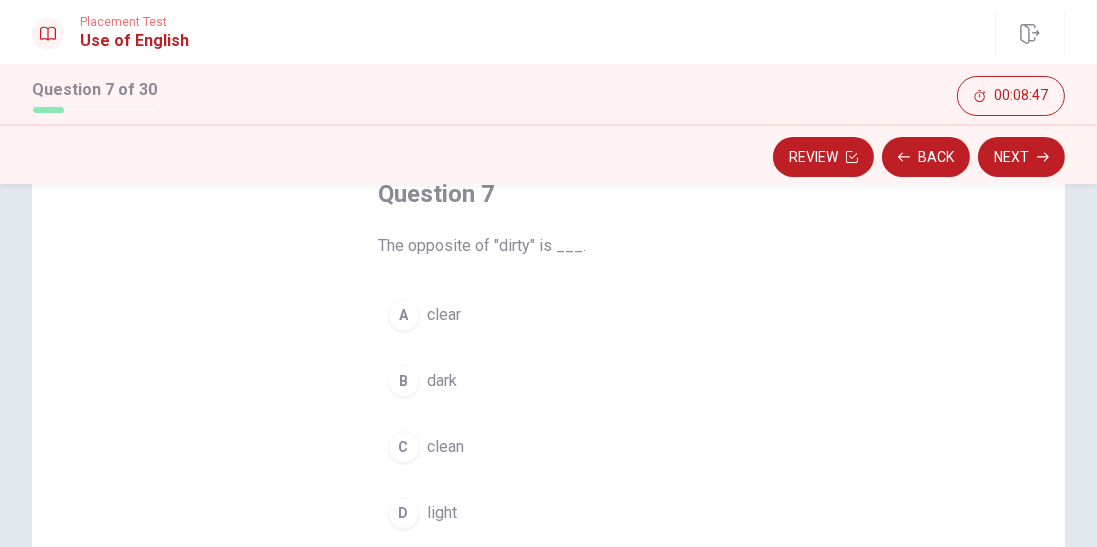 click on "A clear" at bounding box center (549, 315) 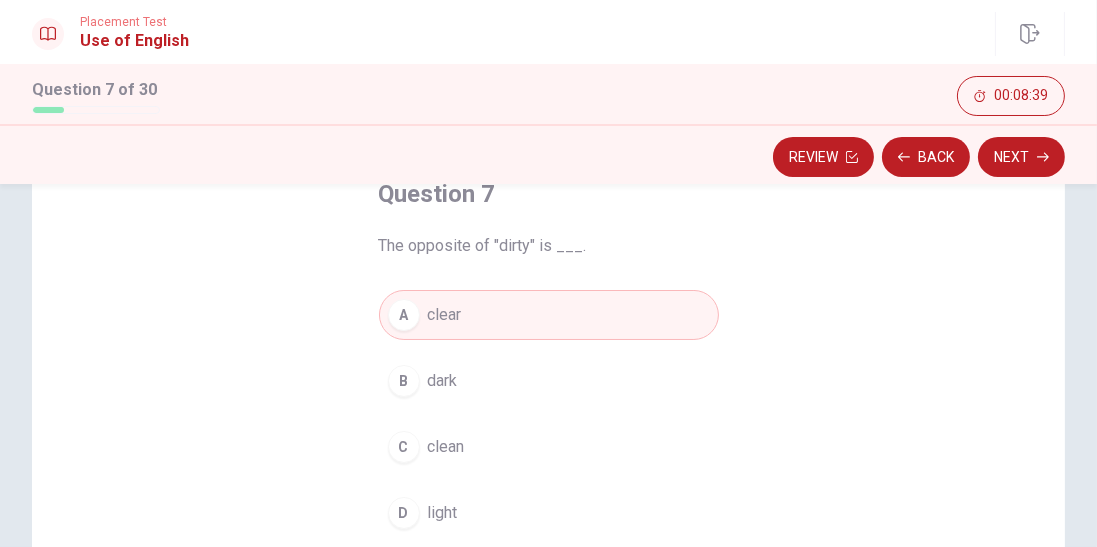 click on "C clean" at bounding box center [549, 447] 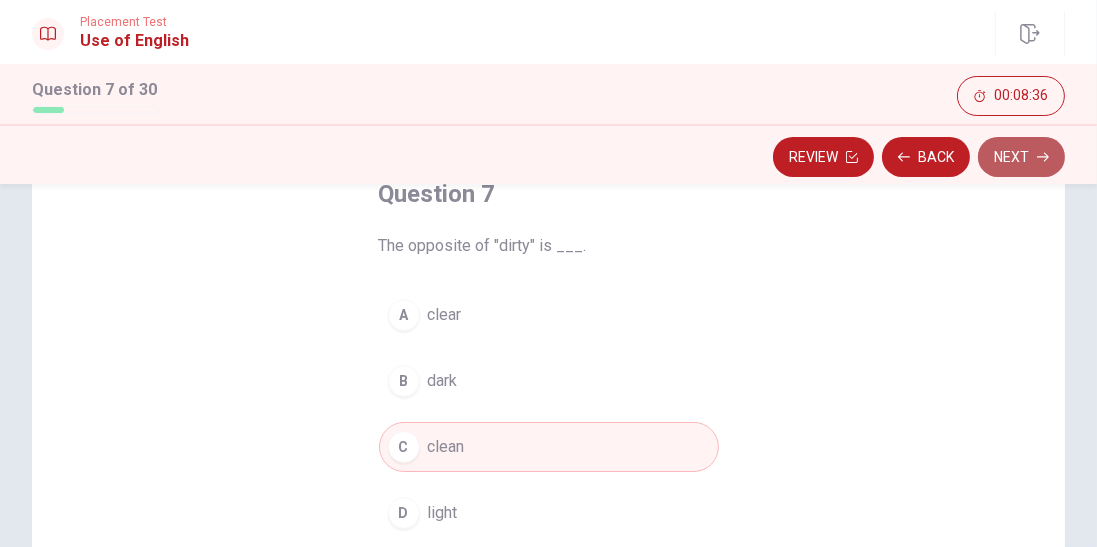 click on "Next" at bounding box center [1021, 157] 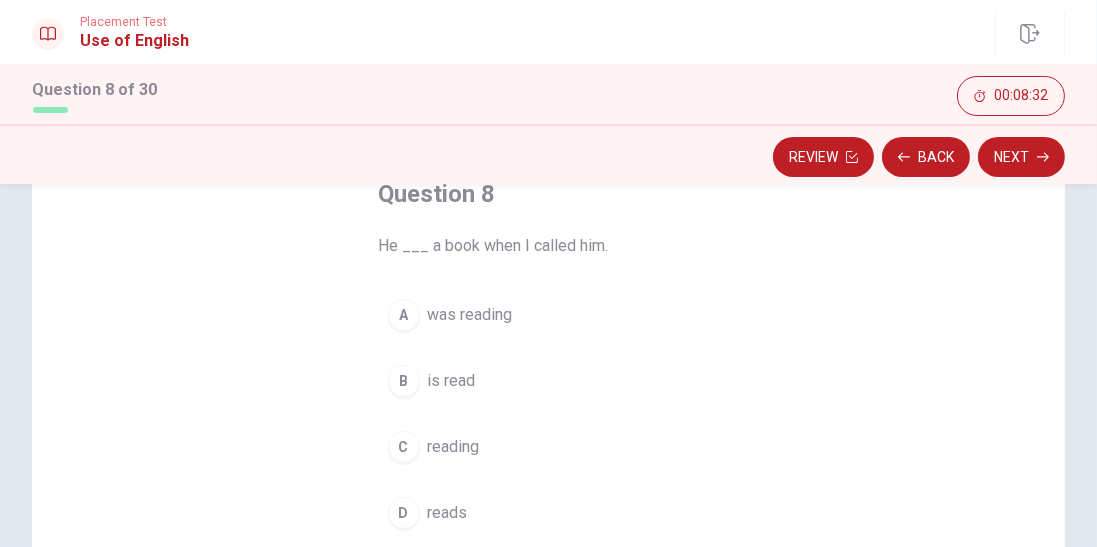 click on "was reading" at bounding box center (470, 315) 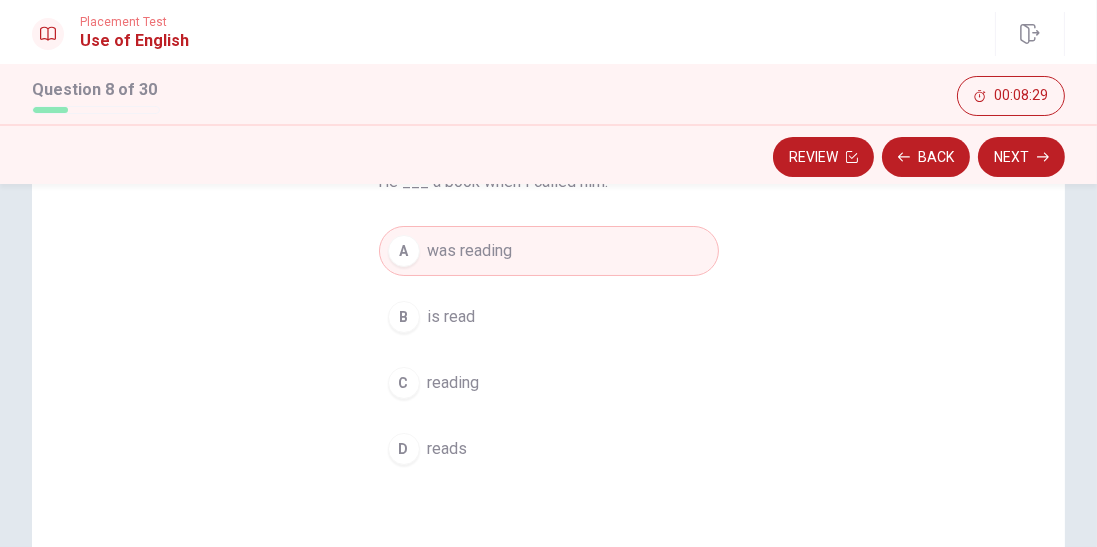 scroll, scrollTop: 128, scrollLeft: 0, axis: vertical 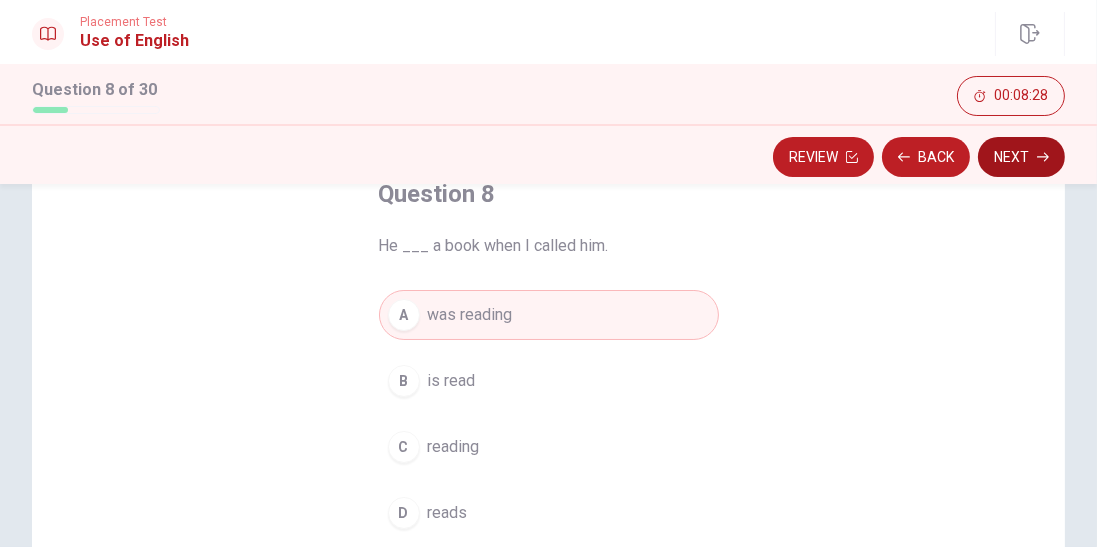 click on "Next" at bounding box center [1021, 157] 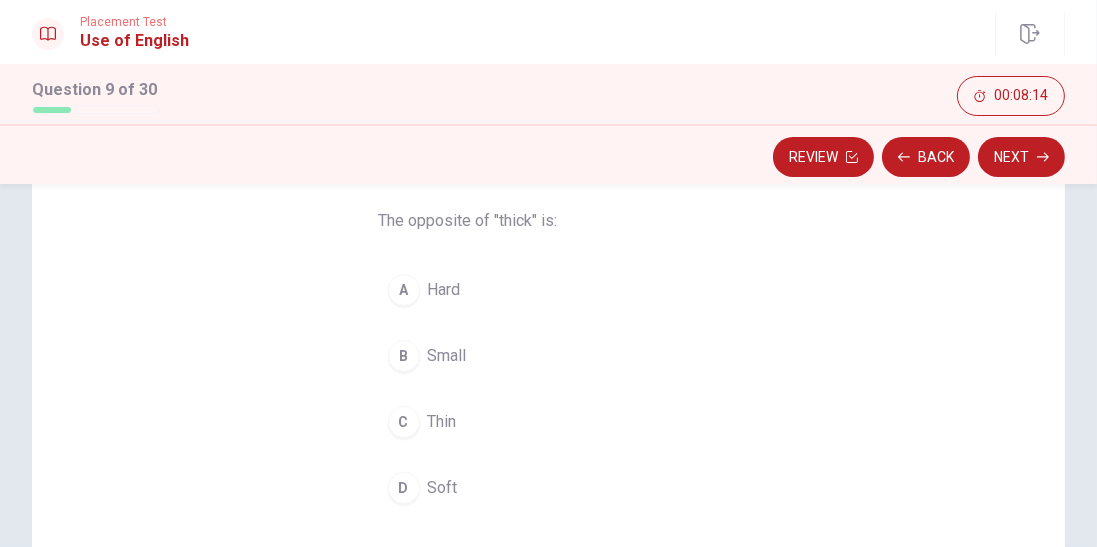 scroll, scrollTop: 128, scrollLeft: 0, axis: vertical 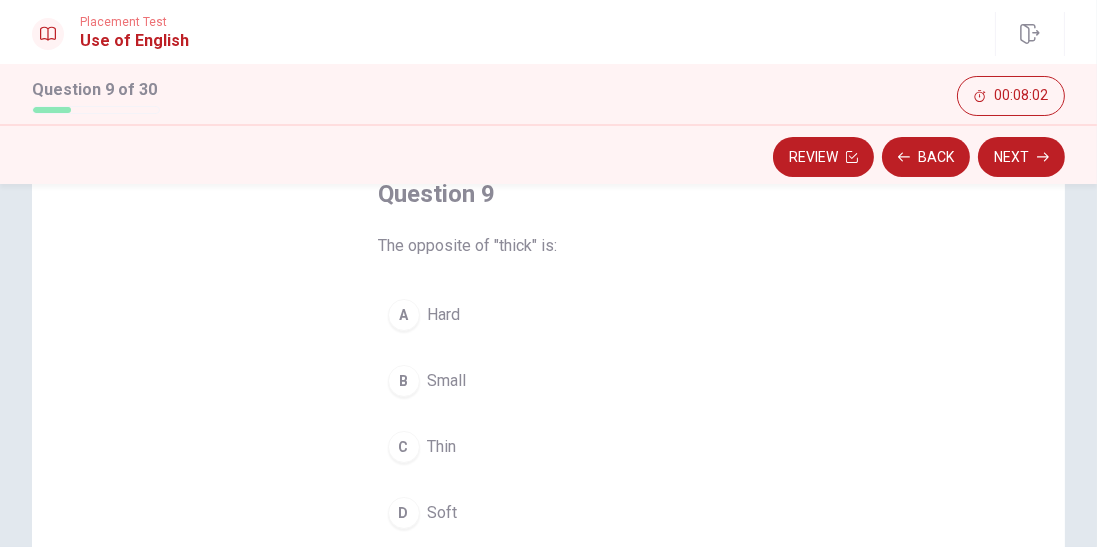 click on "A Hard" at bounding box center (549, 315) 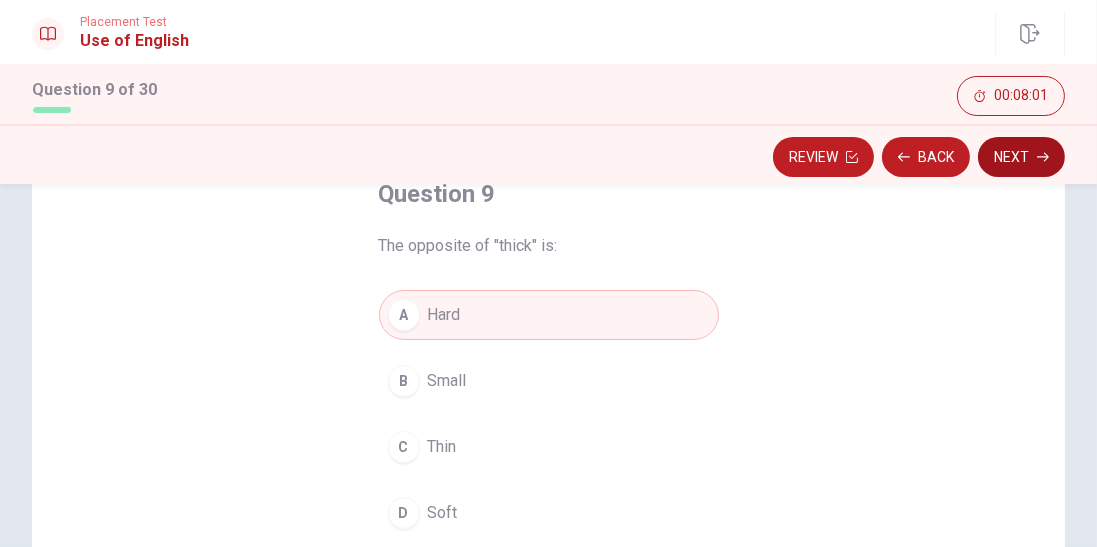 click on "Next" at bounding box center [1021, 157] 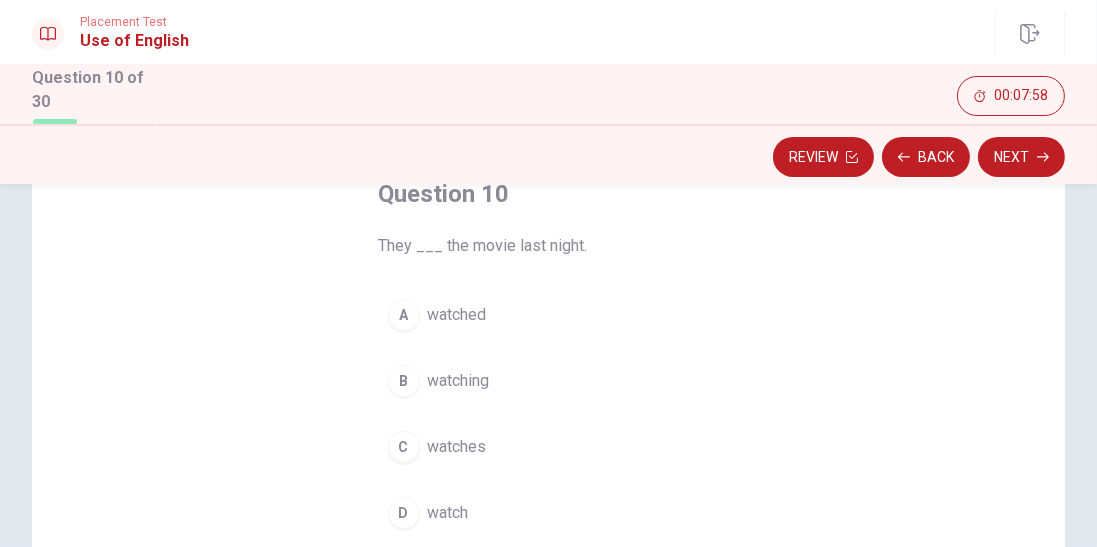 click on "watched" at bounding box center [457, 315] 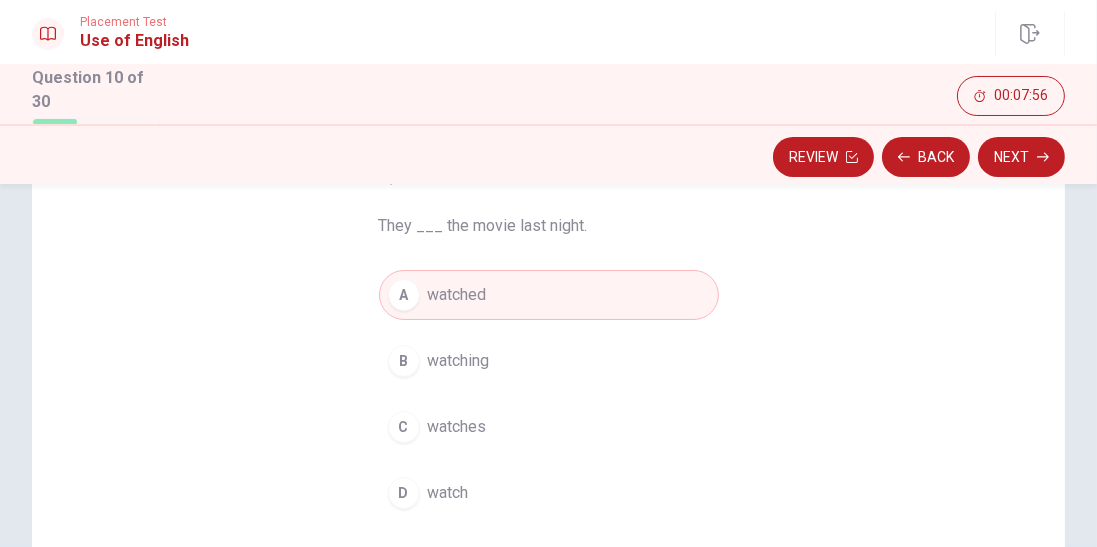 scroll, scrollTop: 128, scrollLeft: 0, axis: vertical 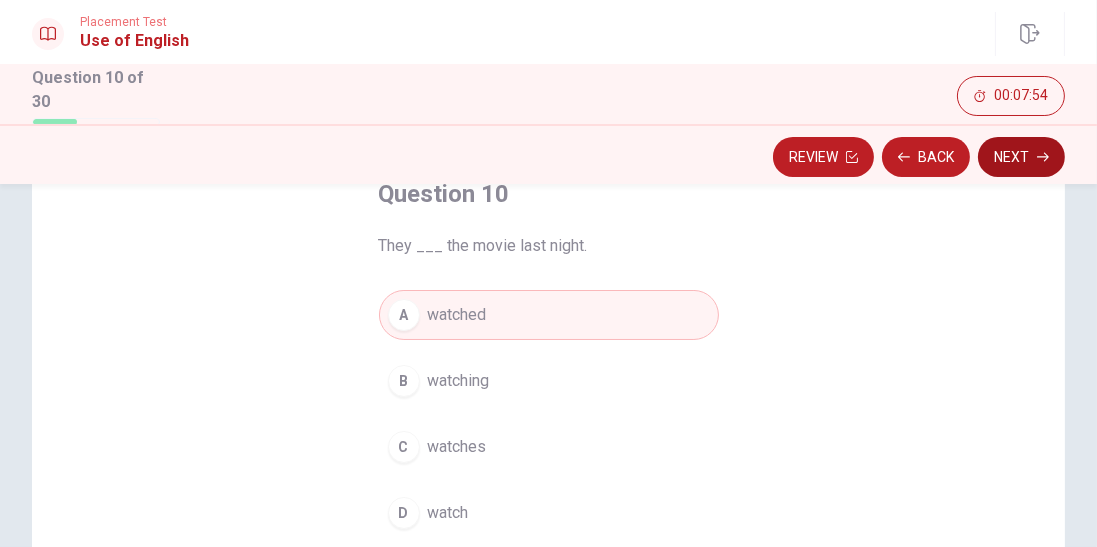 click on "Next" at bounding box center (1021, 157) 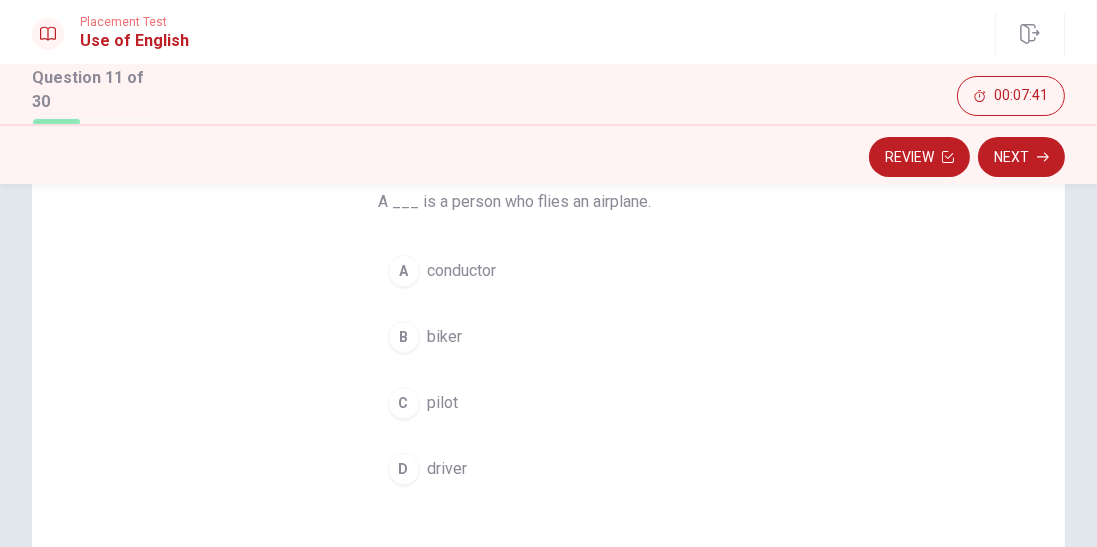 scroll, scrollTop: 192, scrollLeft: 0, axis: vertical 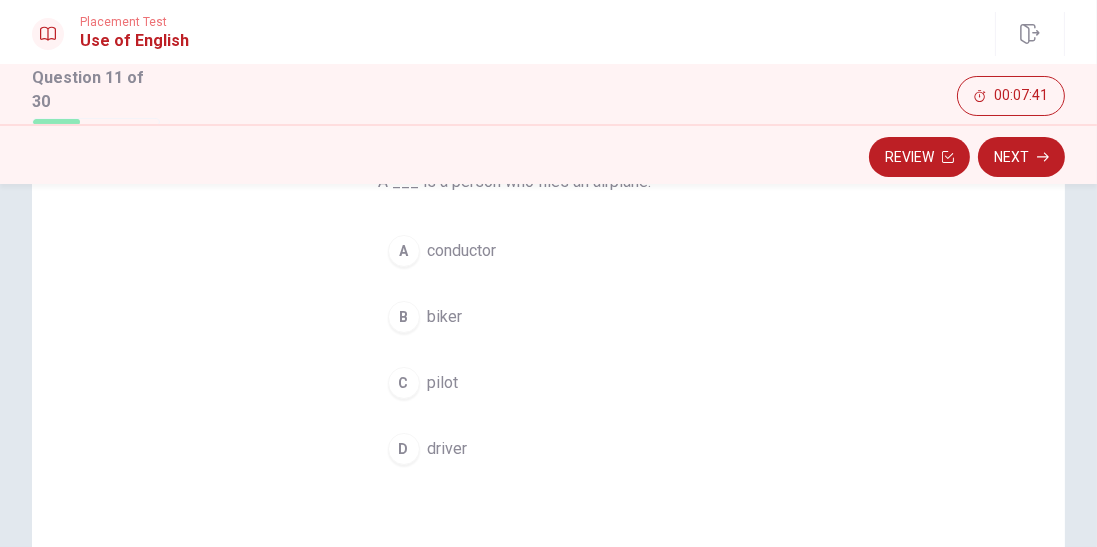 click on "pilot" at bounding box center [443, 383] 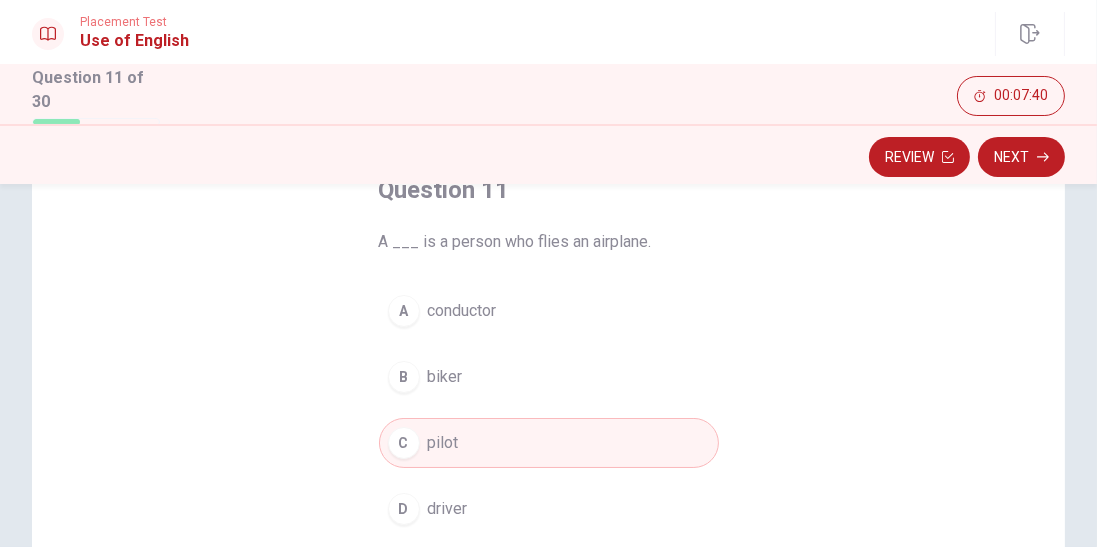 scroll, scrollTop: 64, scrollLeft: 0, axis: vertical 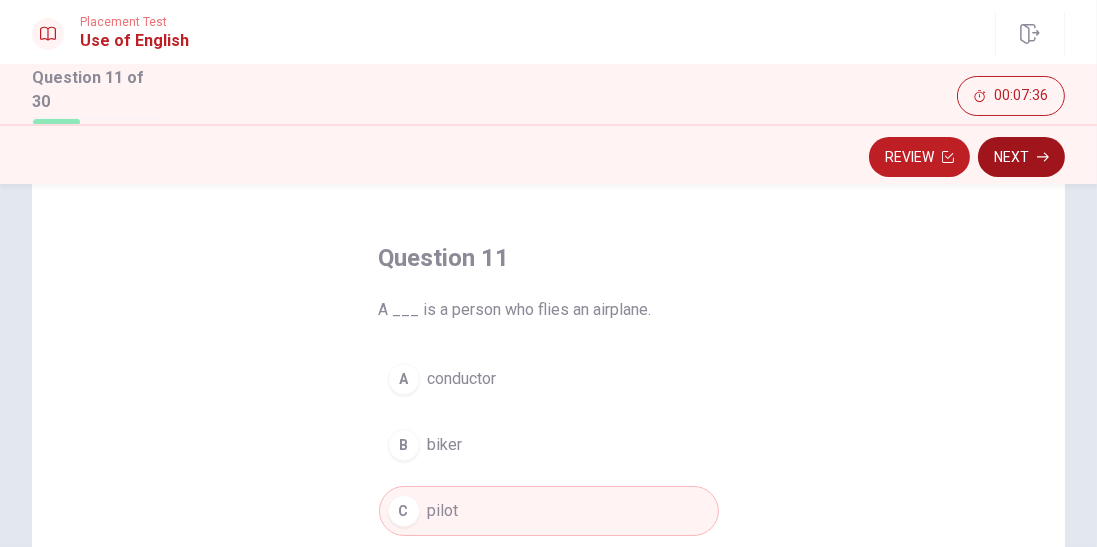 click 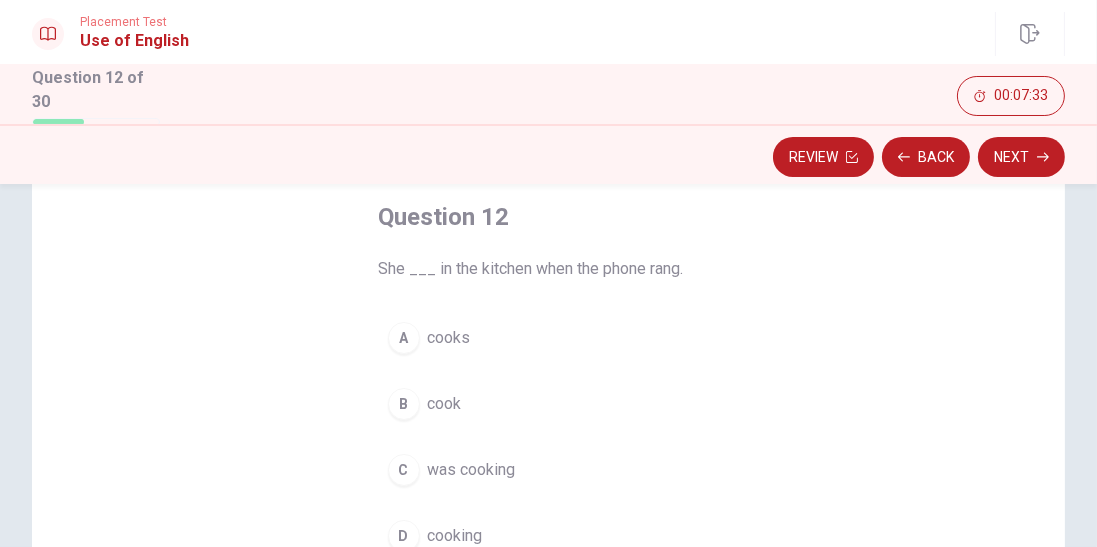 scroll, scrollTop: 128, scrollLeft: 0, axis: vertical 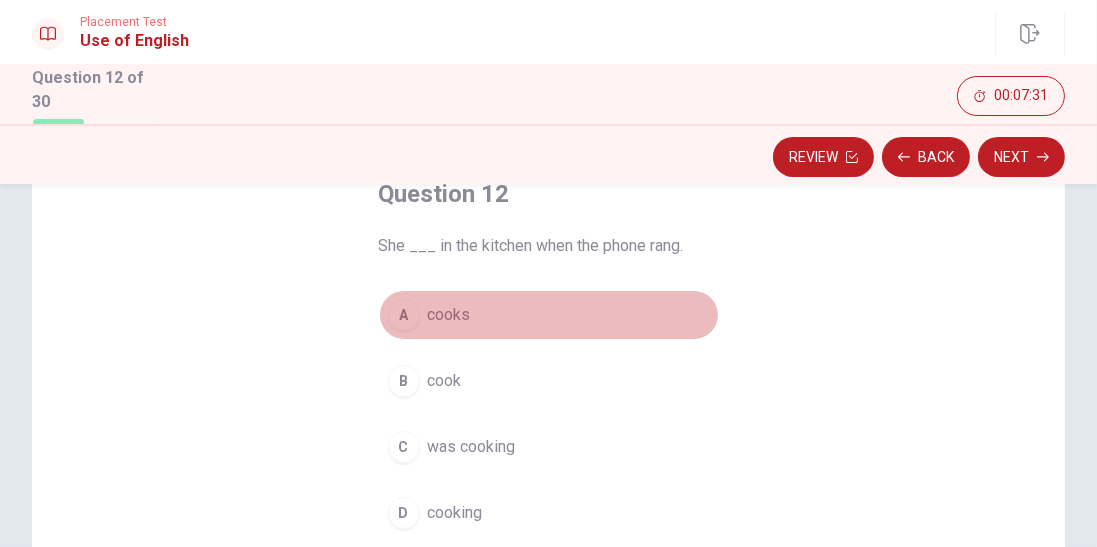 click on "cooks" at bounding box center [449, 315] 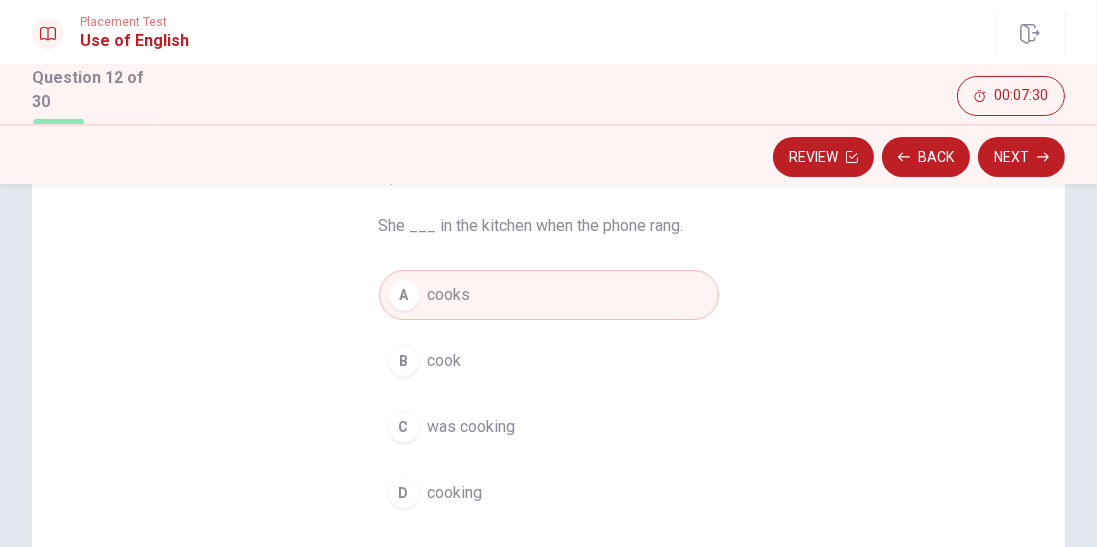 scroll, scrollTop: 128, scrollLeft: 0, axis: vertical 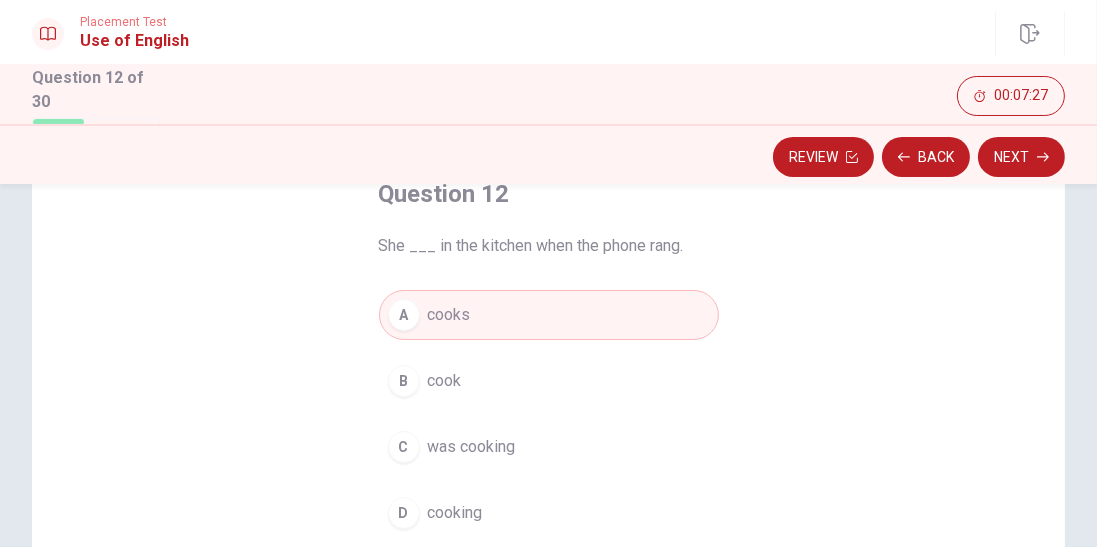 click on "was cooking" at bounding box center [472, 447] 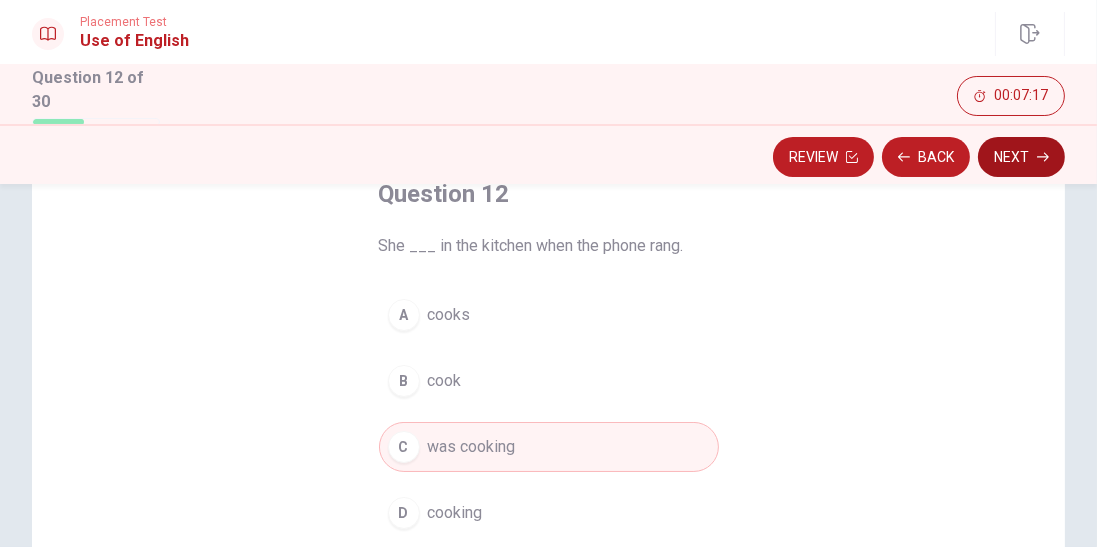click on "Next" at bounding box center [1021, 157] 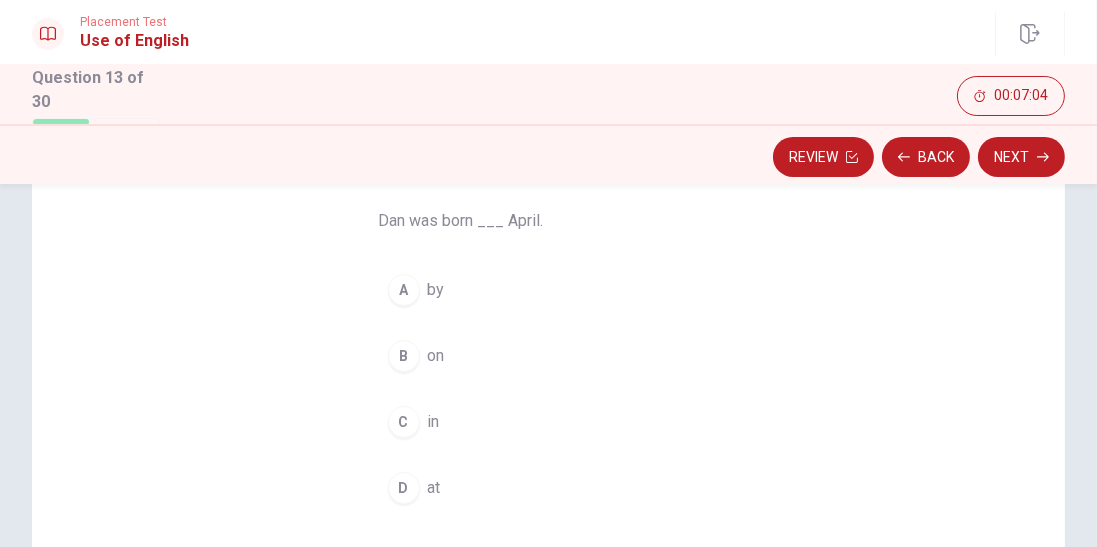 scroll, scrollTop: 128, scrollLeft: 0, axis: vertical 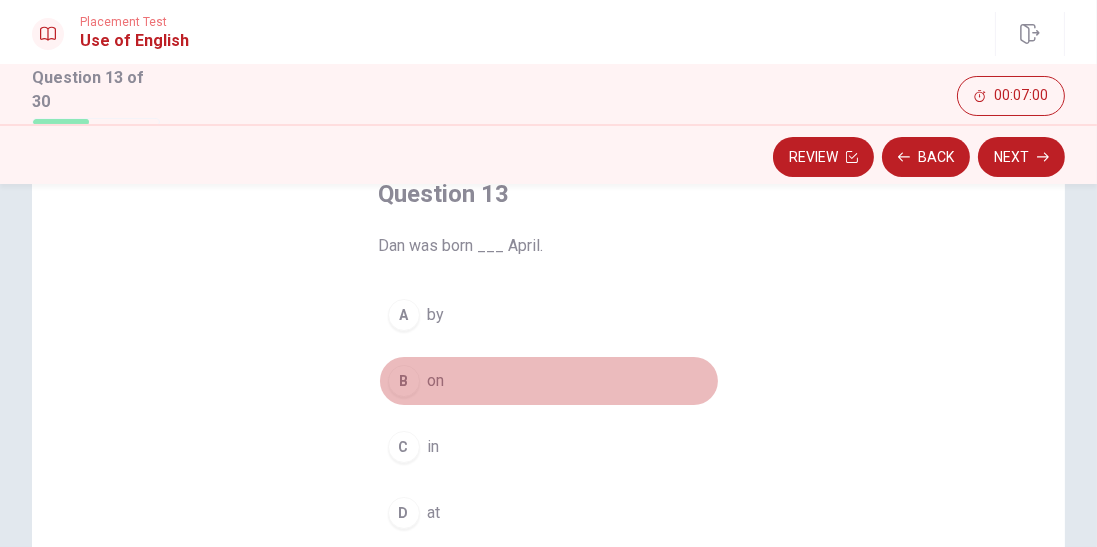 click on "on" at bounding box center [436, 381] 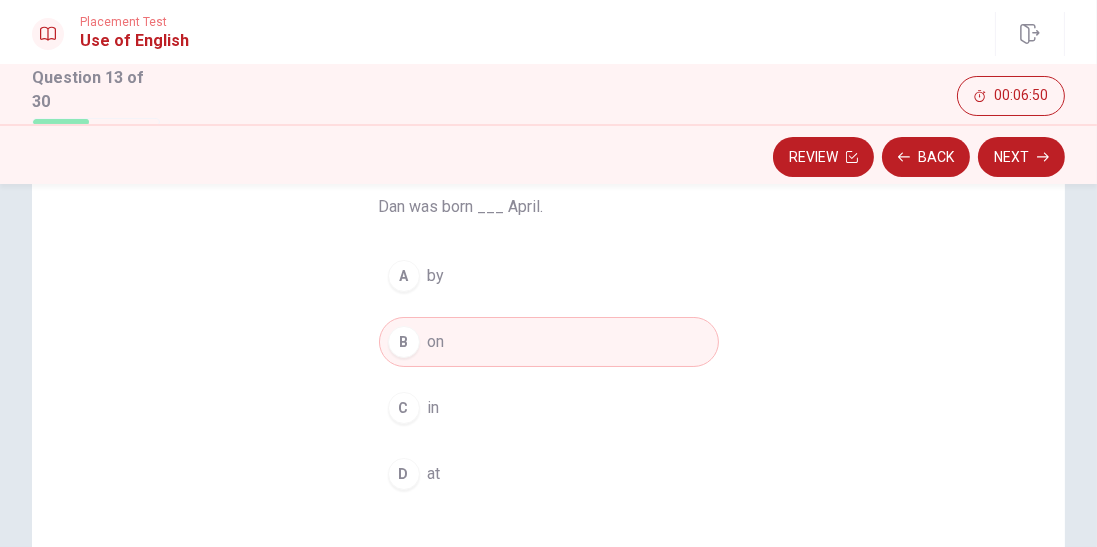 scroll, scrollTop: 128, scrollLeft: 0, axis: vertical 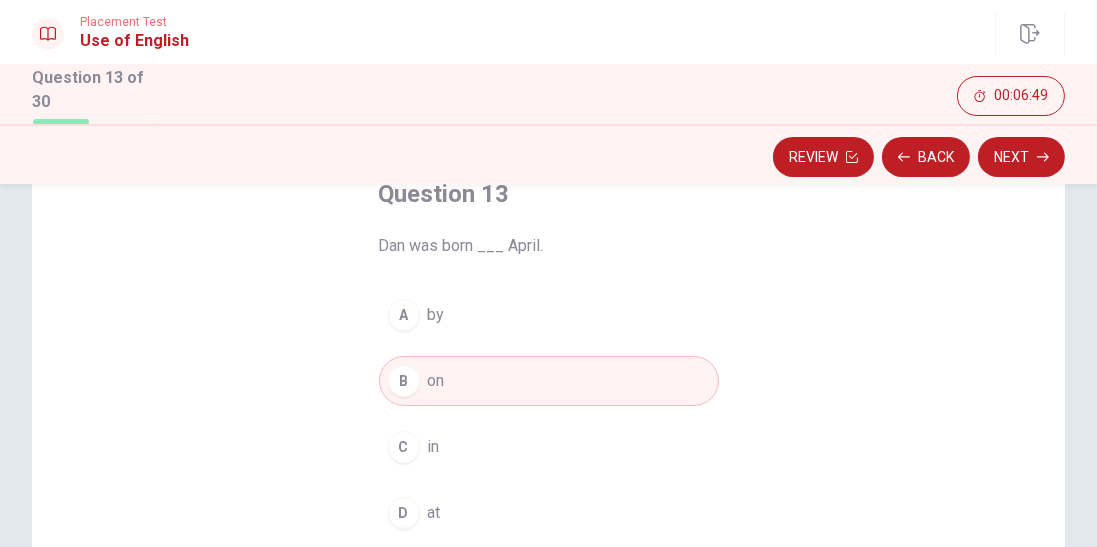click on "C in" at bounding box center [549, 447] 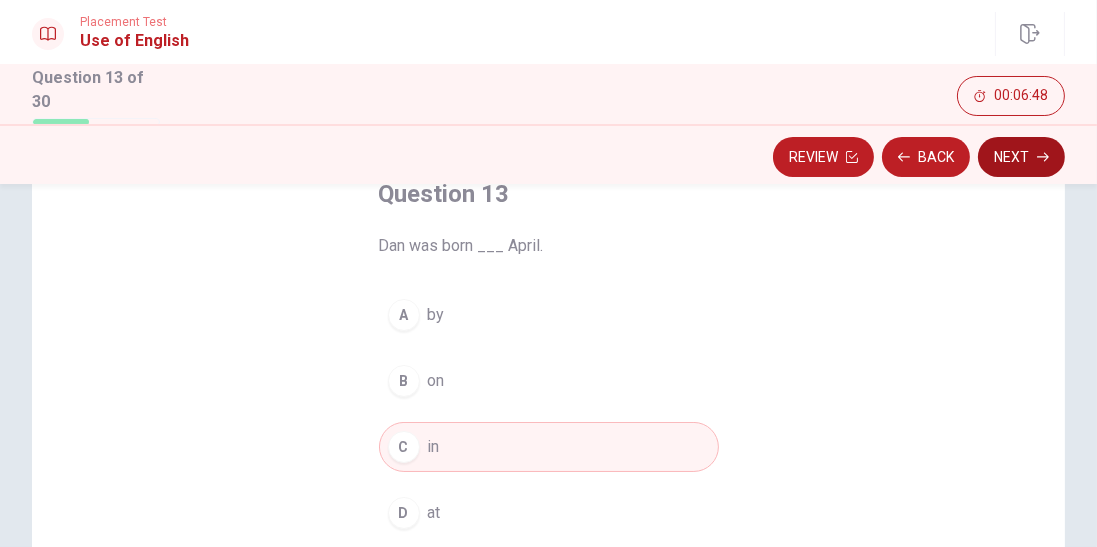 click on "Next" at bounding box center [1021, 157] 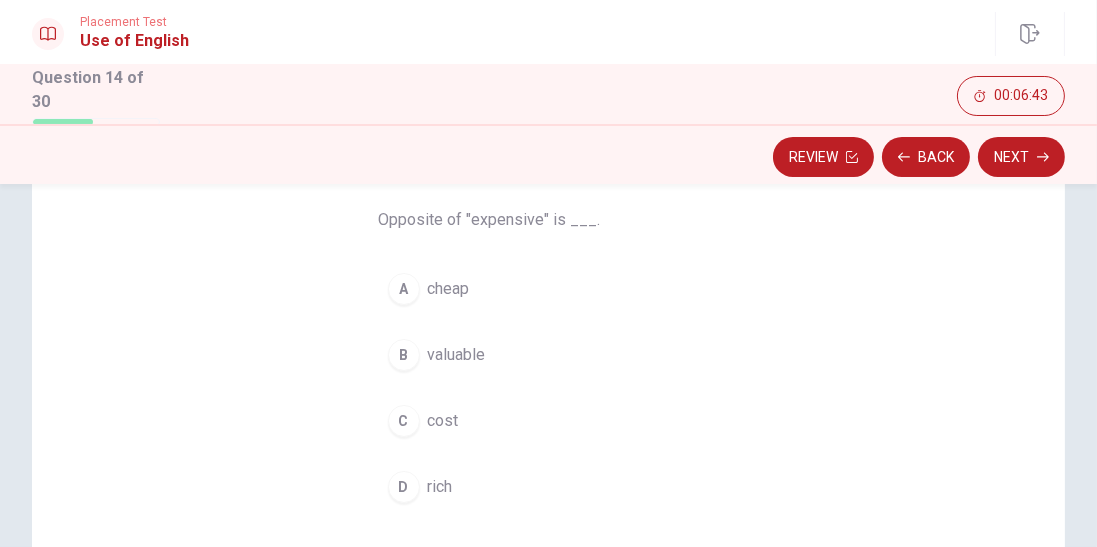 scroll, scrollTop: 128, scrollLeft: 0, axis: vertical 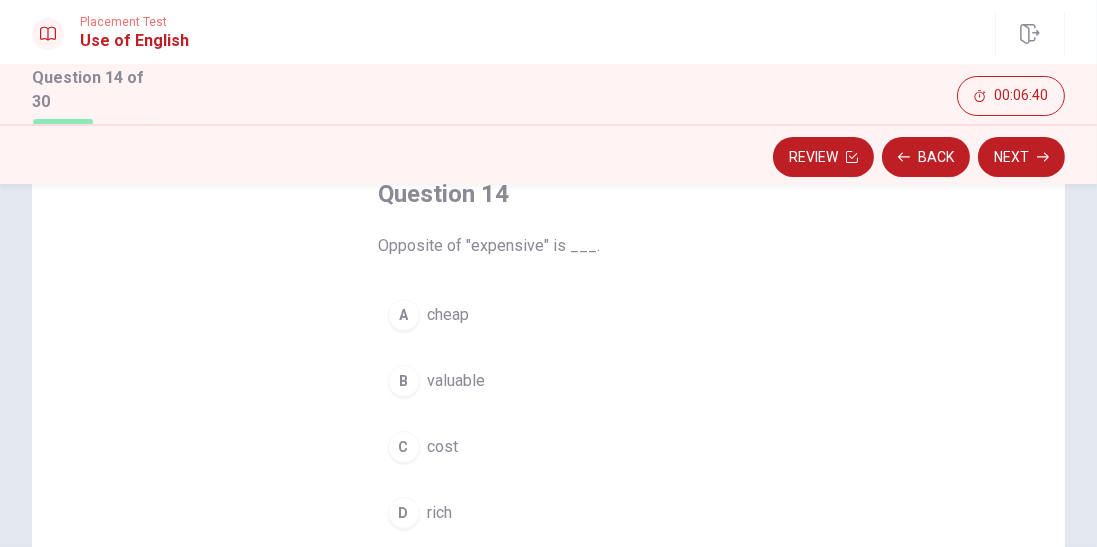 click on "A" at bounding box center (404, 315) 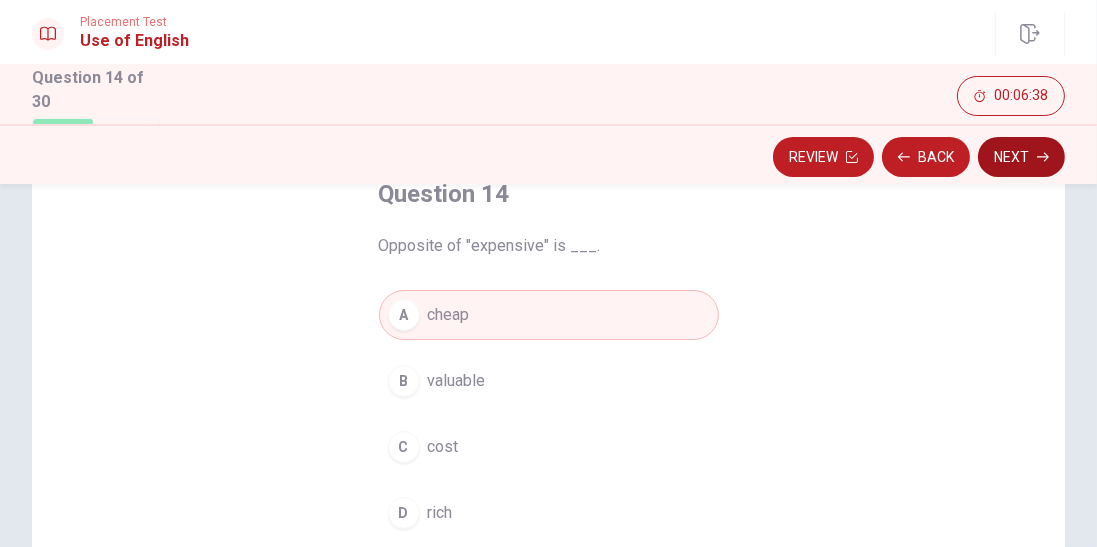 click on "Next" at bounding box center [1021, 157] 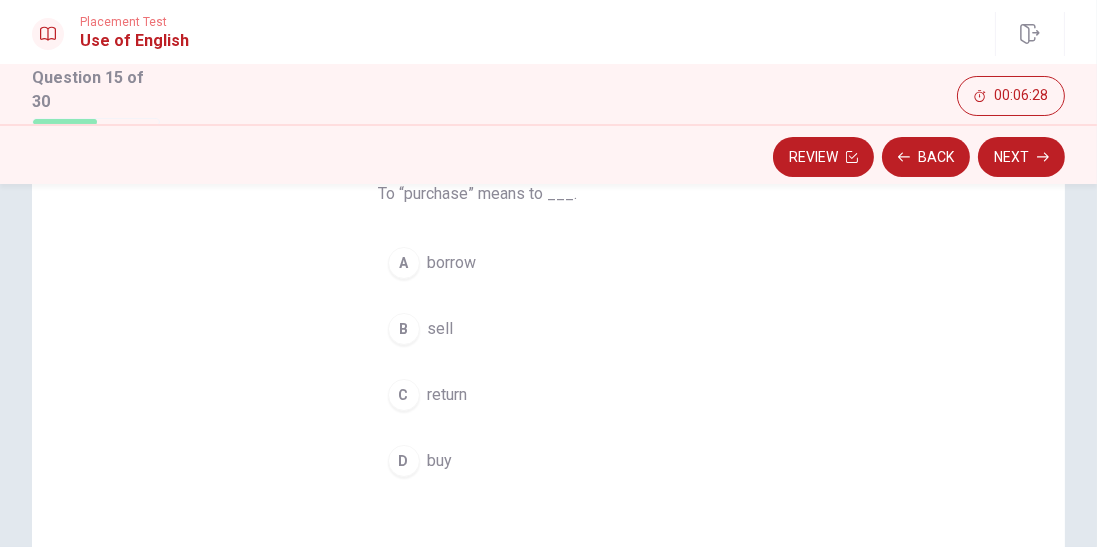scroll, scrollTop: 192, scrollLeft: 0, axis: vertical 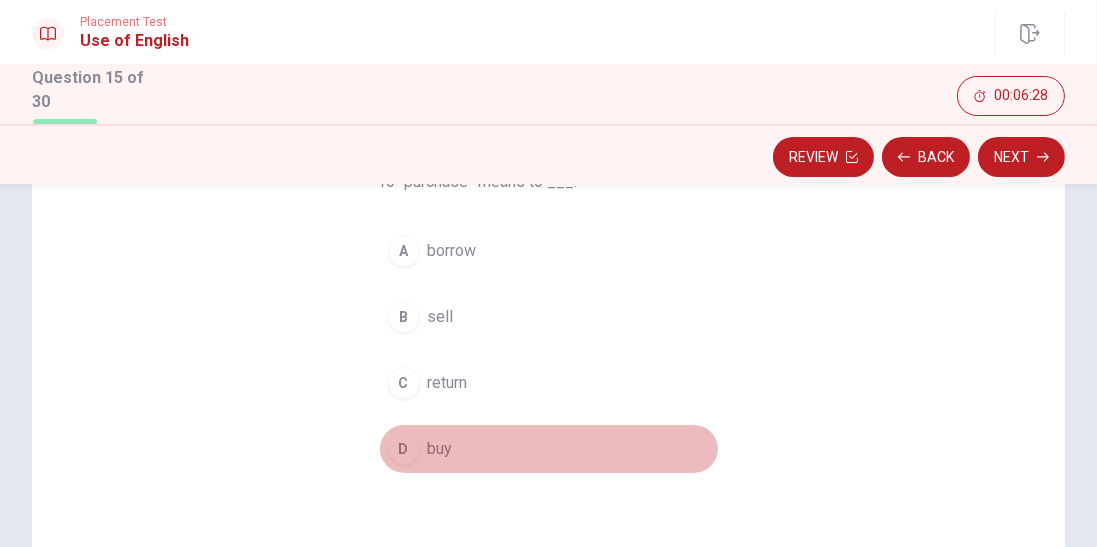 click on "buy" at bounding box center [440, 449] 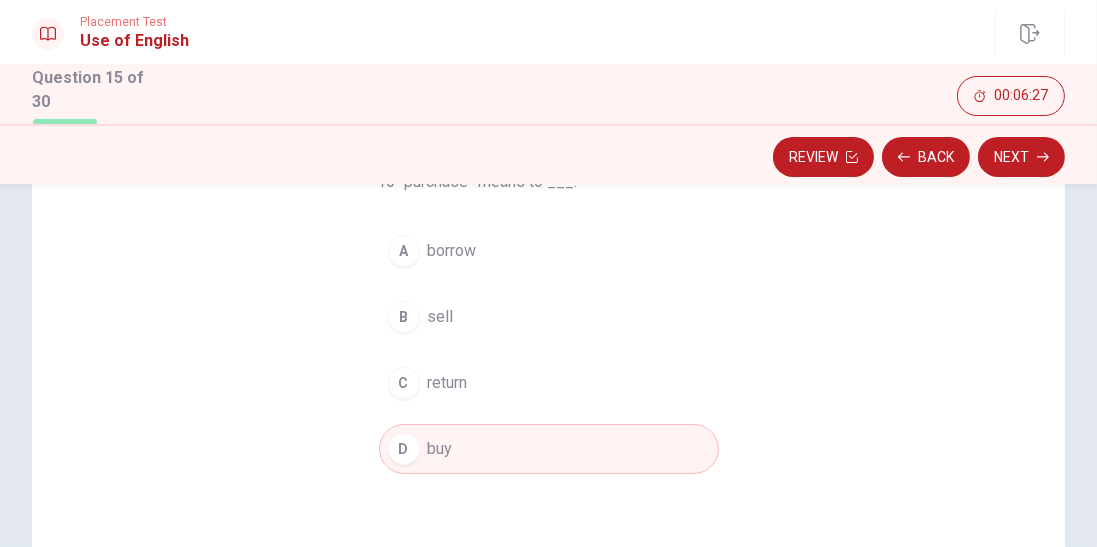 scroll, scrollTop: 128, scrollLeft: 0, axis: vertical 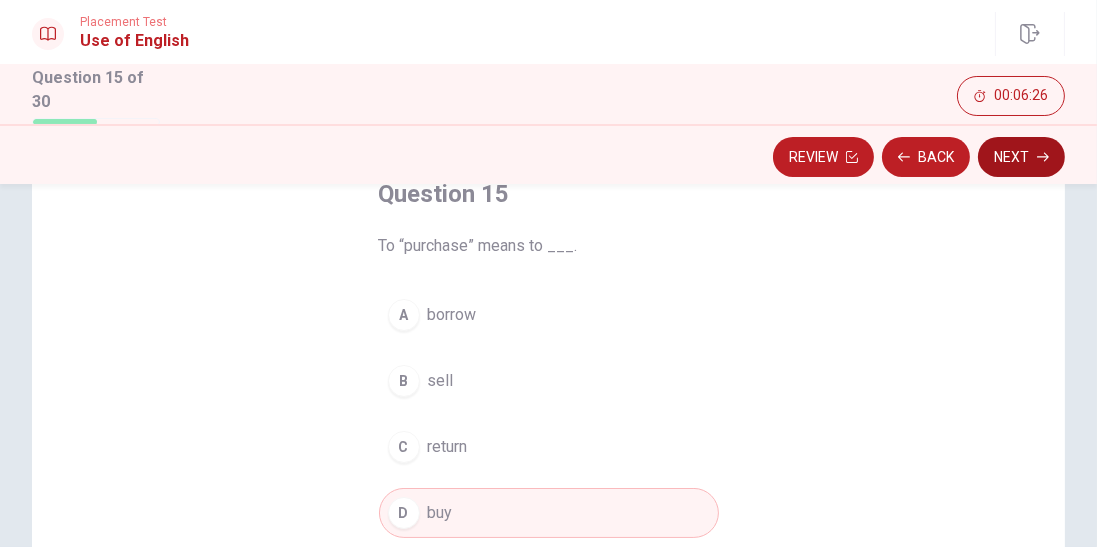 click on "Next" at bounding box center [1021, 157] 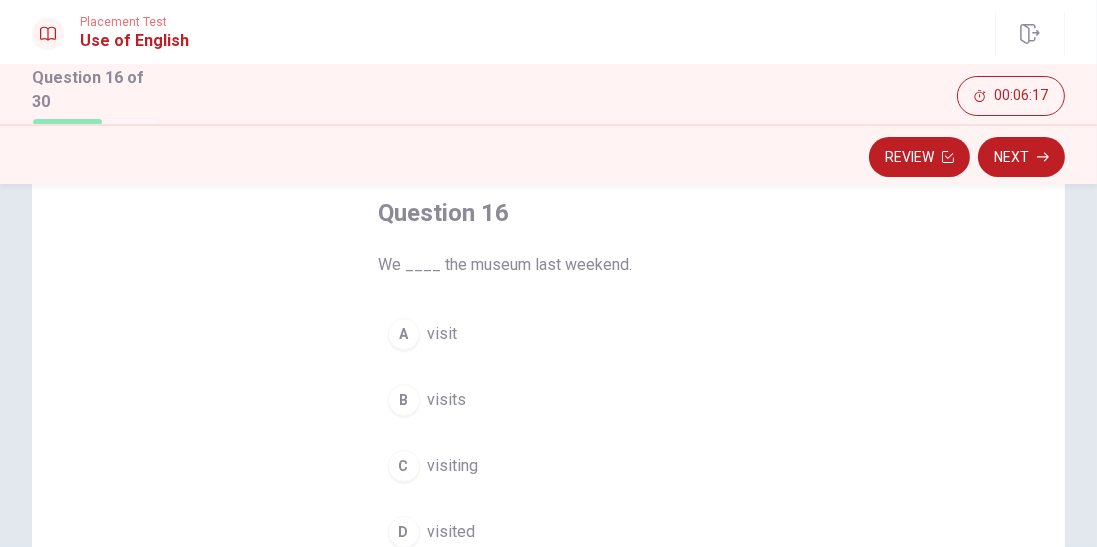 scroll, scrollTop: 128, scrollLeft: 0, axis: vertical 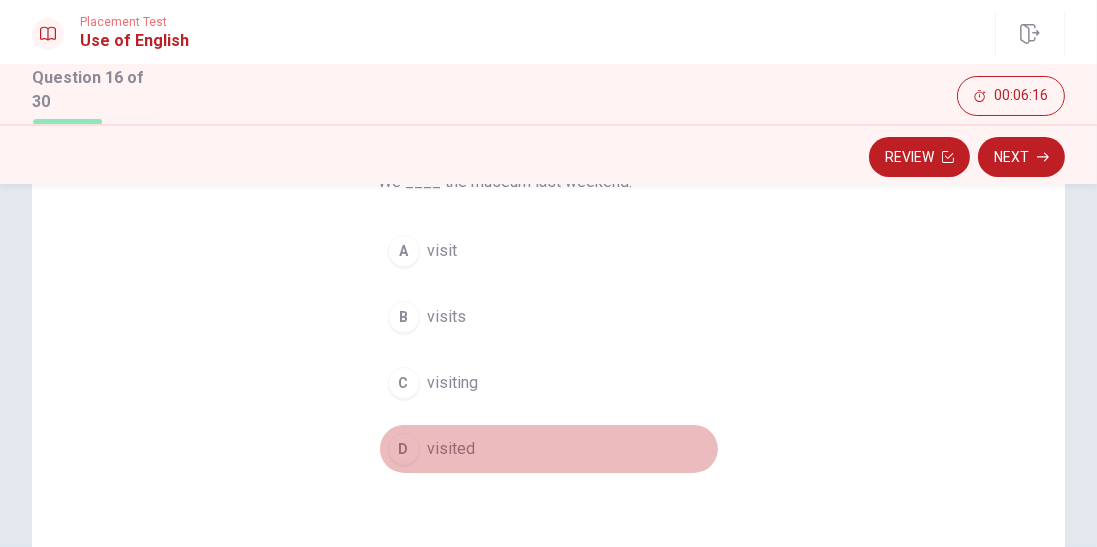 click on "visited" at bounding box center [452, 449] 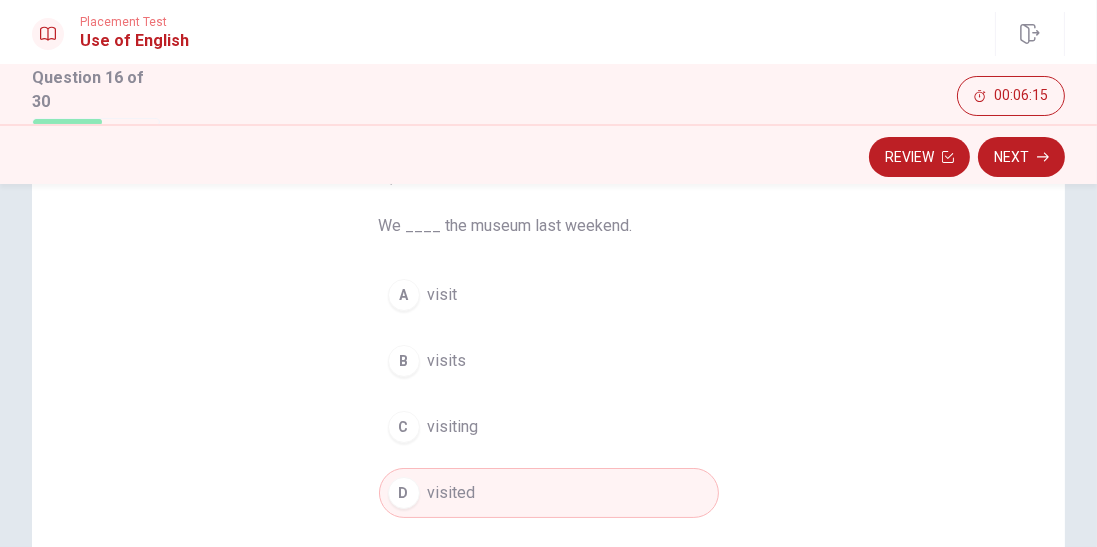 scroll, scrollTop: 128, scrollLeft: 0, axis: vertical 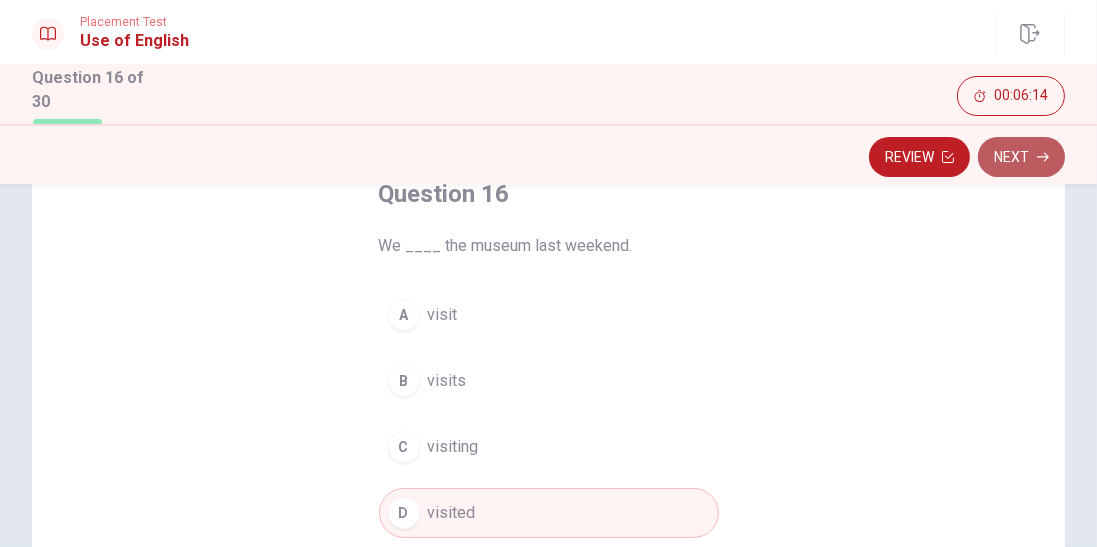 click on "Next" at bounding box center [1021, 157] 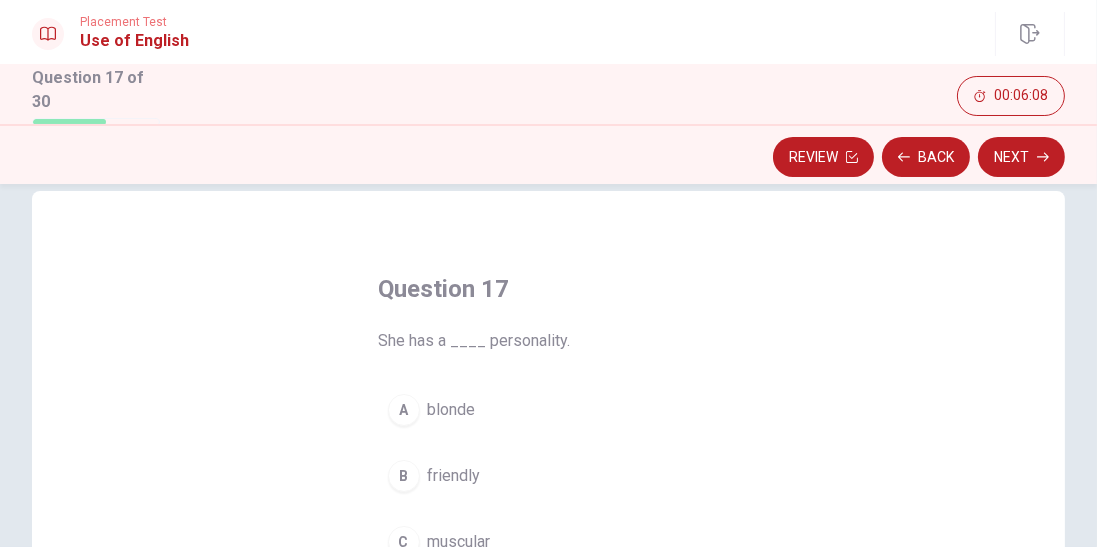 scroll, scrollTop: 64, scrollLeft: 0, axis: vertical 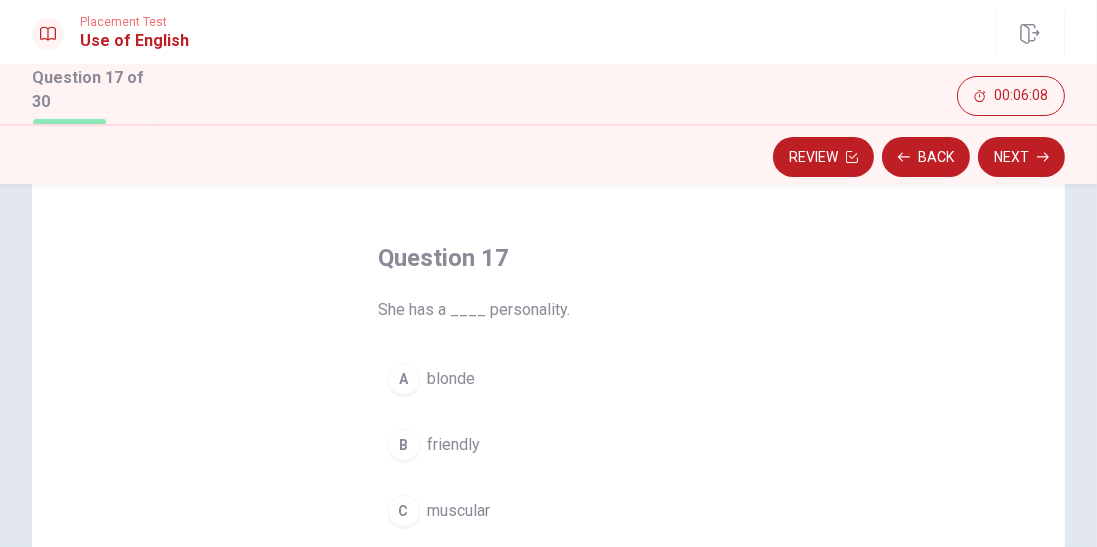 click on "friendly" at bounding box center [454, 445] 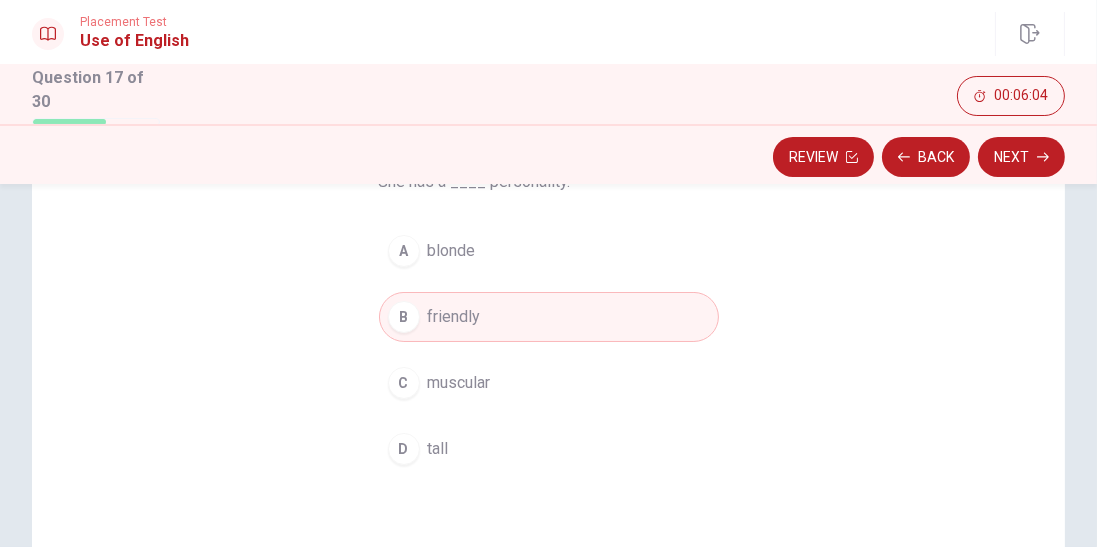 scroll, scrollTop: 128, scrollLeft: 0, axis: vertical 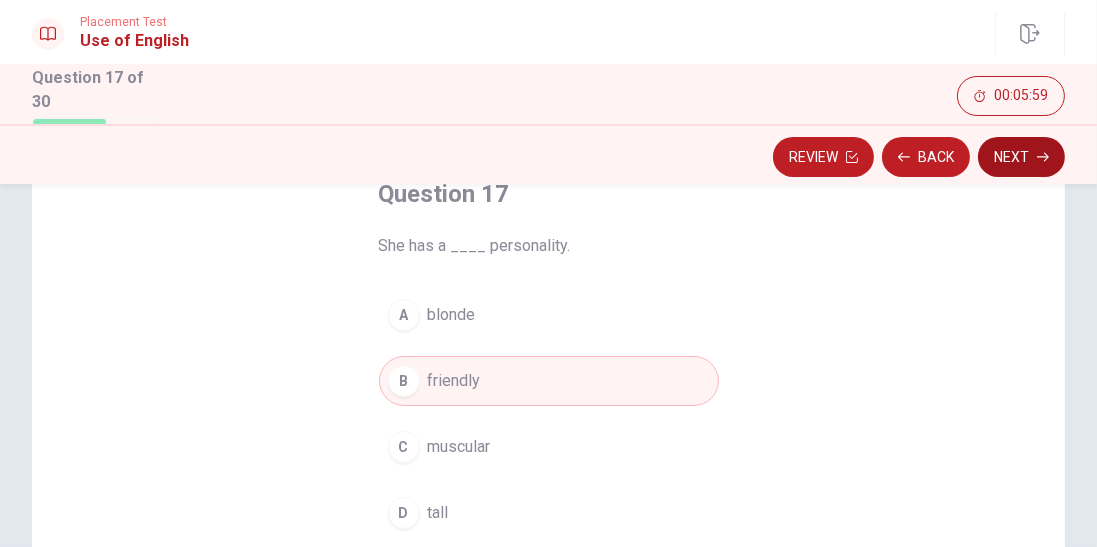 click on "Next" at bounding box center [1021, 157] 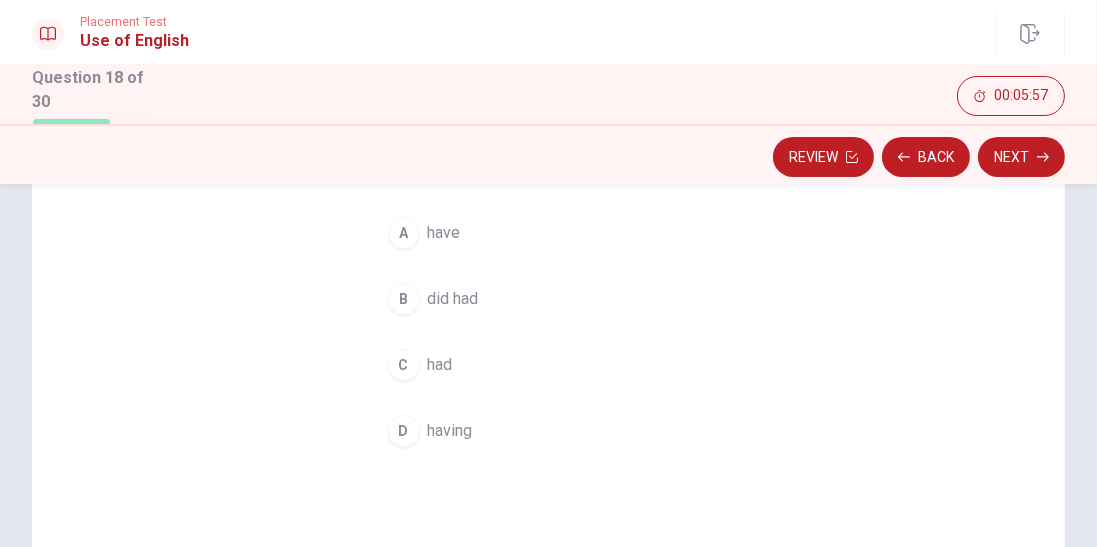 scroll, scrollTop: 91, scrollLeft: 0, axis: vertical 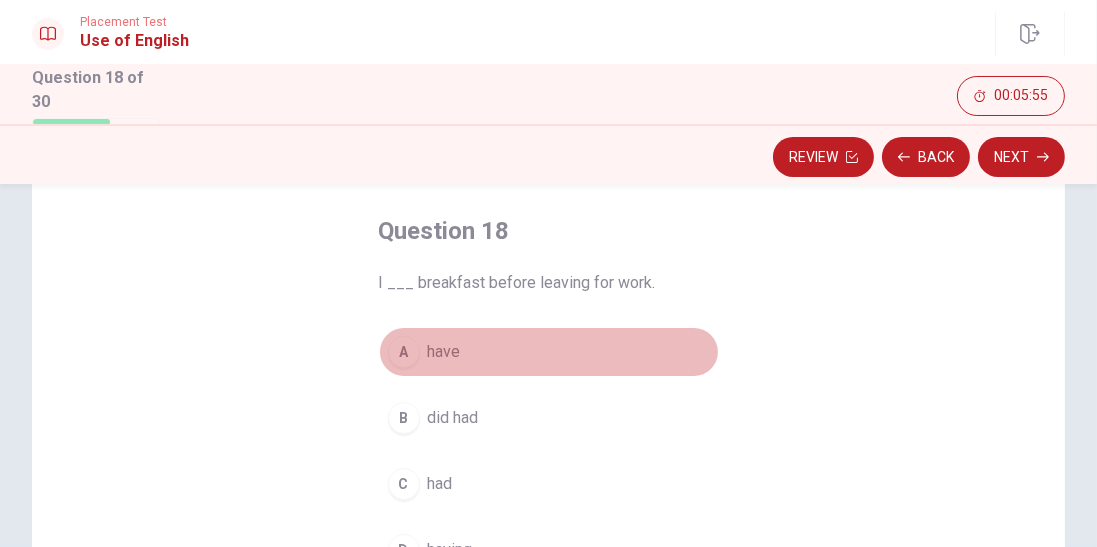 click on "have" at bounding box center (444, 352) 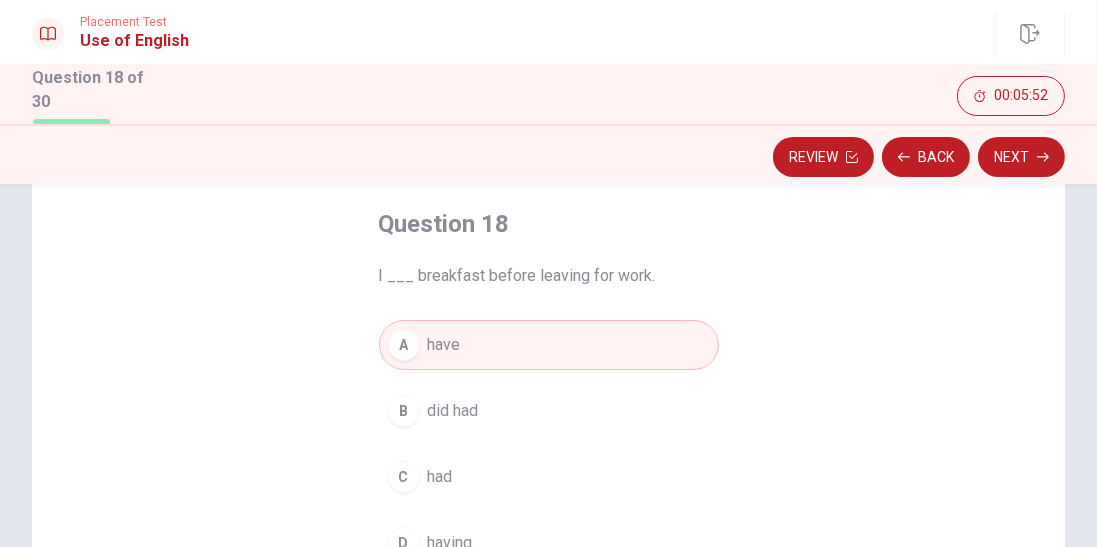 scroll, scrollTop: 91, scrollLeft: 0, axis: vertical 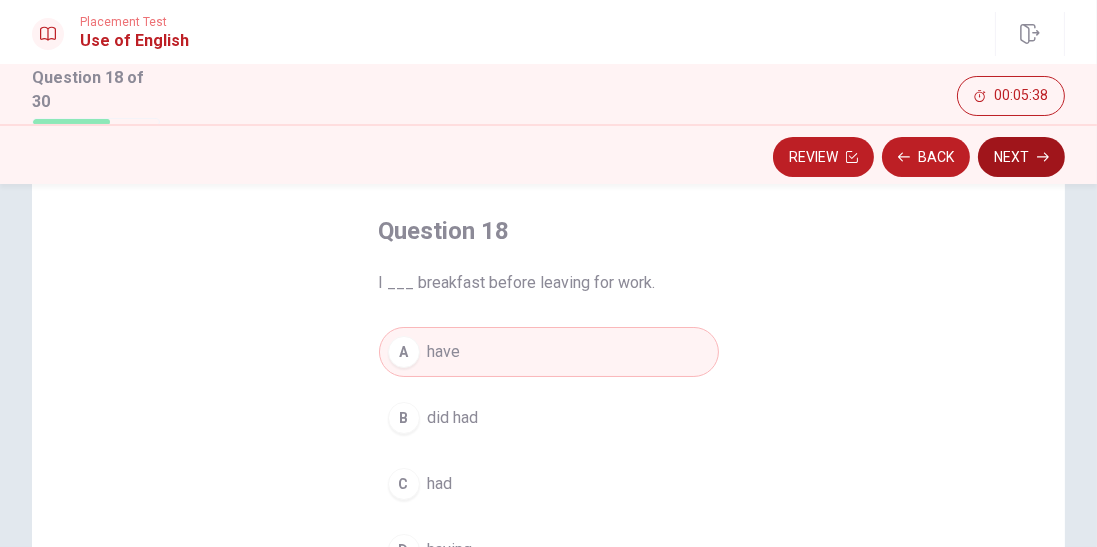 click on "Next" at bounding box center [1021, 157] 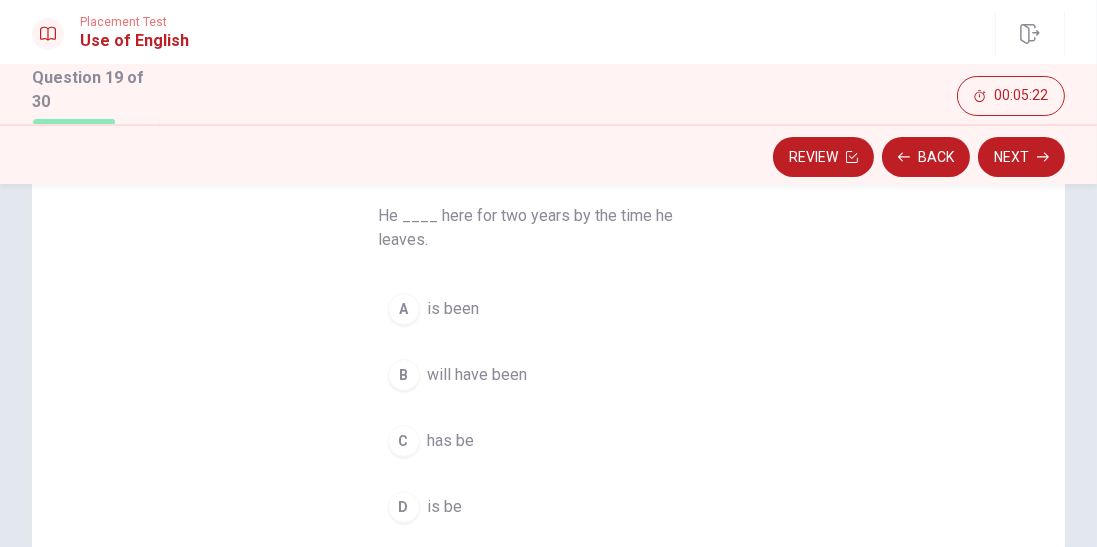 scroll, scrollTop: 138, scrollLeft: 0, axis: vertical 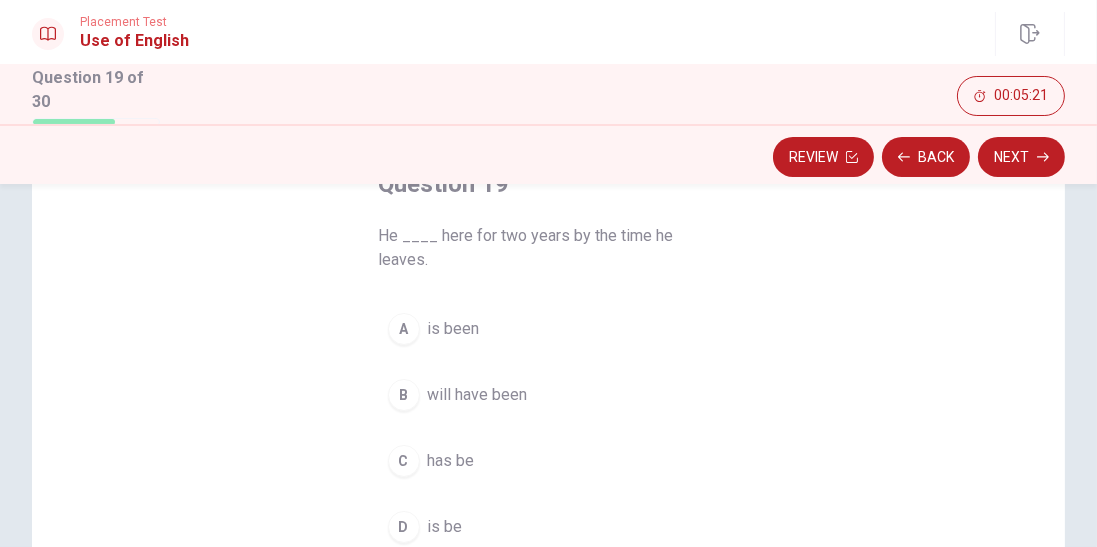 click on "will have been" at bounding box center (478, 395) 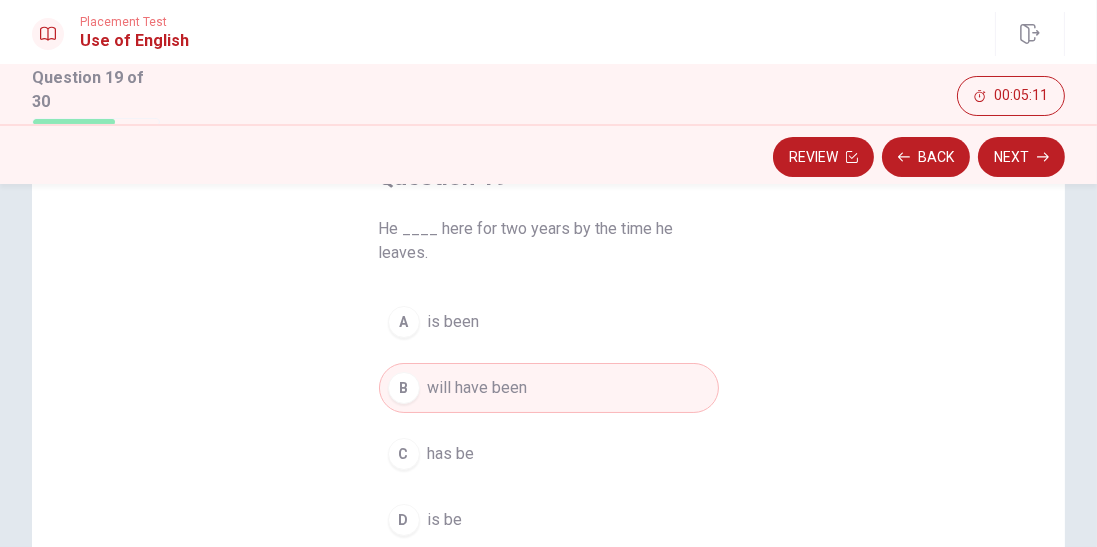 scroll, scrollTop: 138, scrollLeft: 0, axis: vertical 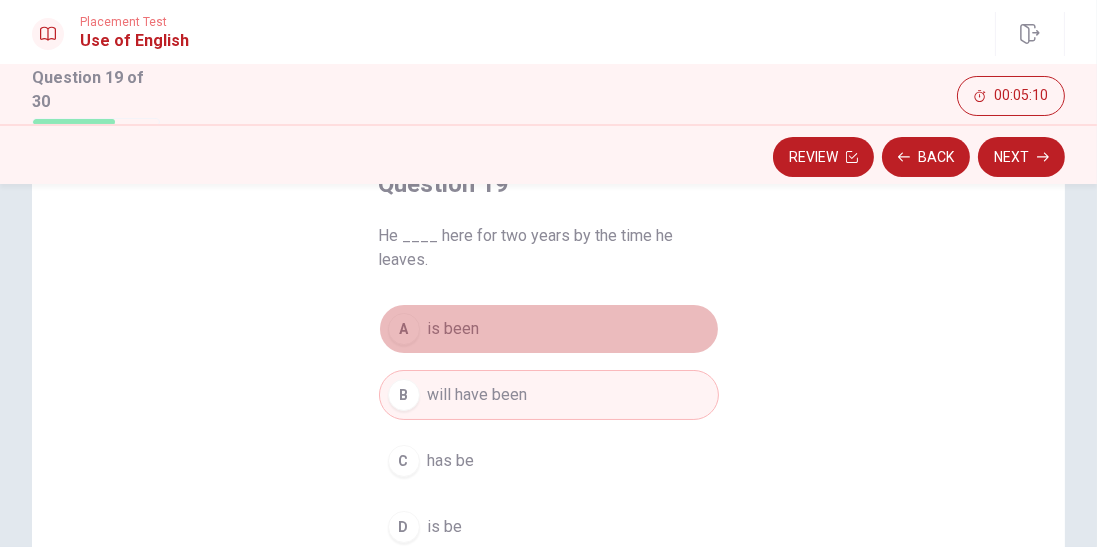 click on "is been" at bounding box center [454, 329] 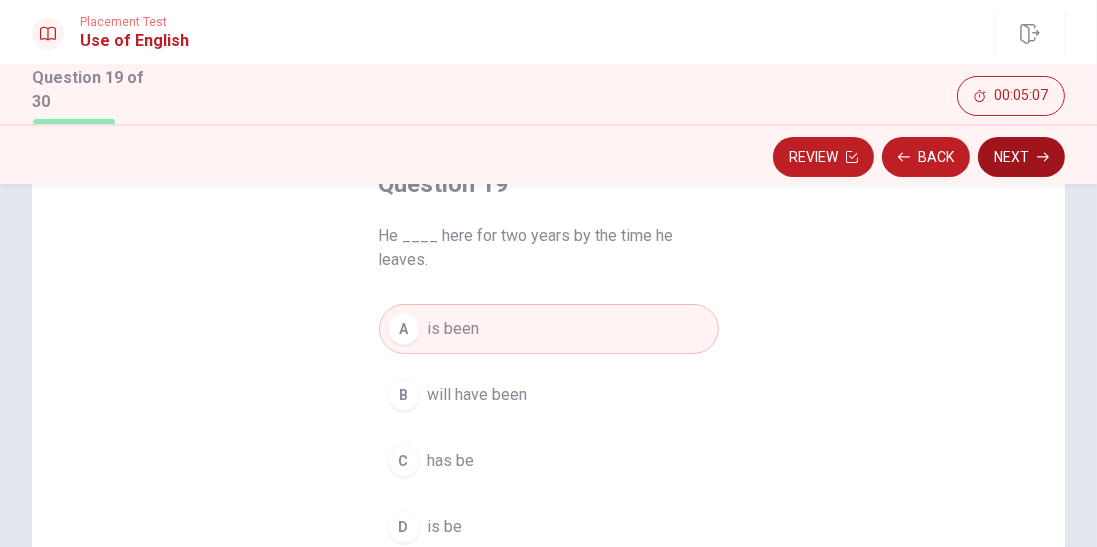 click on "Next" at bounding box center (1021, 157) 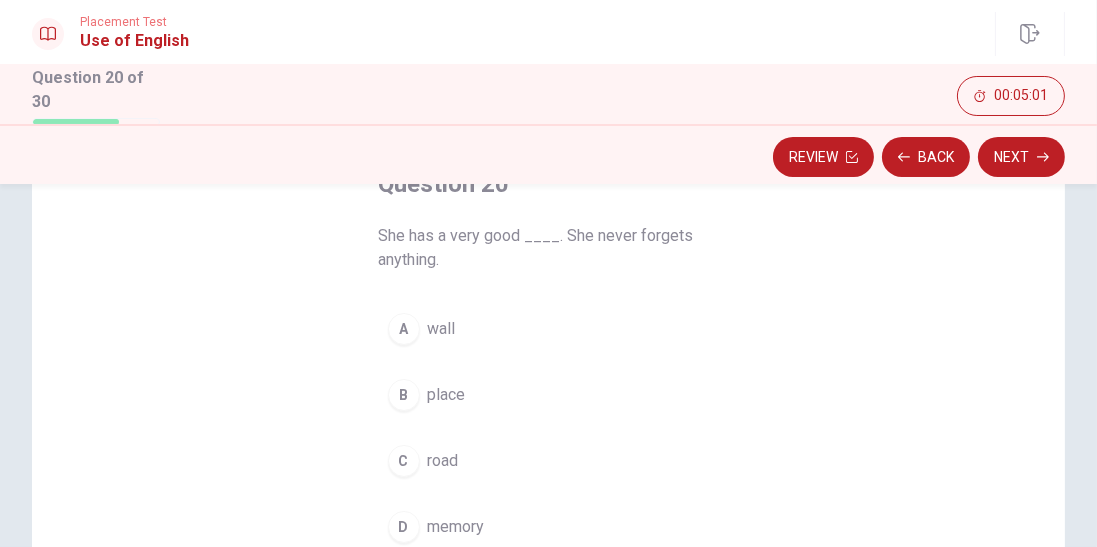 click on "memory" at bounding box center (456, 527) 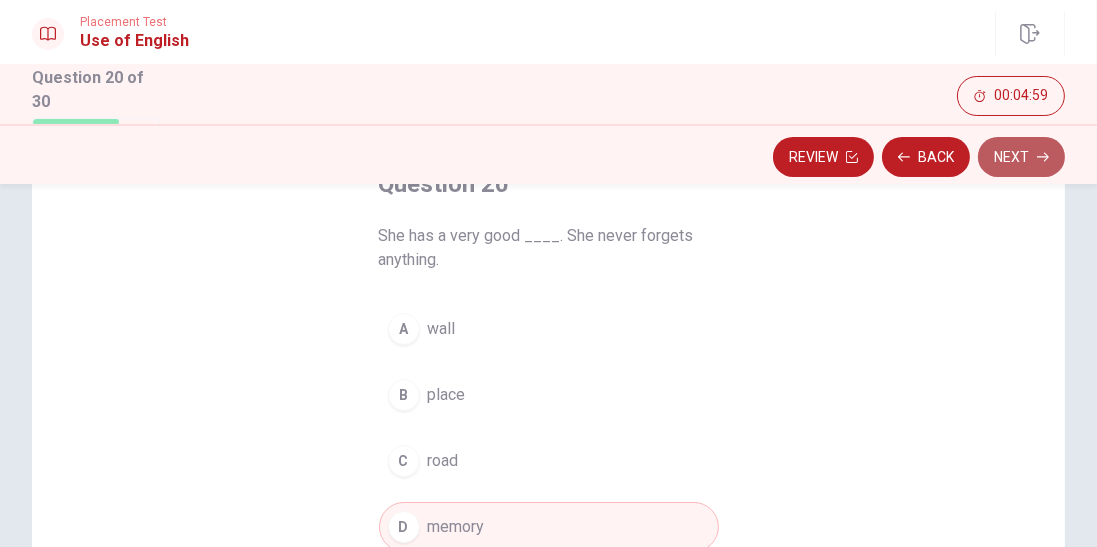 click on "Next" at bounding box center [1021, 157] 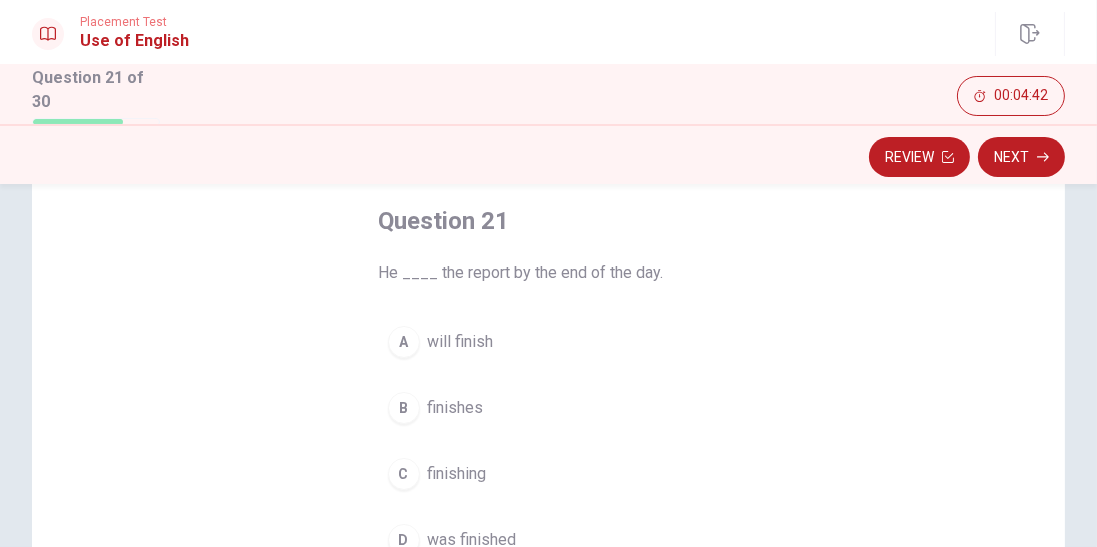 scroll, scrollTop: 128, scrollLeft: 0, axis: vertical 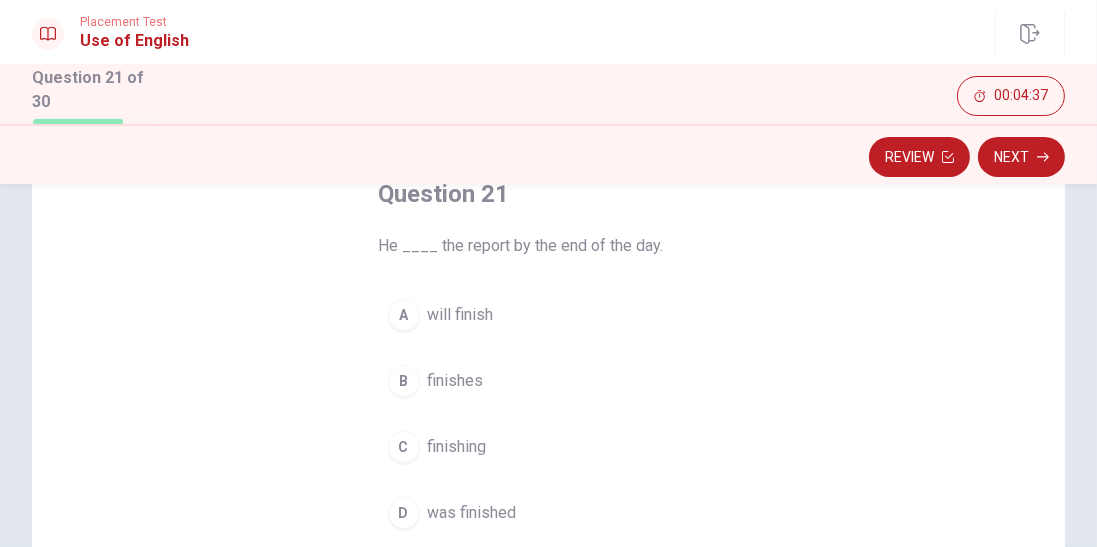 click on "B" at bounding box center (404, 381) 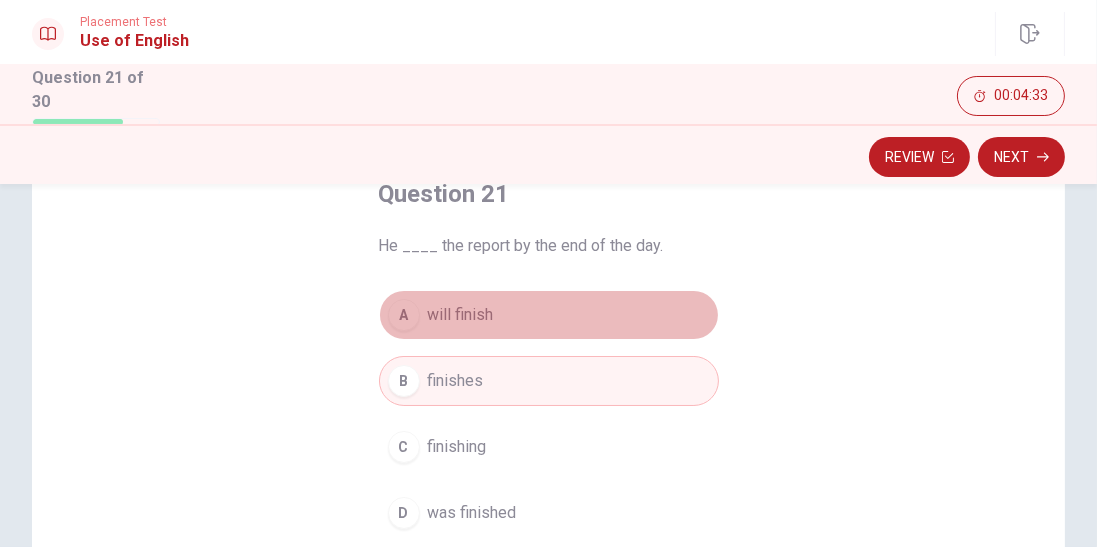 click on "A will finish" at bounding box center (549, 315) 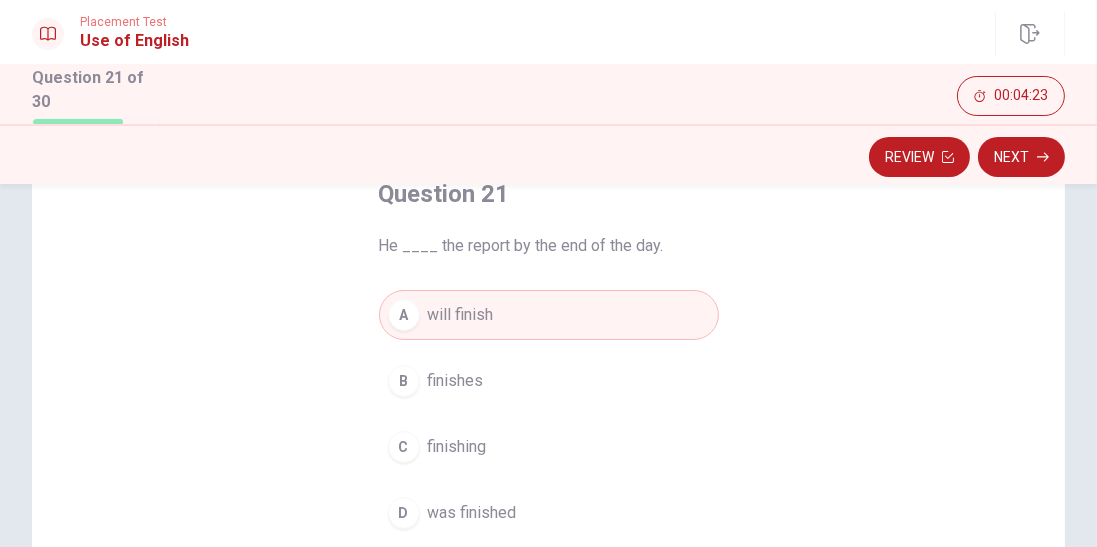 click on "was finished" at bounding box center [472, 513] 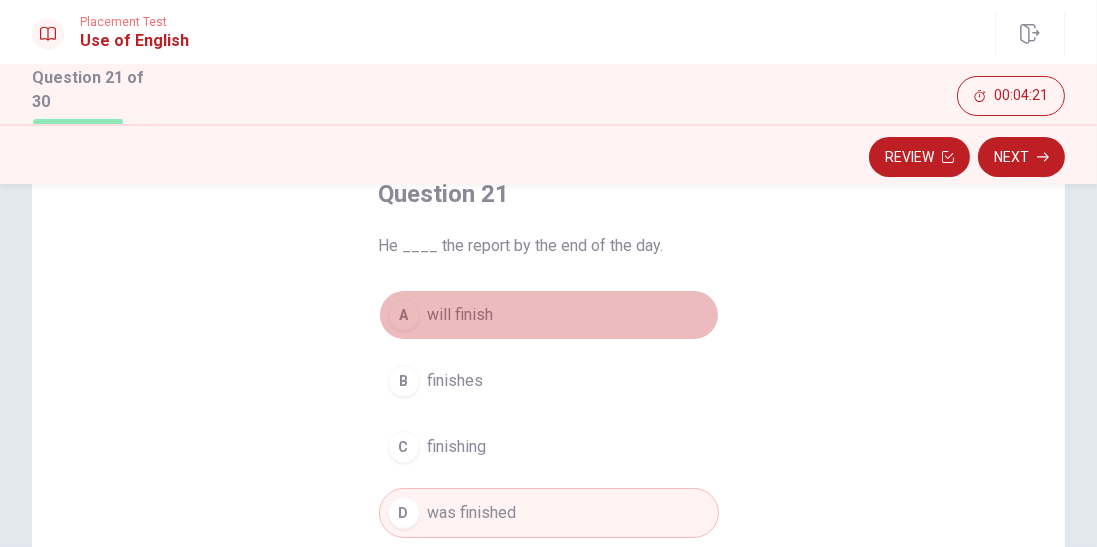 click on "will finish" at bounding box center (461, 315) 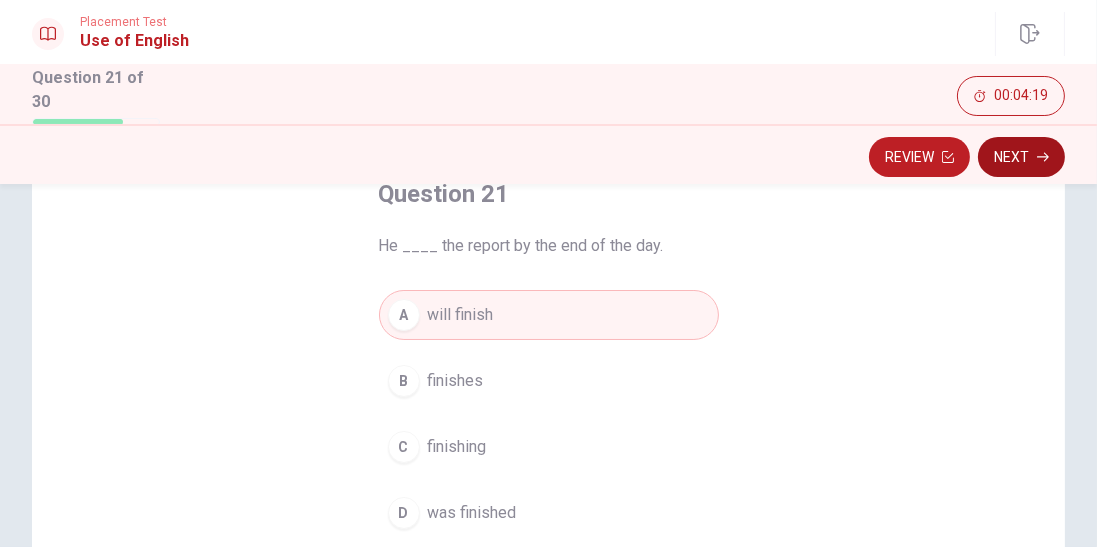 click on "Next" at bounding box center (1021, 157) 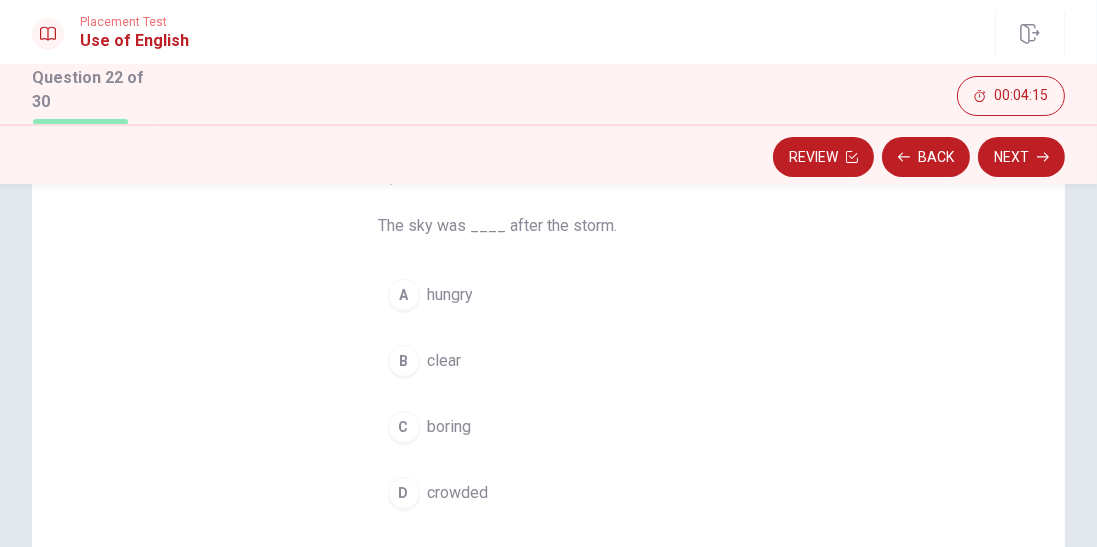 scroll, scrollTop: 128, scrollLeft: 0, axis: vertical 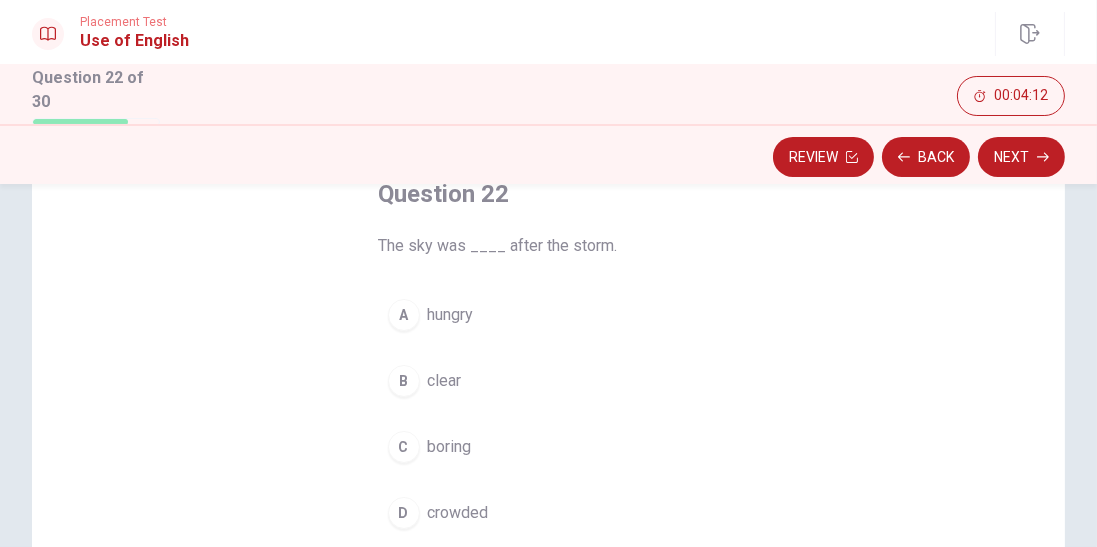 click on "clear" at bounding box center (445, 381) 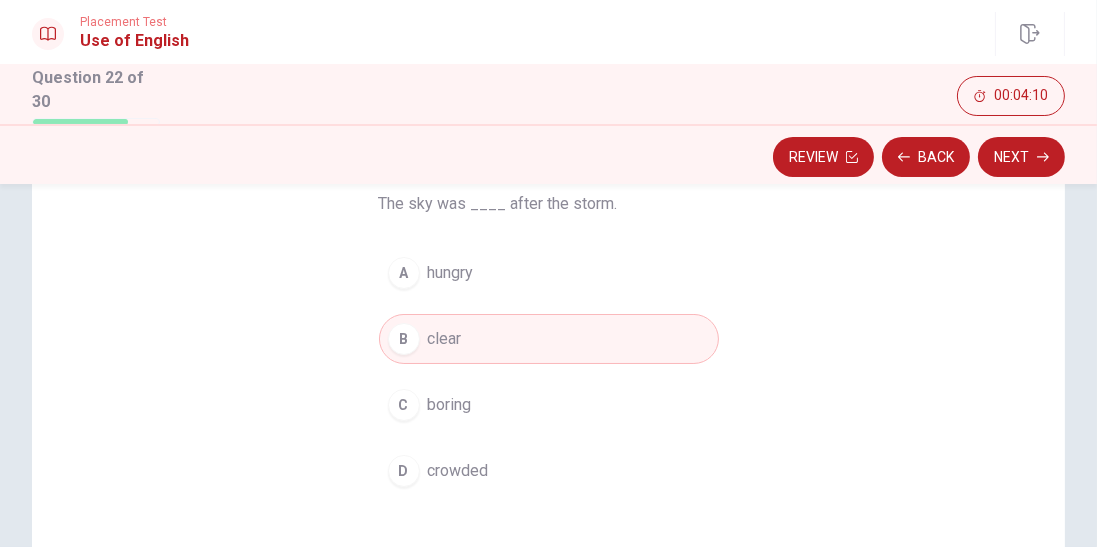 scroll, scrollTop: 192, scrollLeft: 0, axis: vertical 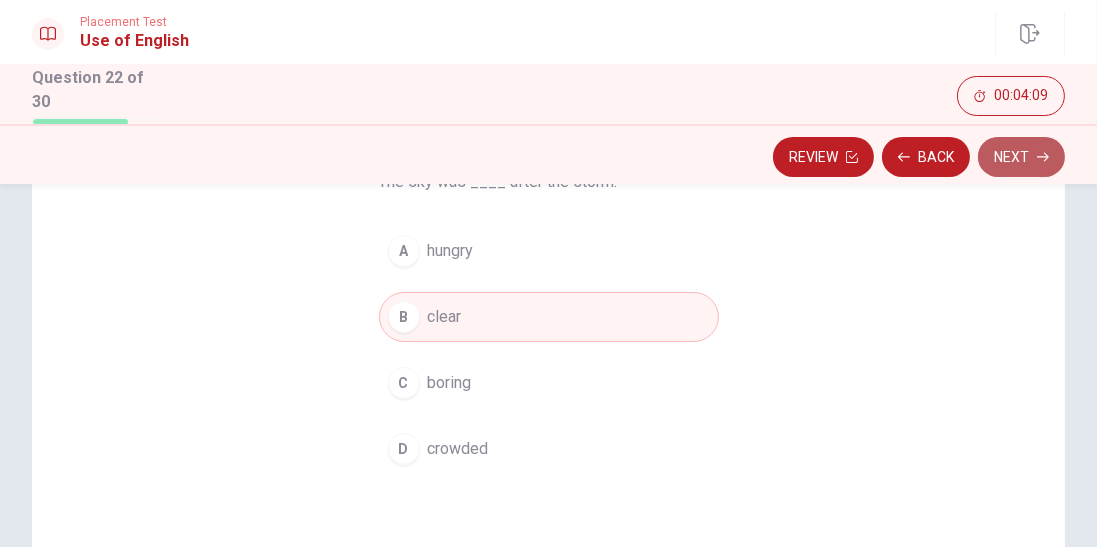 click on "Next" at bounding box center (1021, 157) 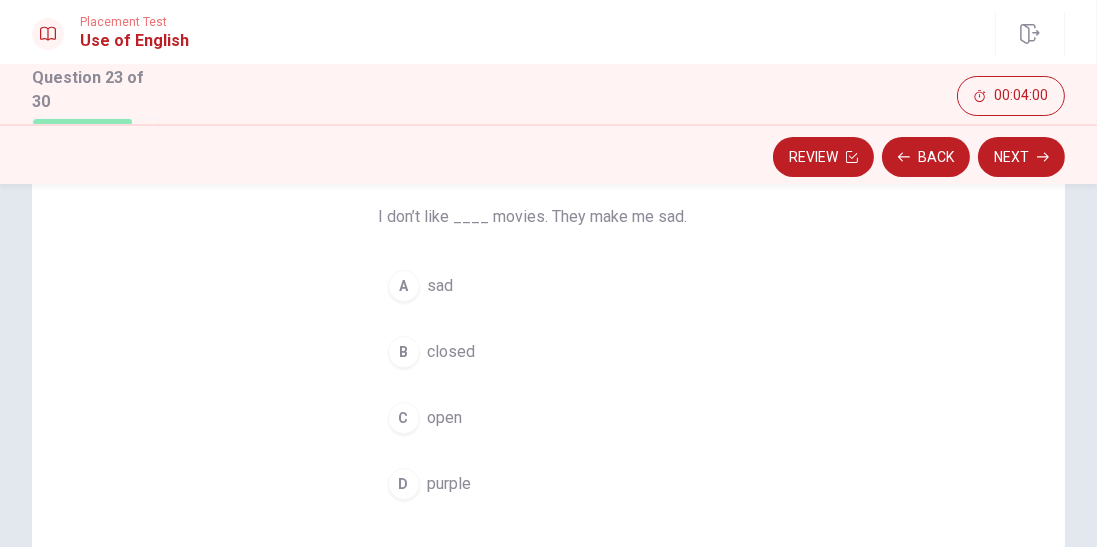 scroll, scrollTop: 128, scrollLeft: 0, axis: vertical 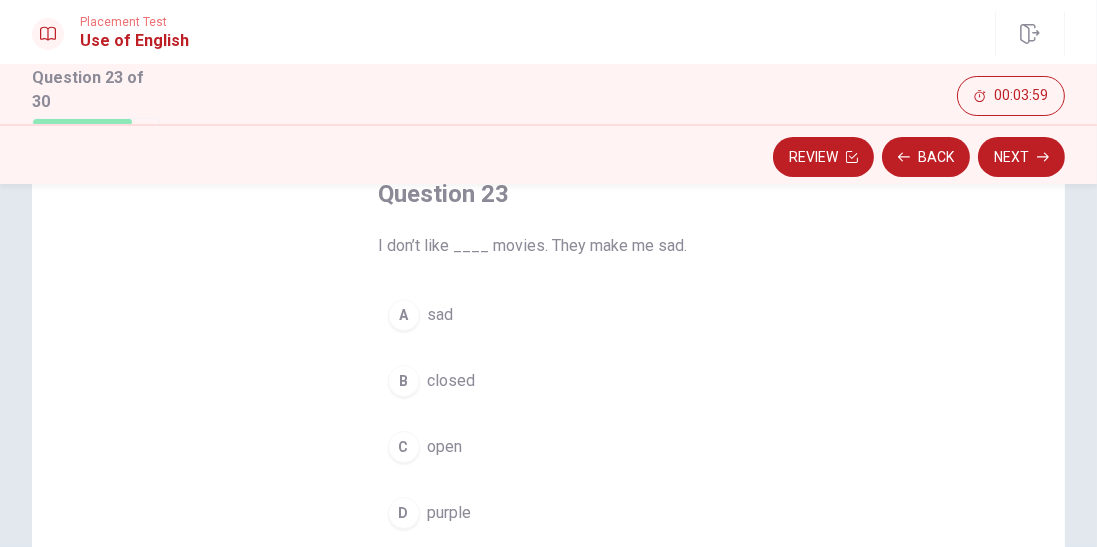 click on "A" at bounding box center [404, 315] 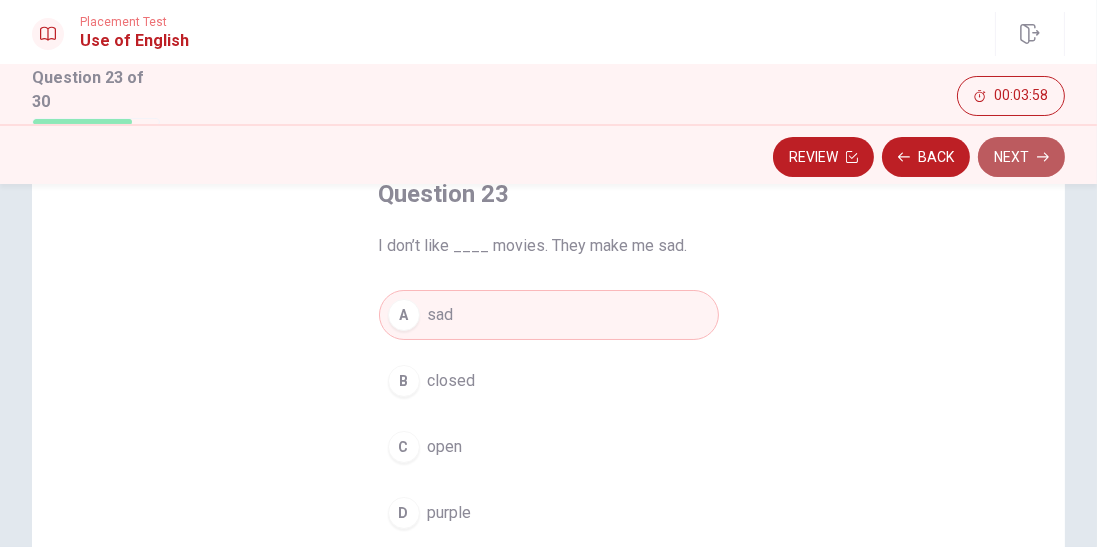 click 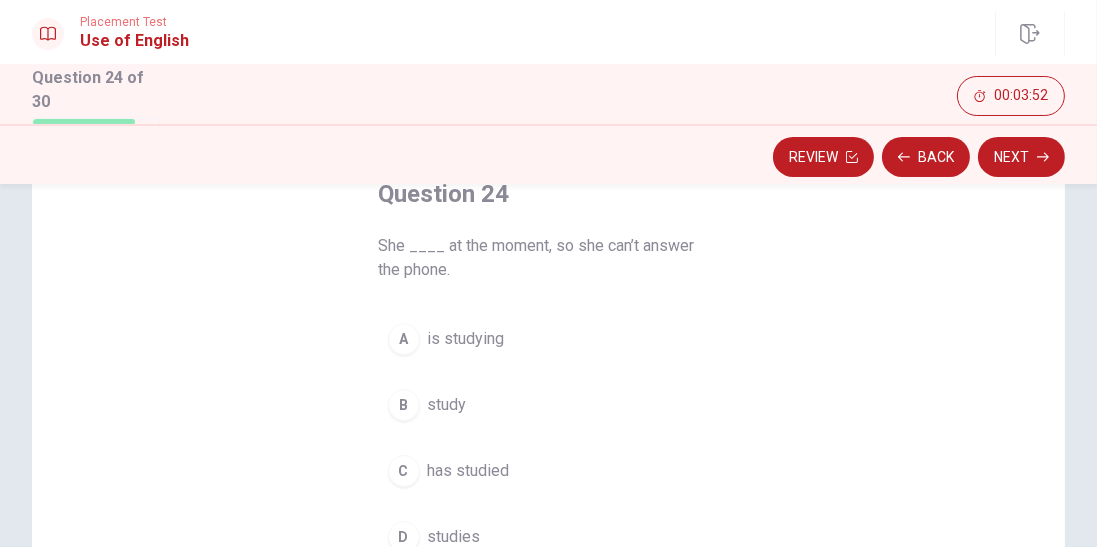 click on "is studying" at bounding box center [466, 339] 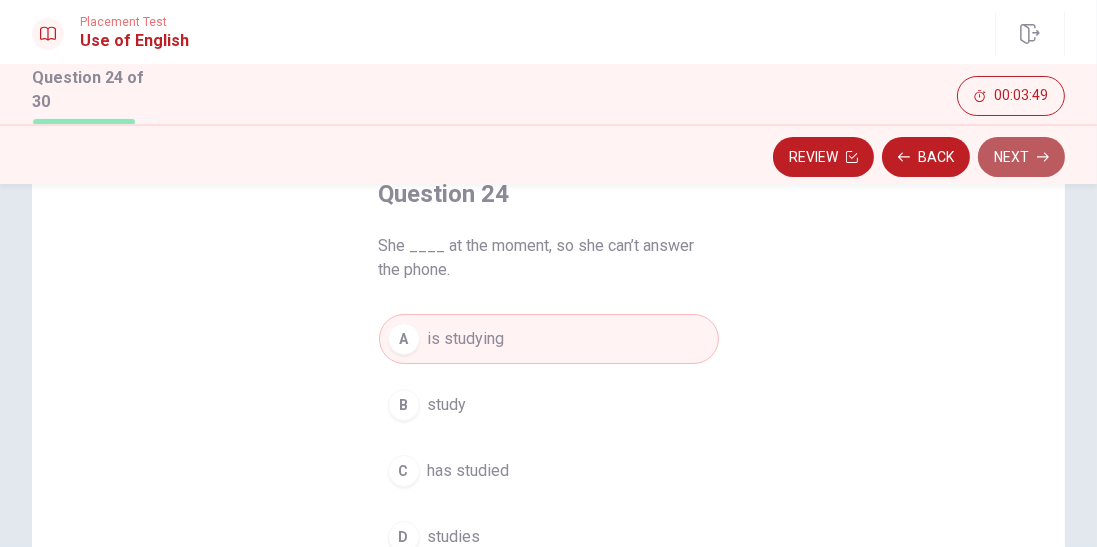 click on "Next" at bounding box center (1021, 157) 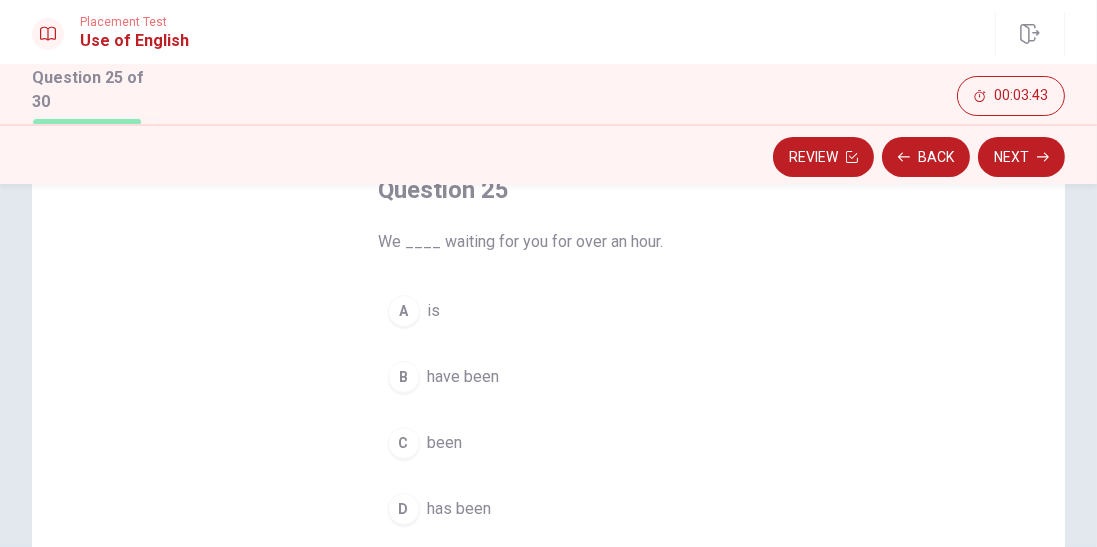 scroll, scrollTop: 128, scrollLeft: 0, axis: vertical 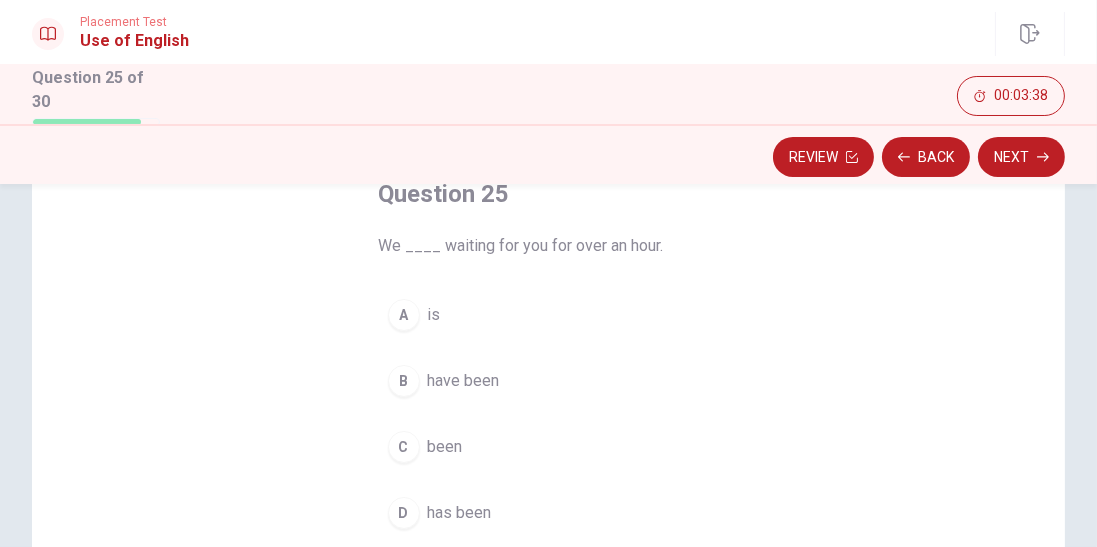 click on "have been" at bounding box center [464, 381] 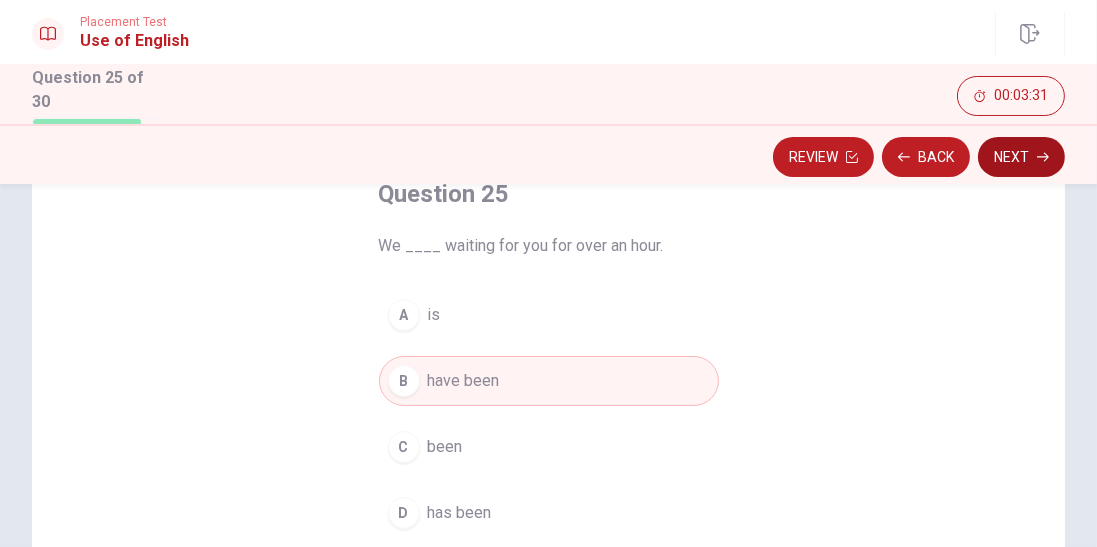 click on "Next" at bounding box center (1021, 157) 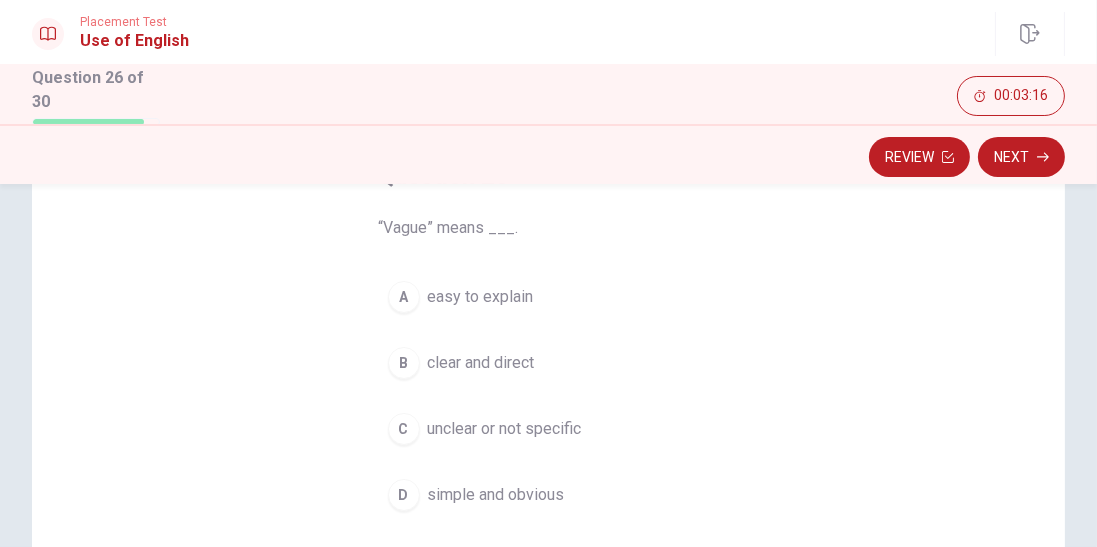 scroll, scrollTop: 128, scrollLeft: 0, axis: vertical 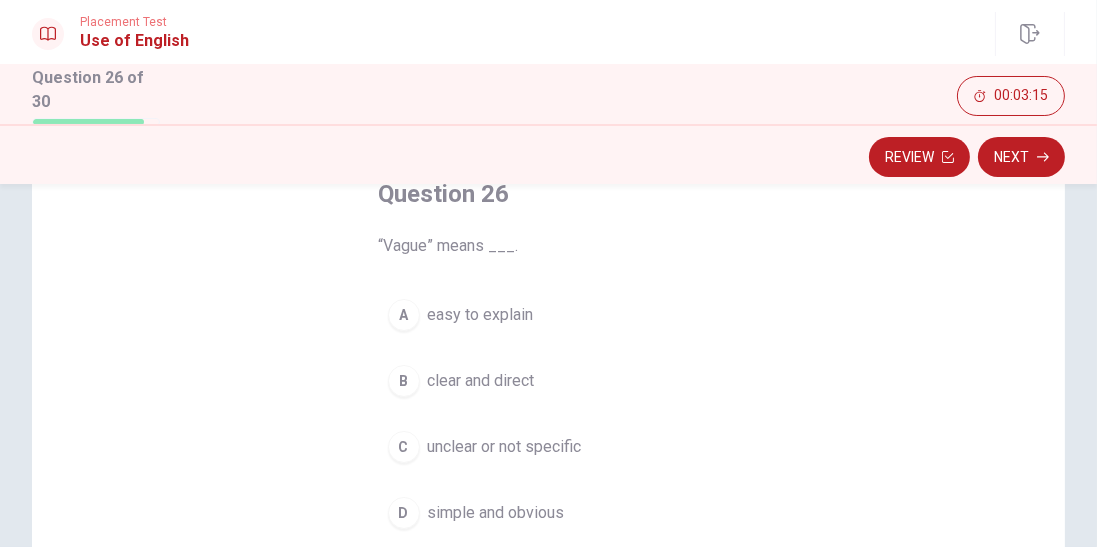 click on "C" at bounding box center [404, 447] 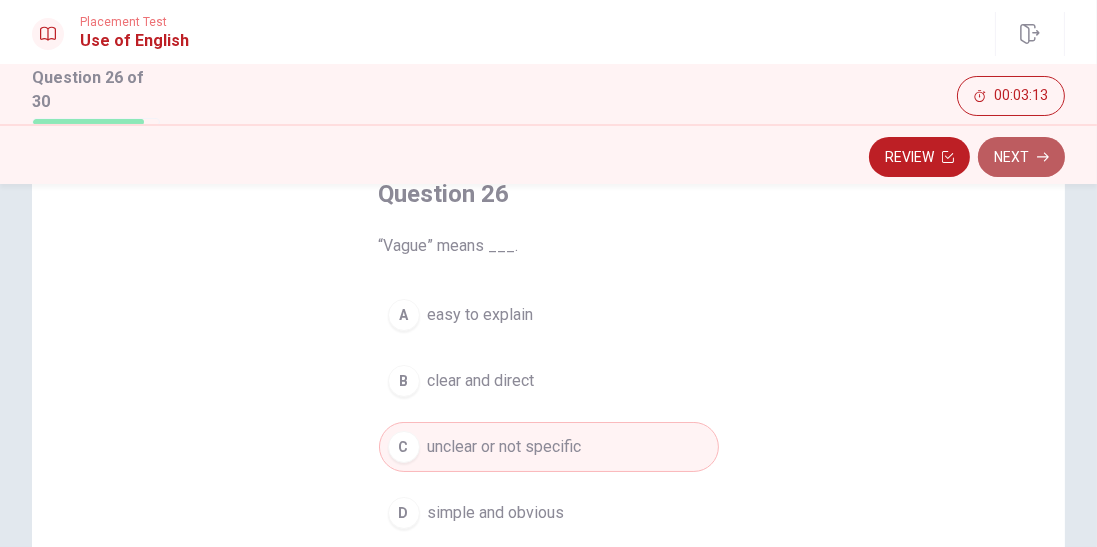 click on "Next" at bounding box center [1021, 157] 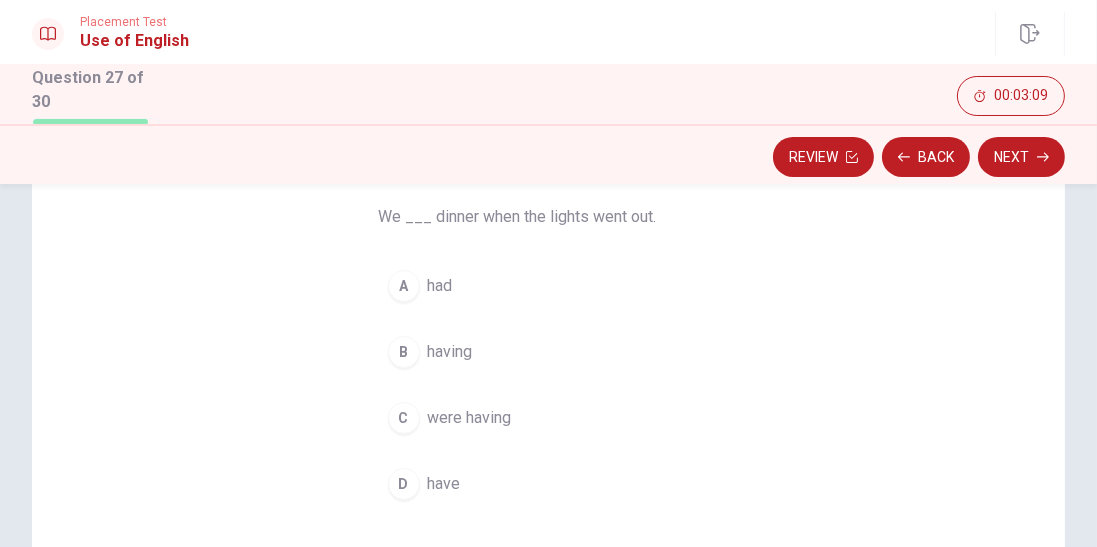 scroll, scrollTop: 128, scrollLeft: 0, axis: vertical 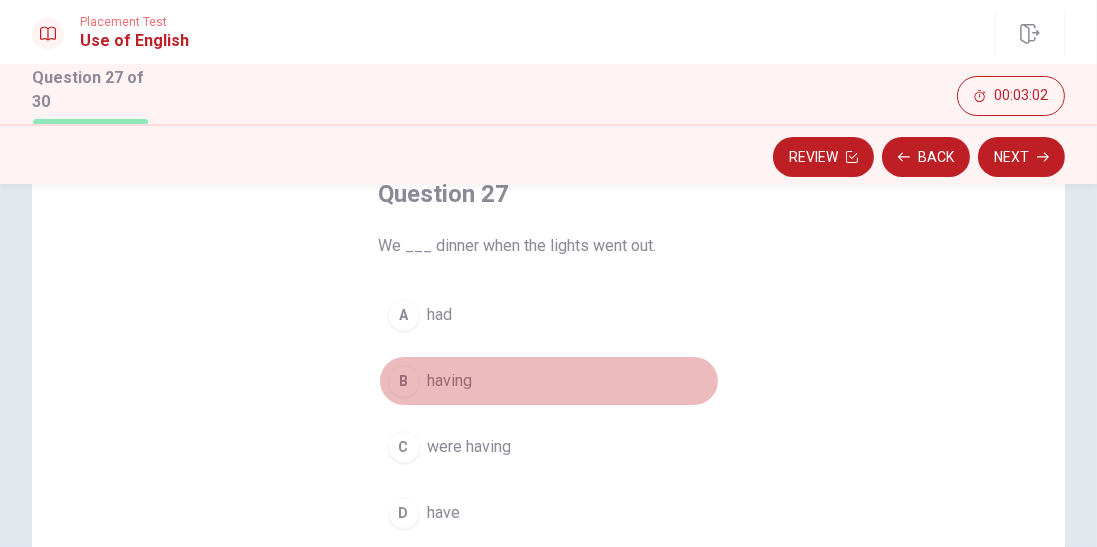 click on "having" at bounding box center [450, 381] 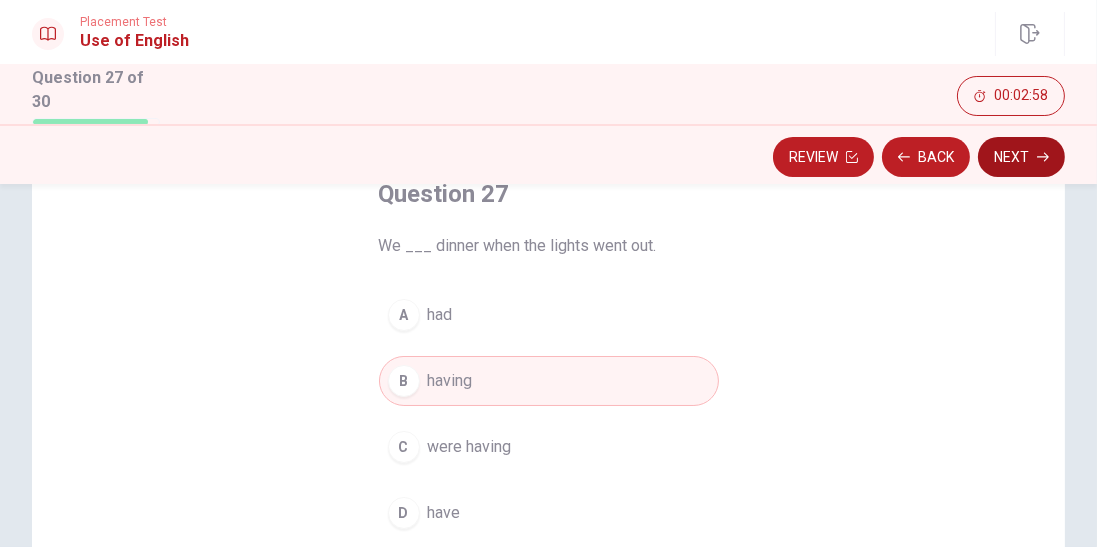 click on "Next" at bounding box center (1021, 157) 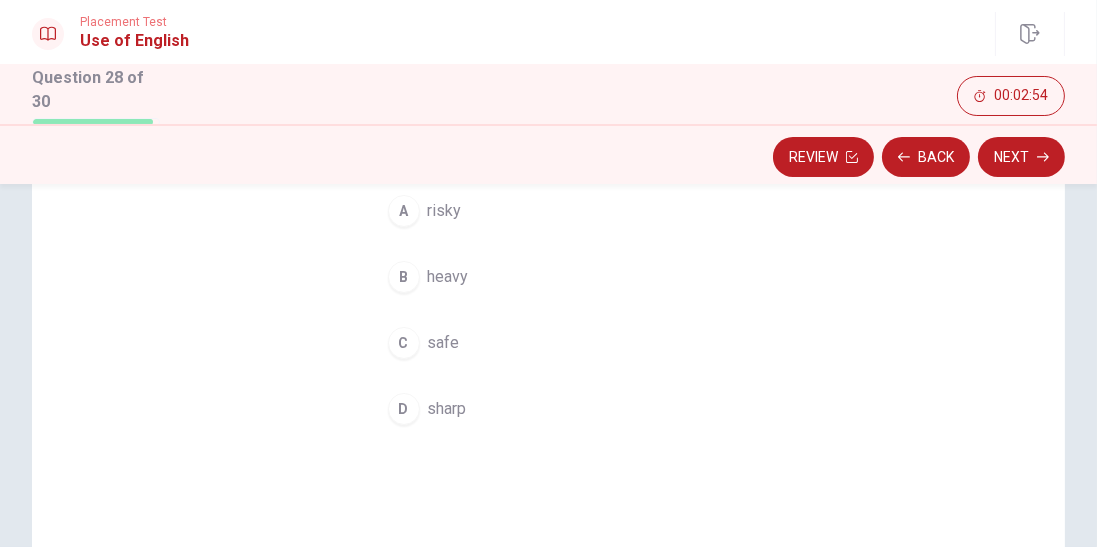scroll, scrollTop: 192, scrollLeft: 0, axis: vertical 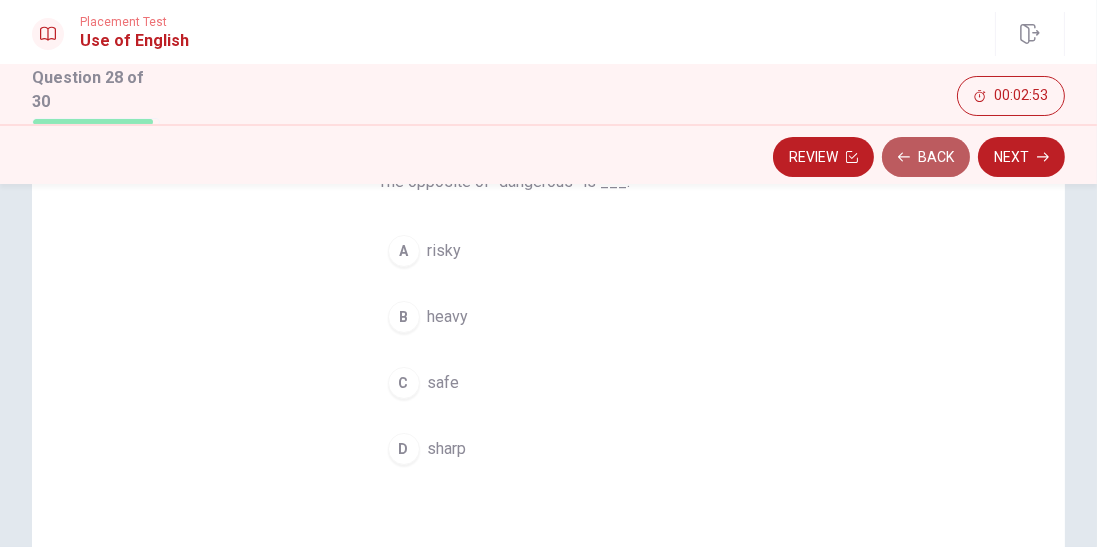 click on "Back" at bounding box center (926, 157) 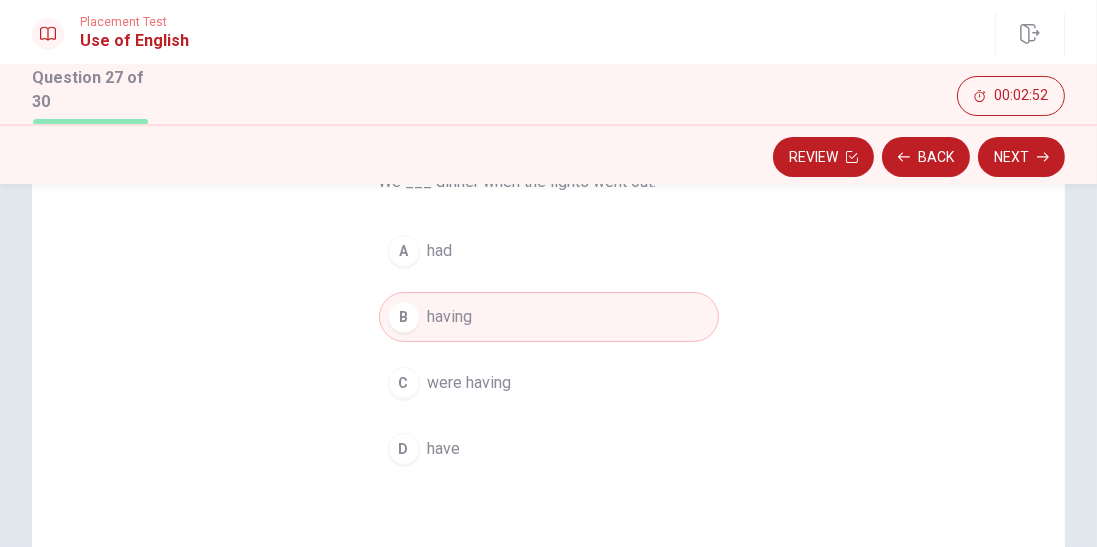 scroll, scrollTop: 128, scrollLeft: 0, axis: vertical 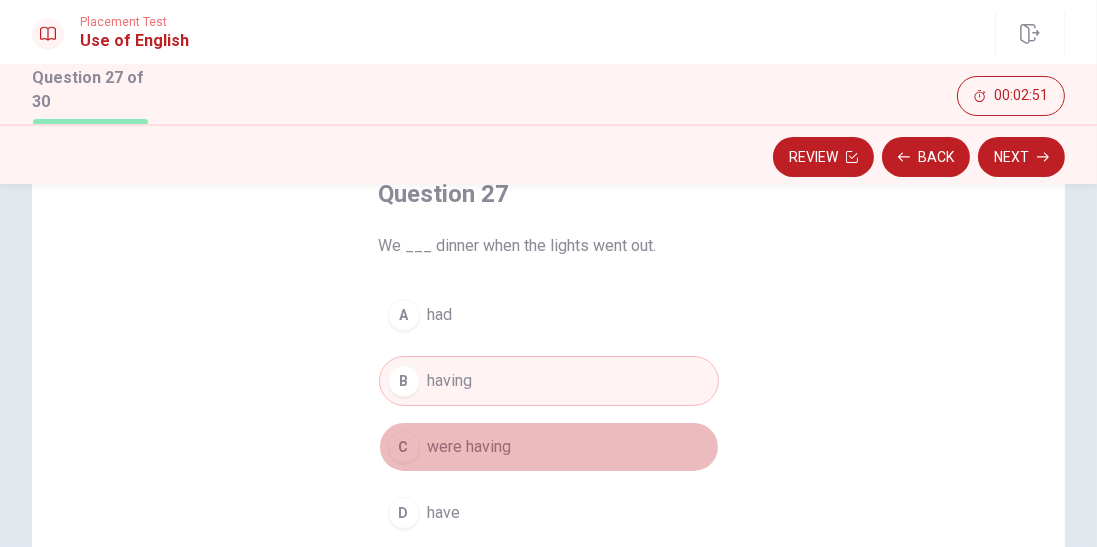 click on "were having" at bounding box center [470, 447] 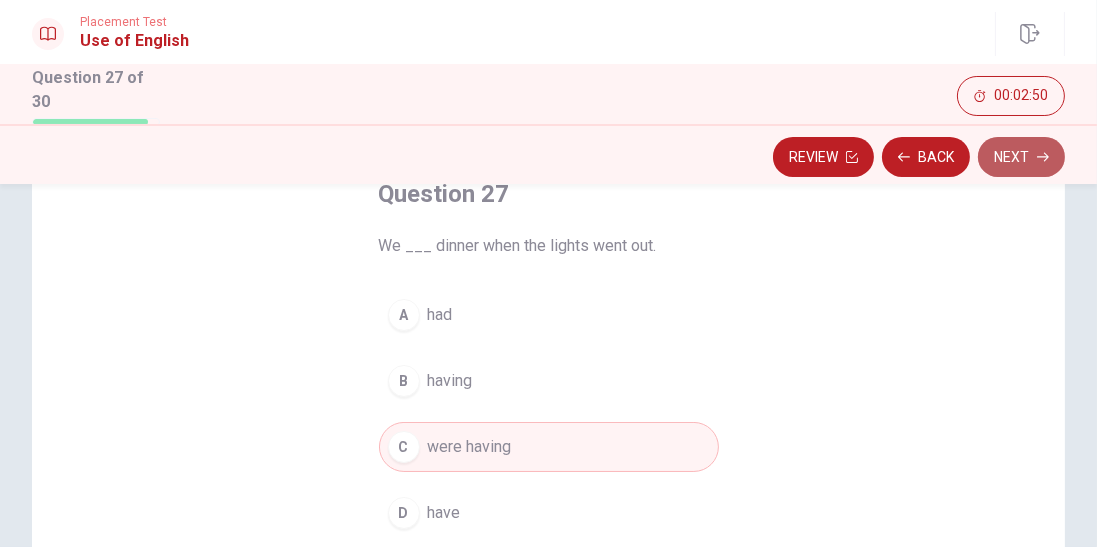 click on "Next" at bounding box center (1021, 157) 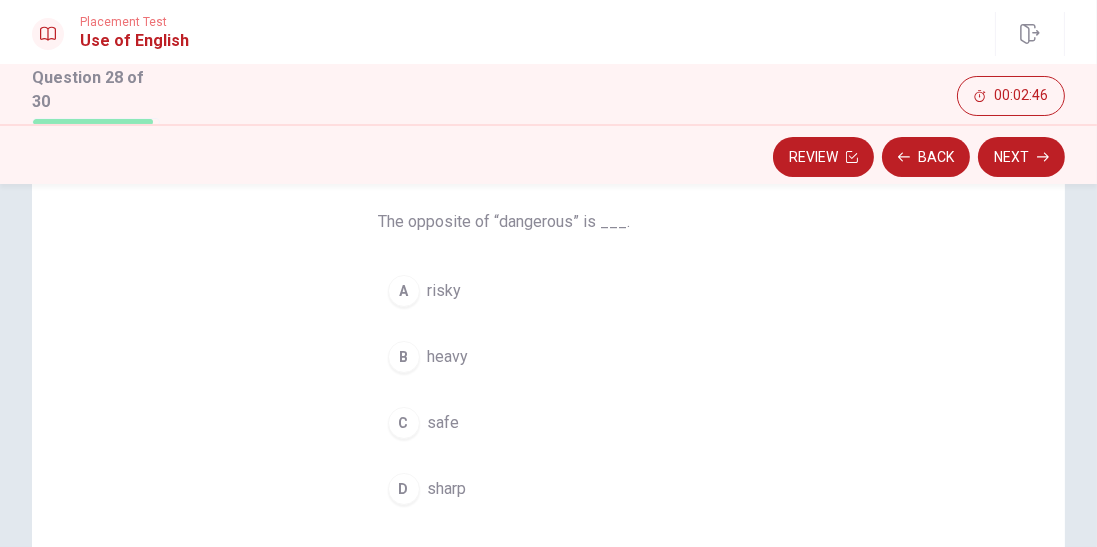 scroll, scrollTop: 192, scrollLeft: 0, axis: vertical 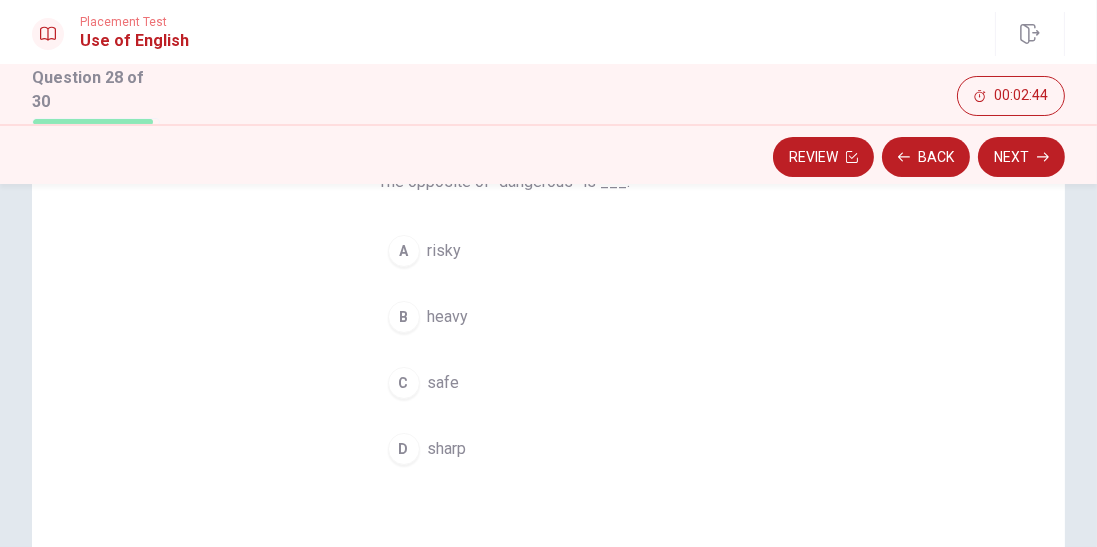 click on "safe" at bounding box center (444, 383) 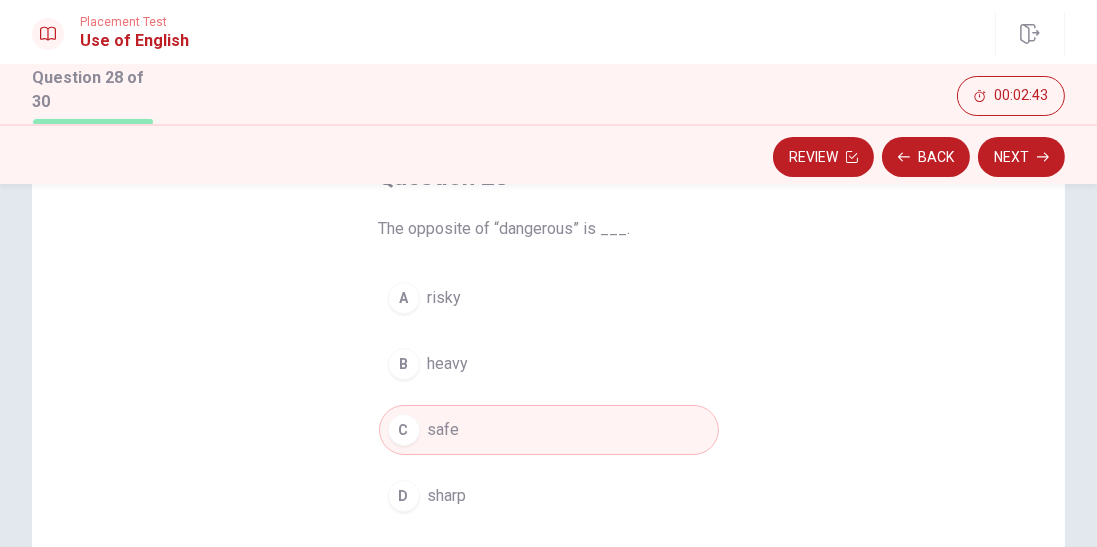 scroll, scrollTop: 128, scrollLeft: 0, axis: vertical 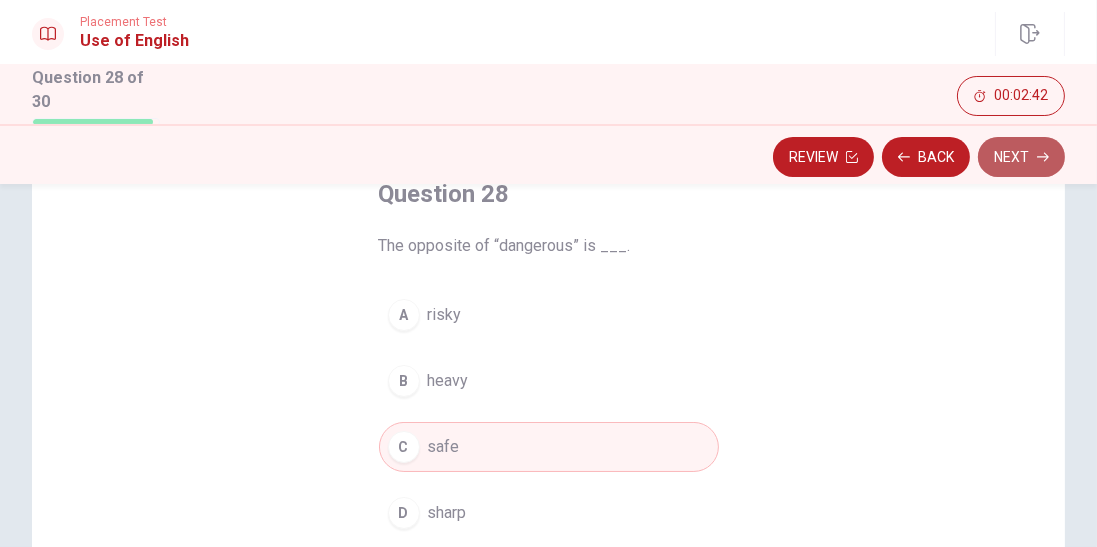 click on "Next" at bounding box center (1021, 157) 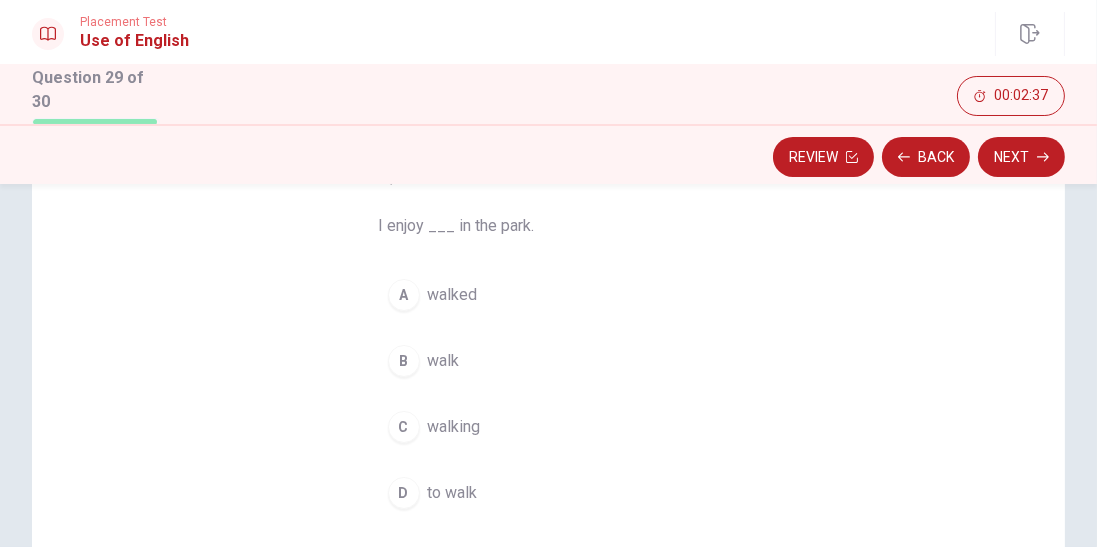 scroll, scrollTop: 128, scrollLeft: 0, axis: vertical 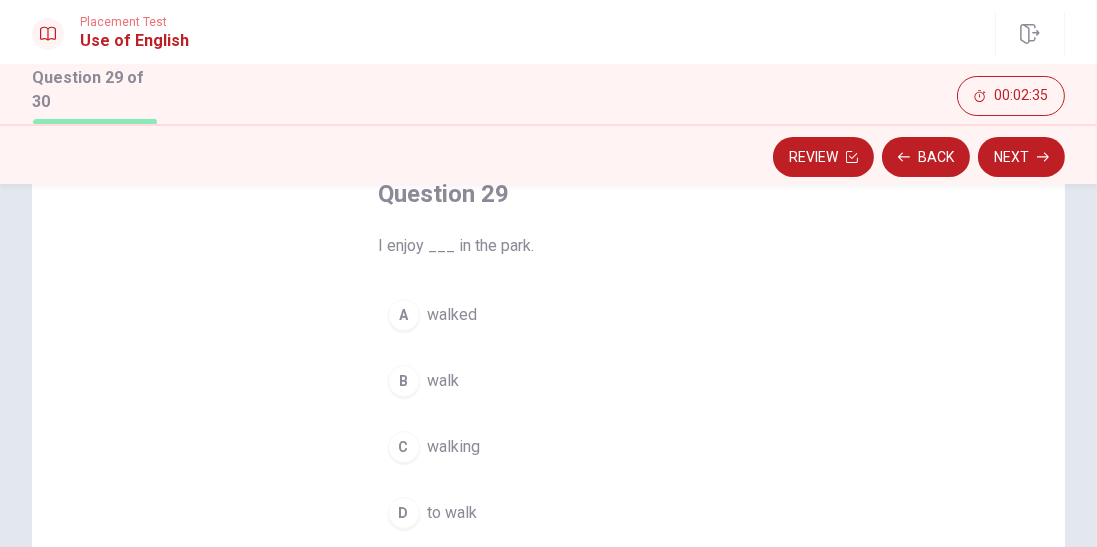 click on "walking" at bounding box center (454, 447) 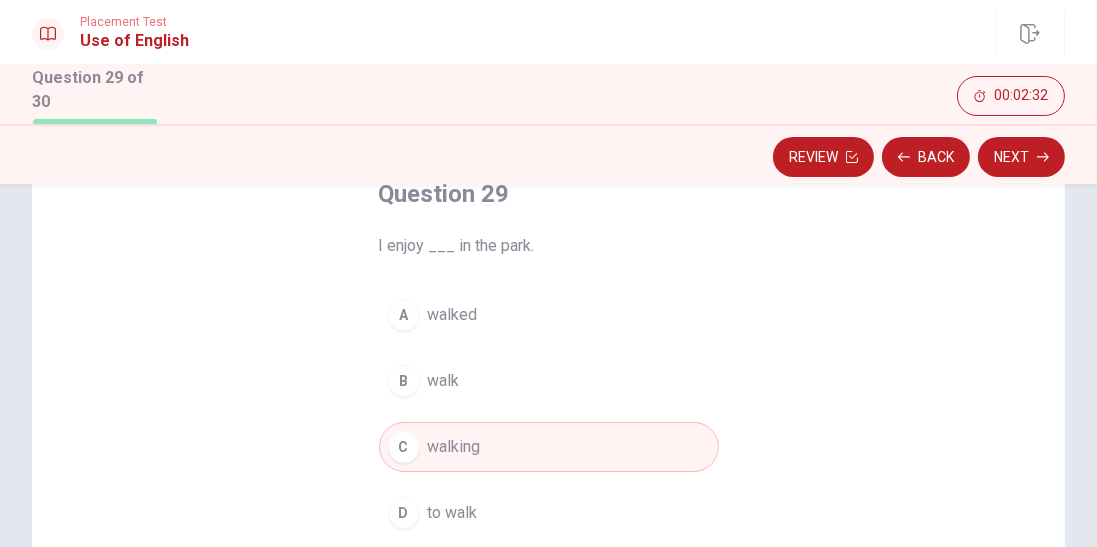 click on "to walk" at bounding box center (453, 513) 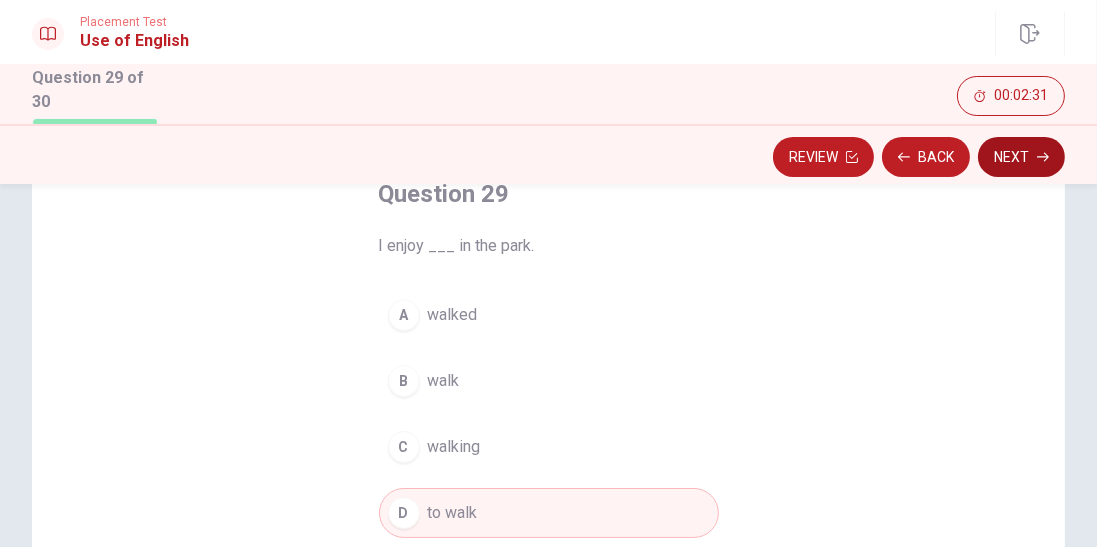 click on "Next" at bounding box center [1021, 157] 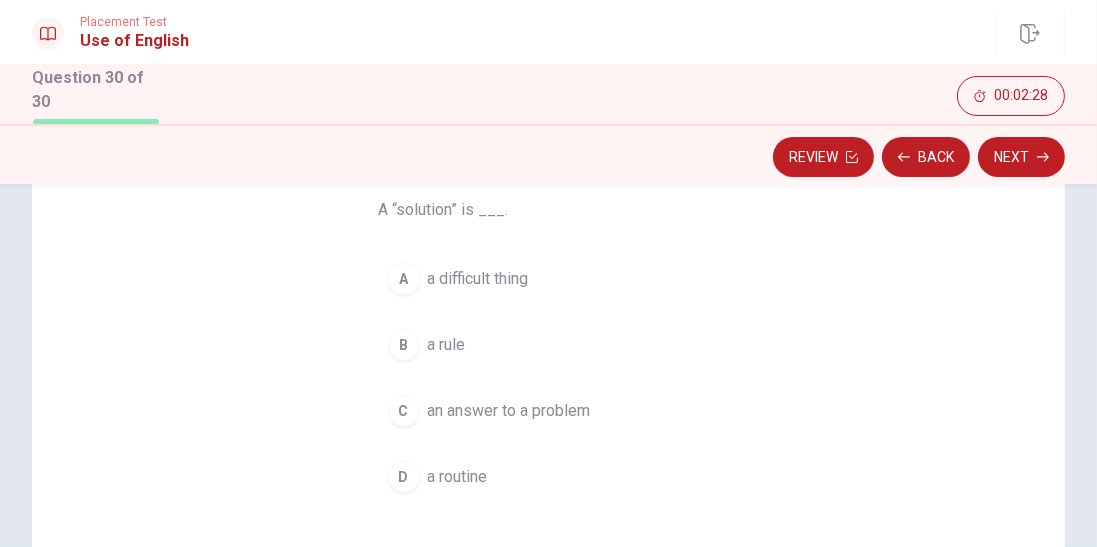 scroll, scrollTop: 192, scrollLeft: 0, axis: vertical 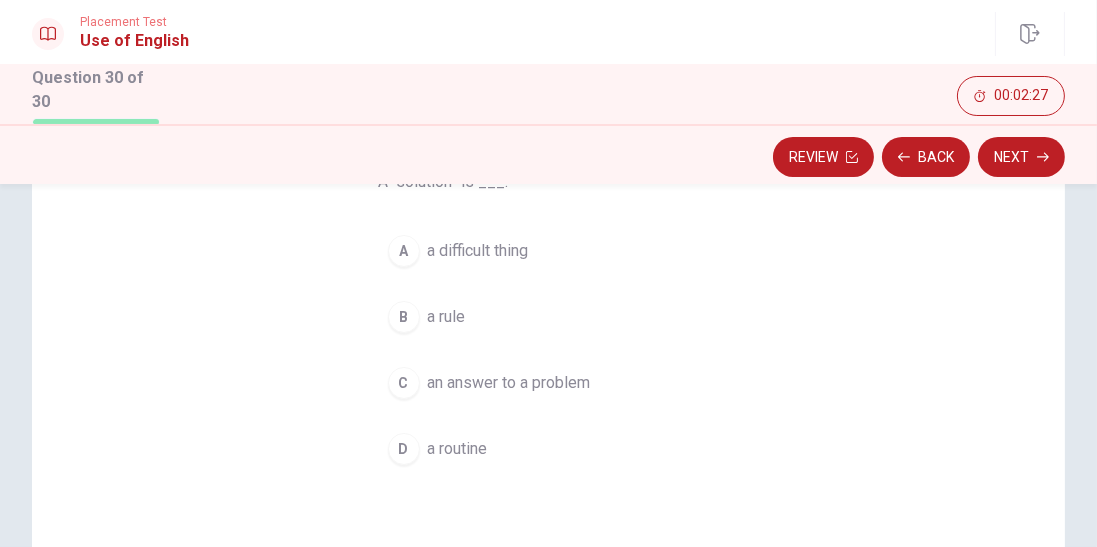 click on "an answer to a problem" at bounding box center [509, 383] 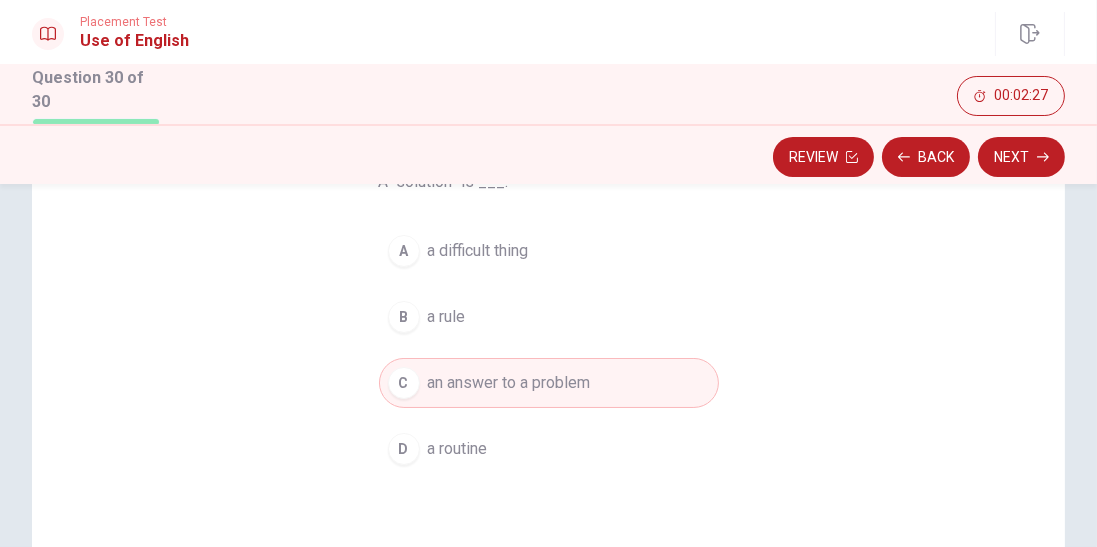 scroll, scrollTop: 128, scrollLeft: 0, axis: vertical 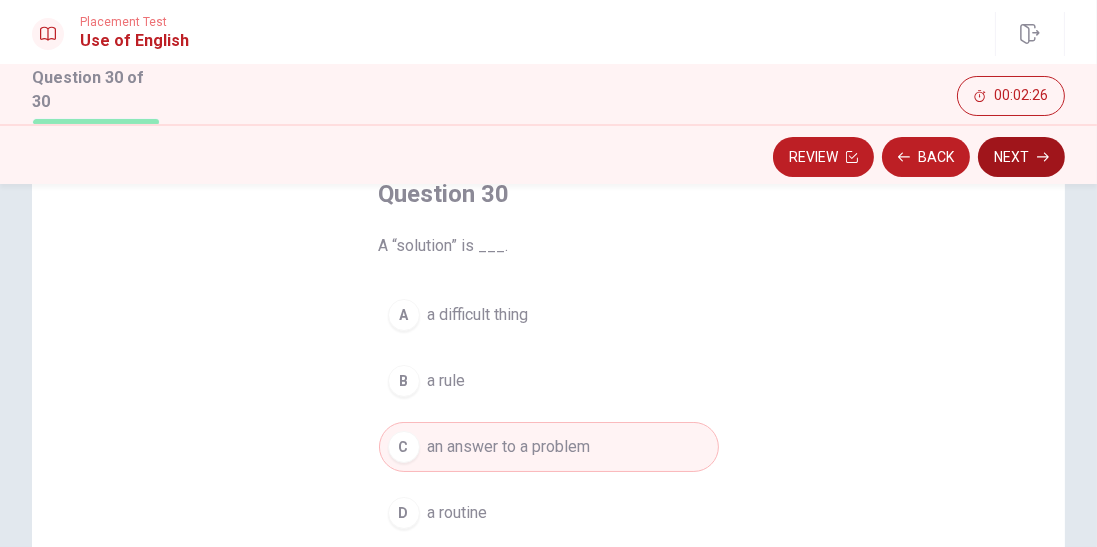 click on "Next" at bounding box center [1021, 157] 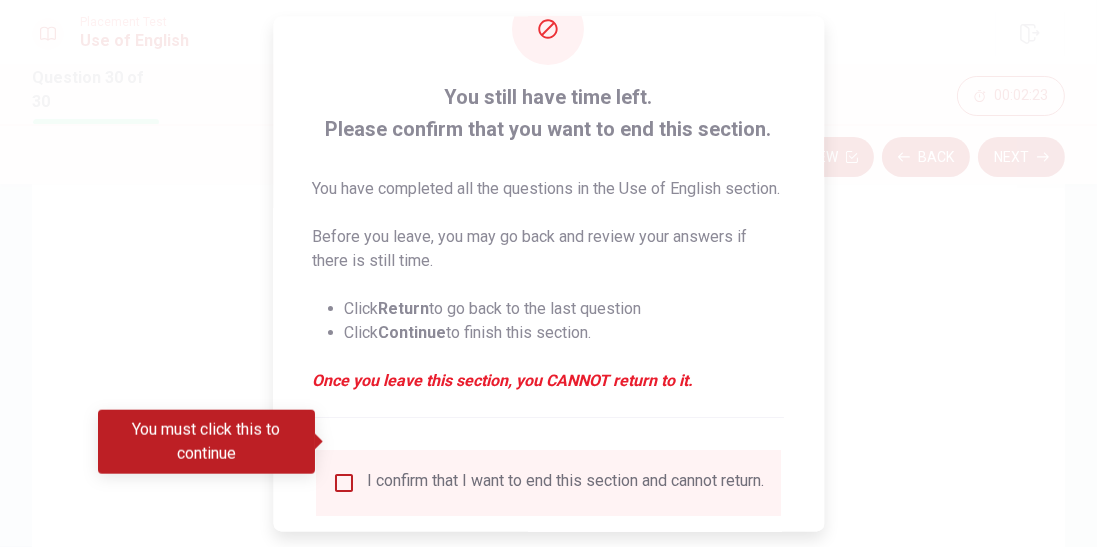 scroll, scrollTop: 125, scrollLeft: 0, axis: vertical 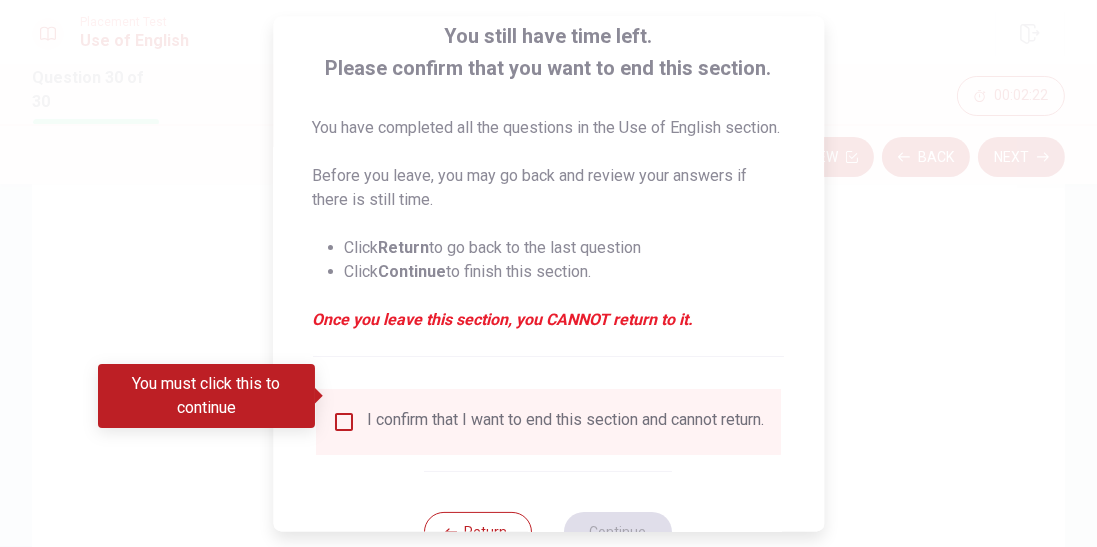 click at bounding box center [344, 421] 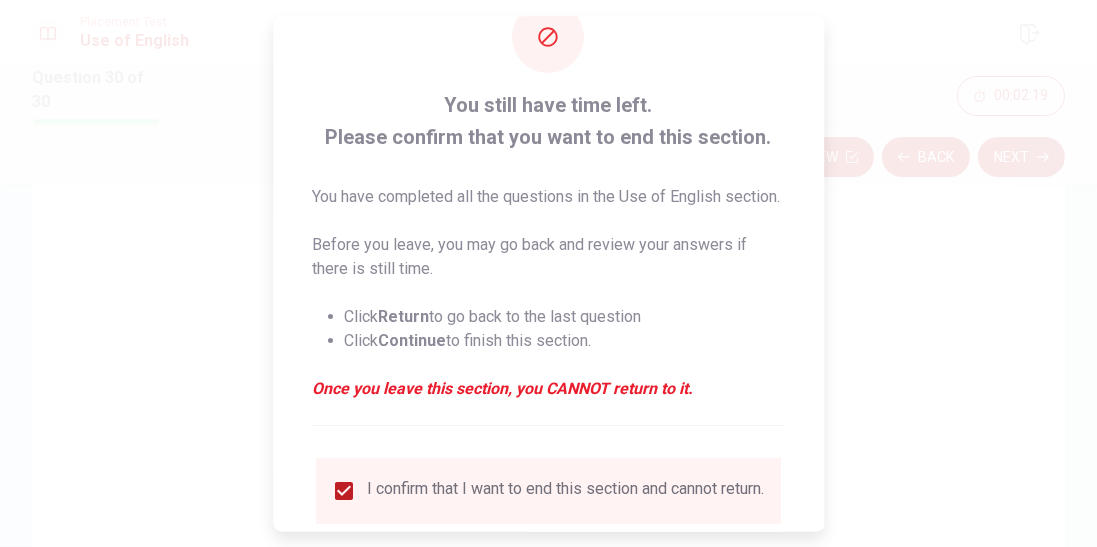 scroll, scrollTop: 125, scrollLeft: 0, axis: vertical 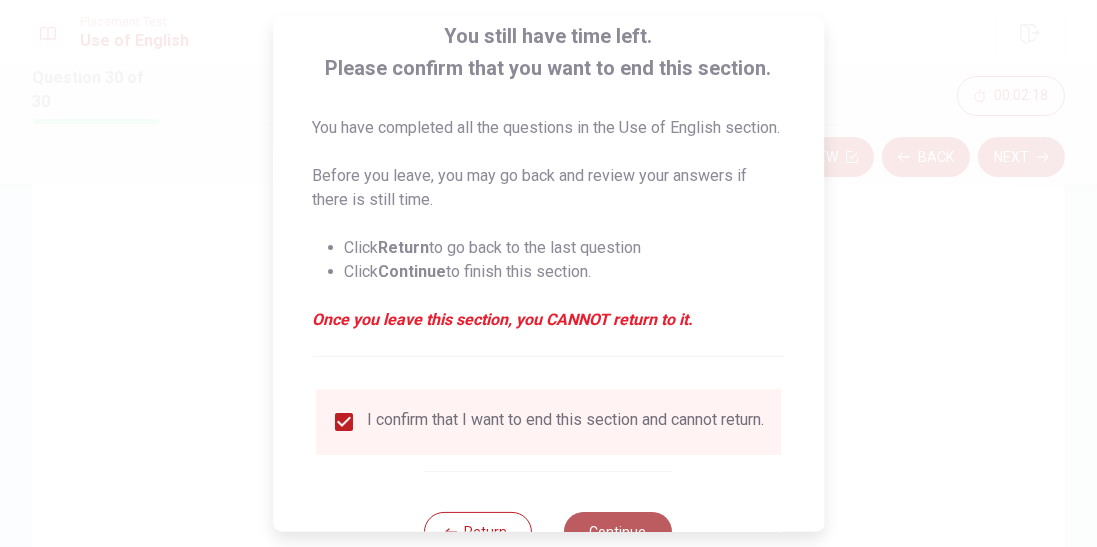 click on "Continue" at bounding box center (619, 531) 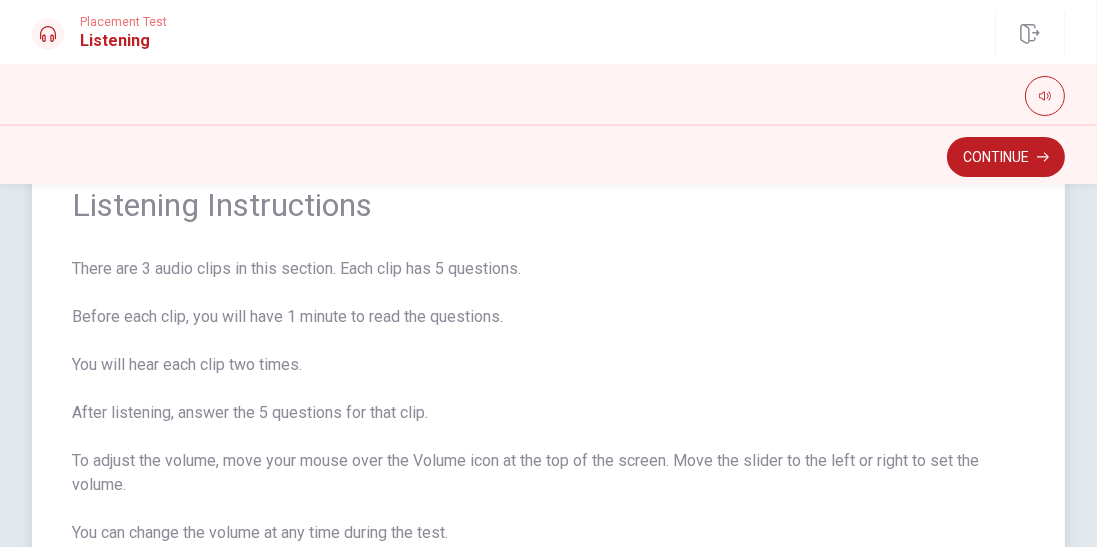 scroll, scrollTop: 64, scrollLeft: 0, axis: vertical 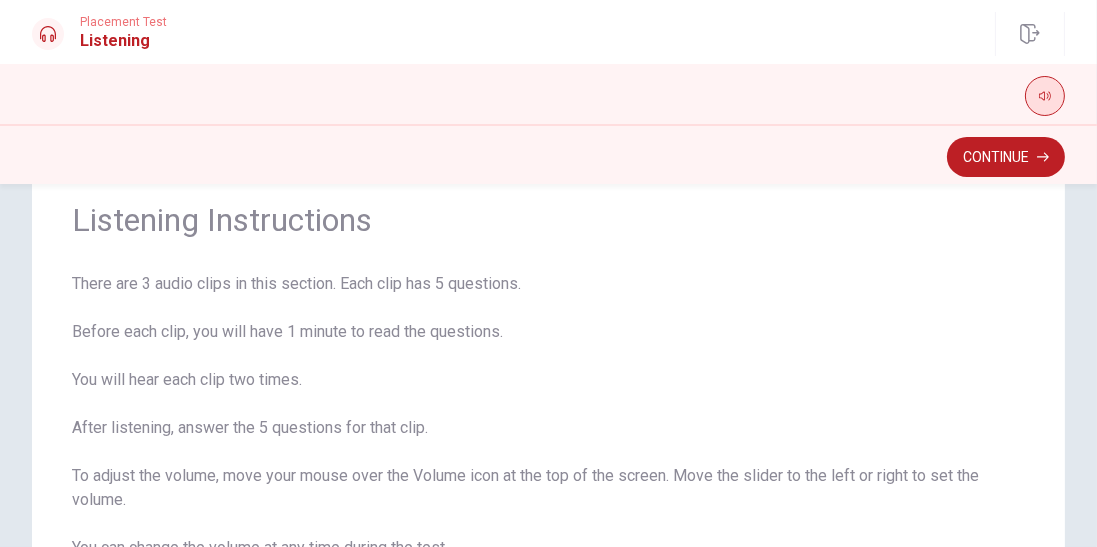 click at bounding box center (1045, 96) 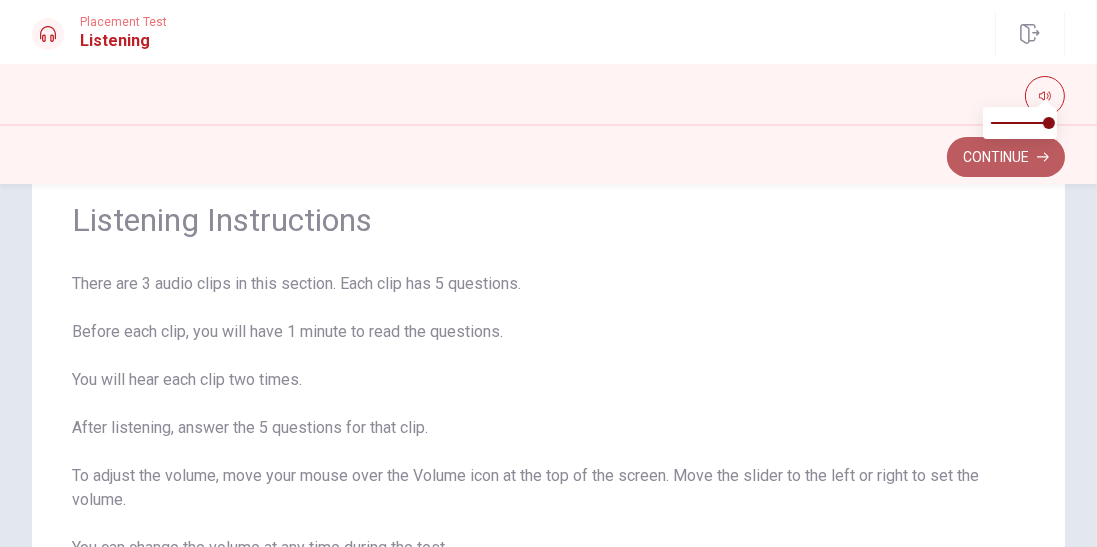 click on "Continue" at bounding box center (1006, 157) 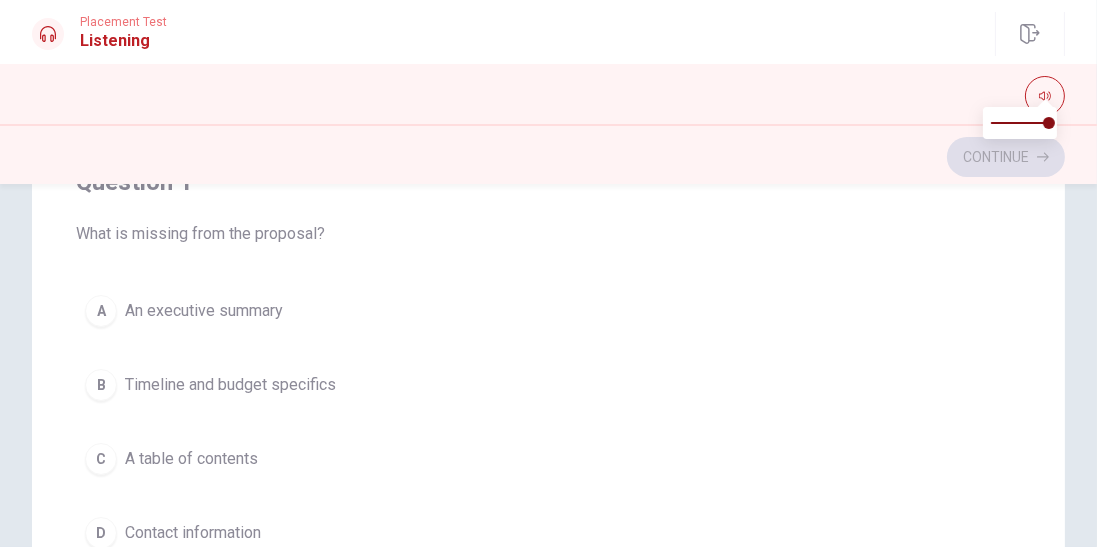 scroll, scrollTop: 192, scrollLeft: 0, axis: vertical 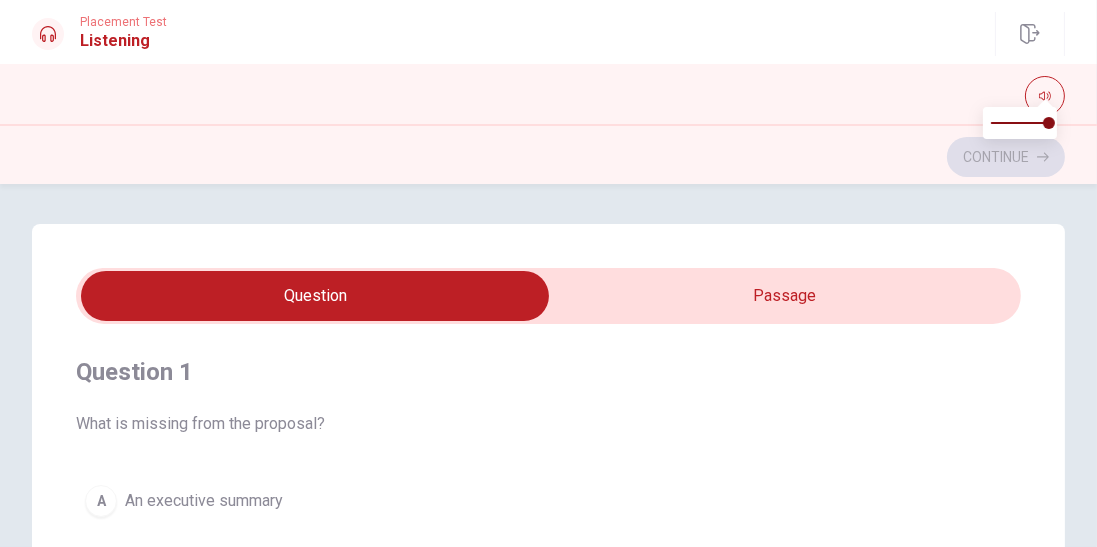 click on "Continue" at bounding box center (548, 157) 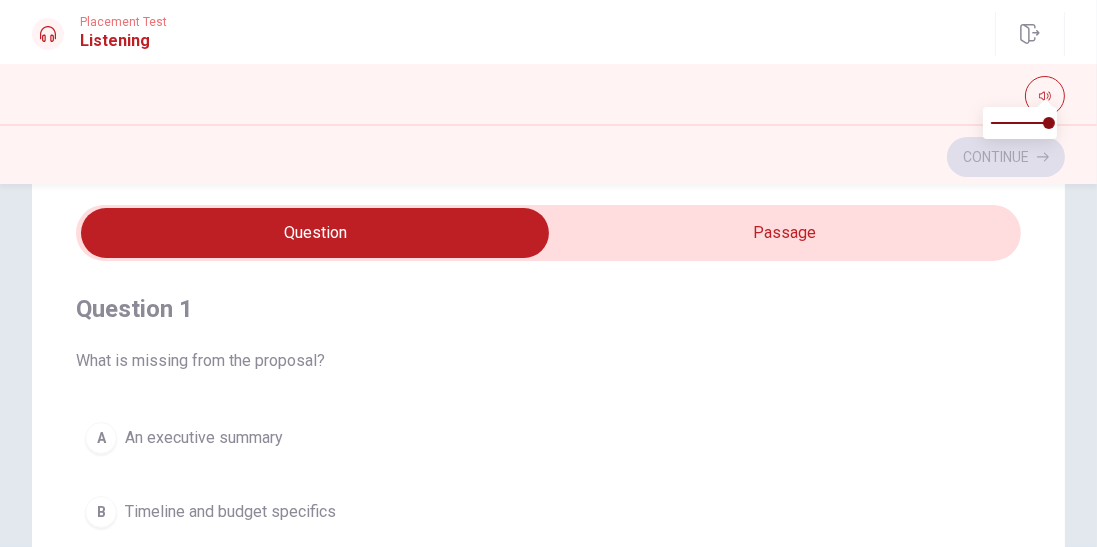 scroll, scrollTop: 128, scrollLeft: 0, axis: vertical 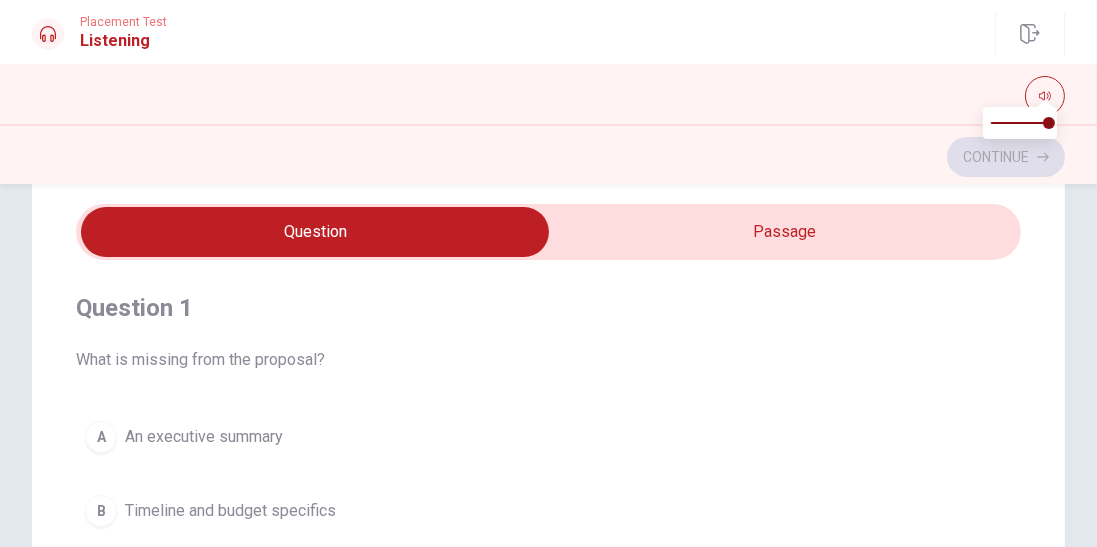 type on "14" 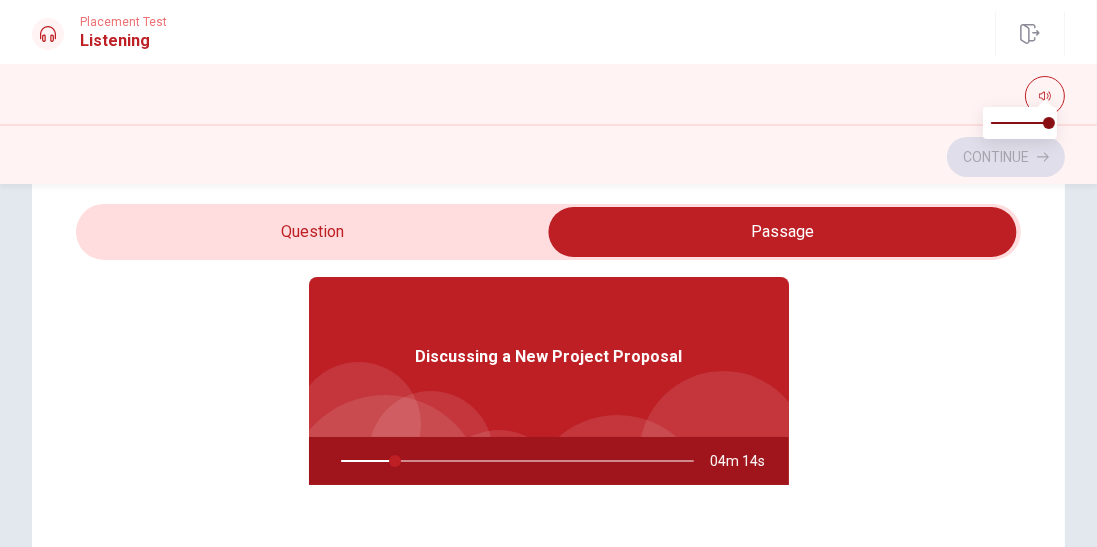 scroll, scrollTop: 48, scrollLeft: 0, axis: vertical 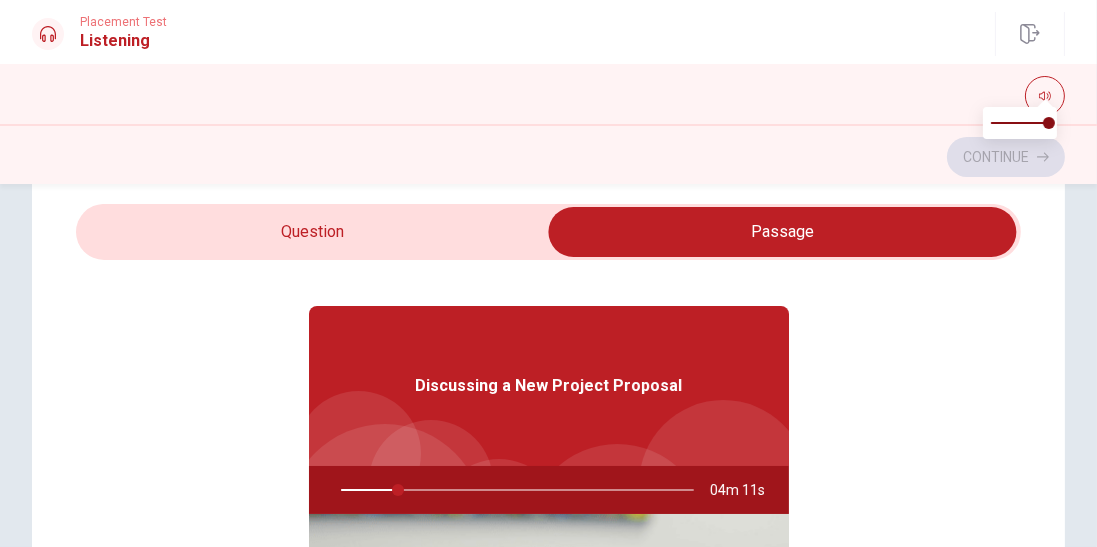 type on "16" 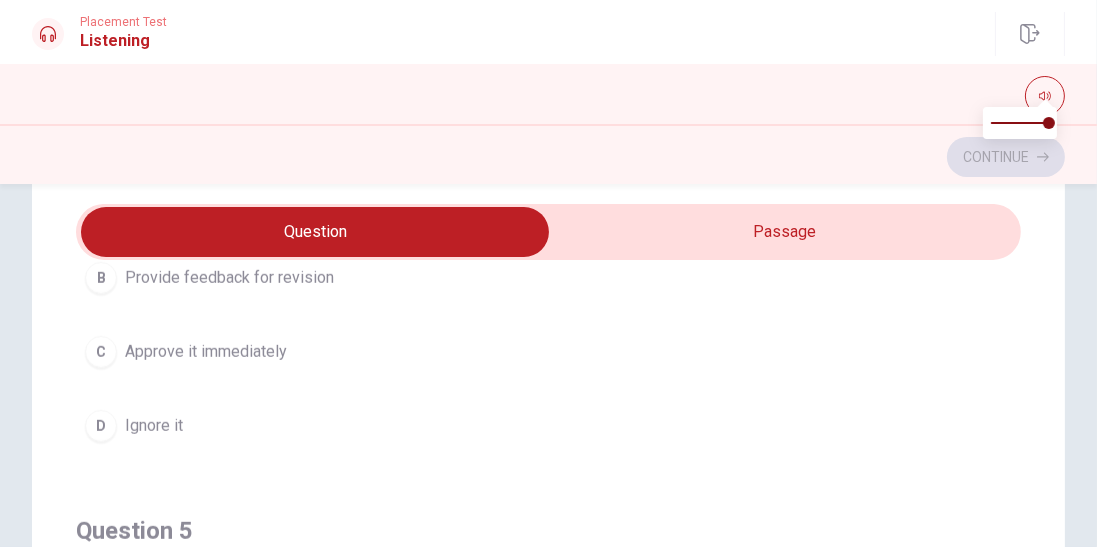 scroll, scrollTop: 1602, scrollLeft: 0, axis: vertical 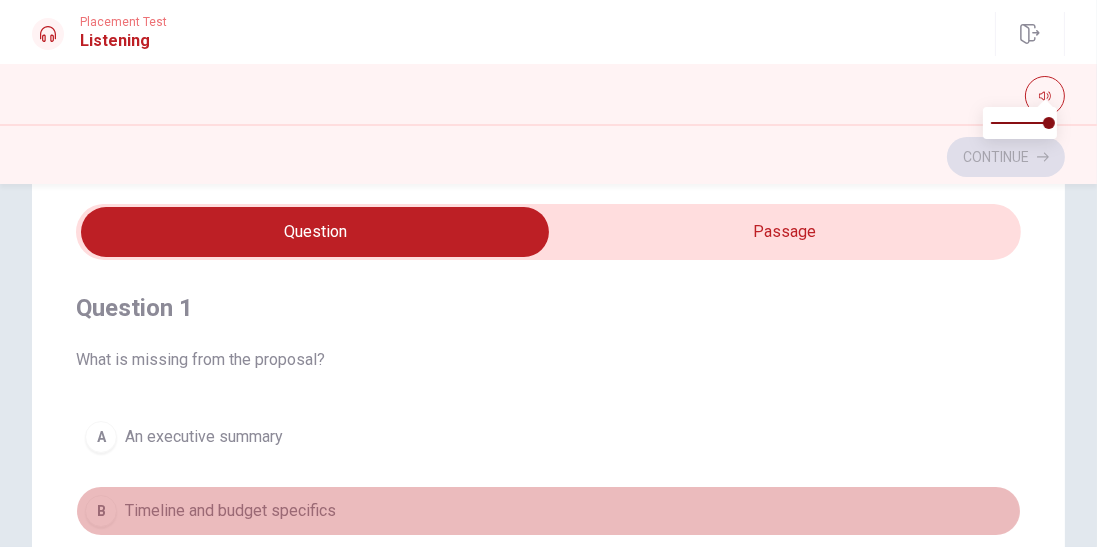 click on "Timeline and budget specifics" at bounding box center (230, 511) 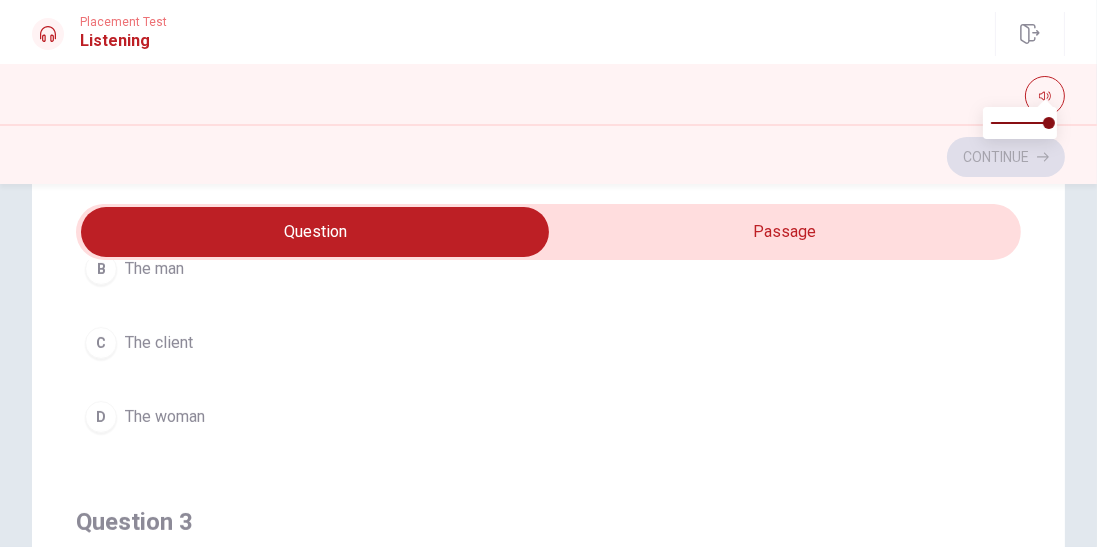 scroll, scrollTop: 704, scrollLeft: 0, axis: vertical 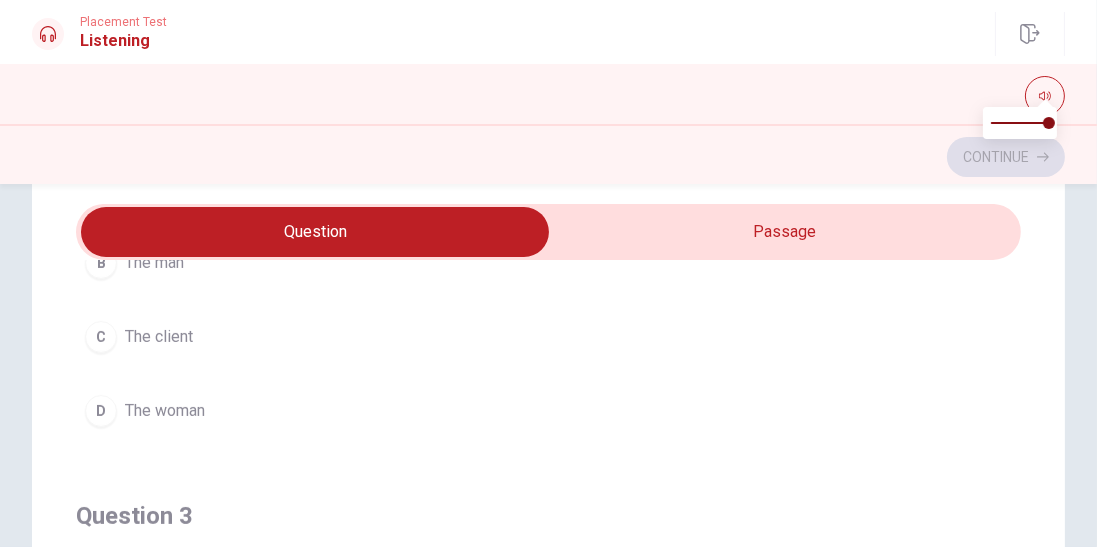 type on "40" 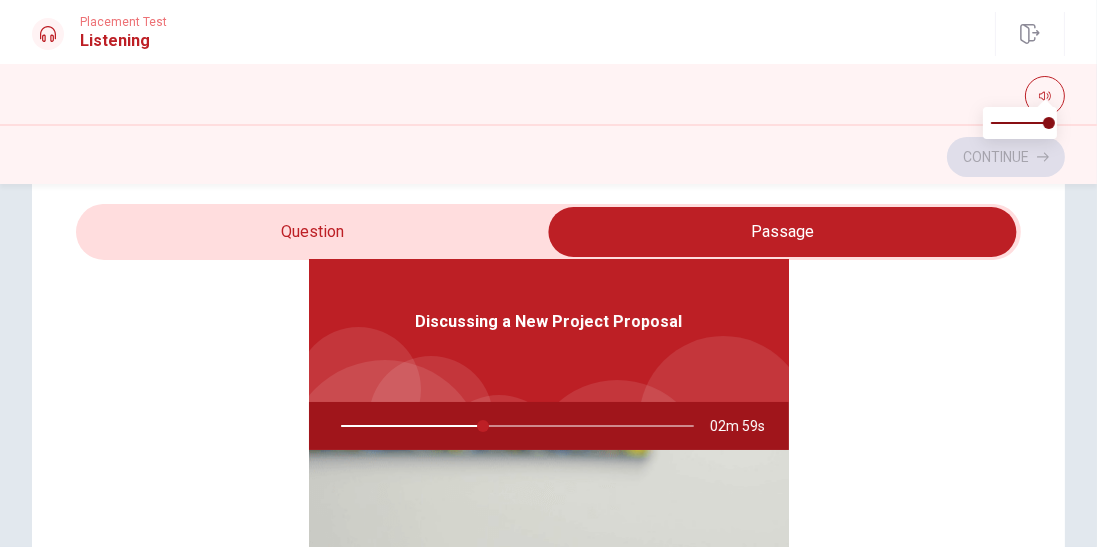 type on "41" 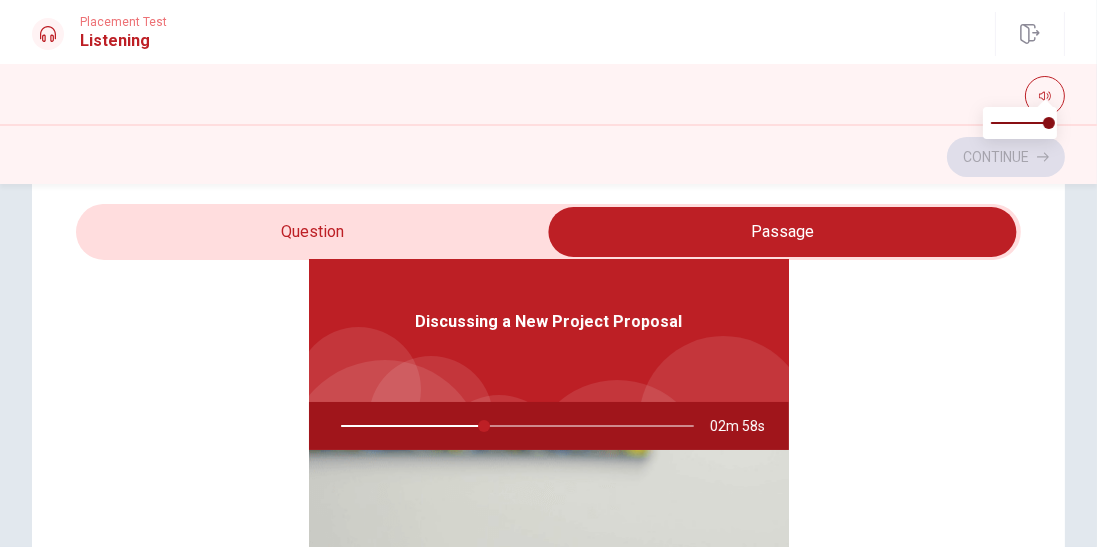 click at bounding box center (783, 232) 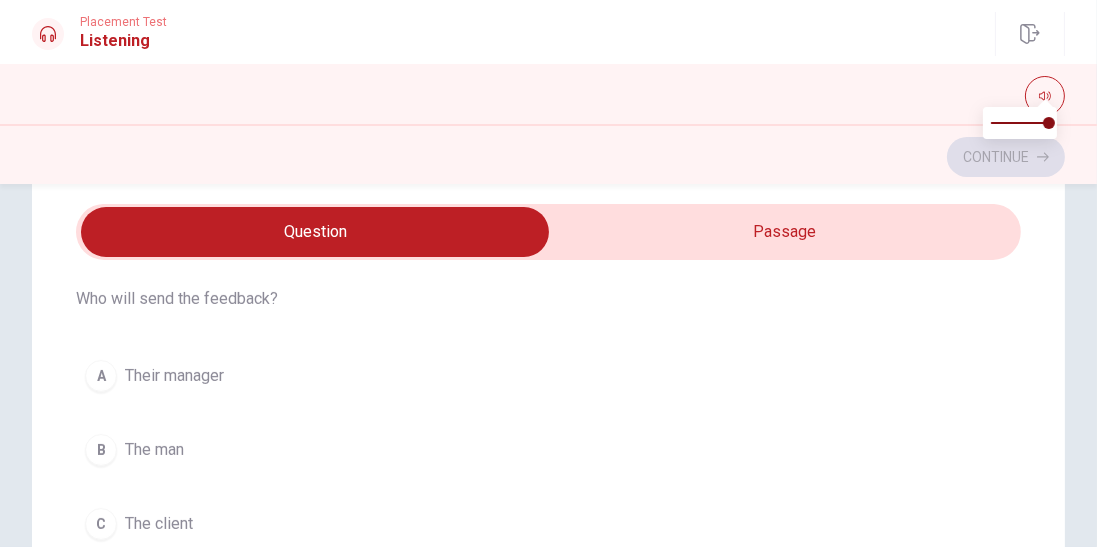 scroll, scrollTop: 542, scrollLeft: 0, axis: vertical 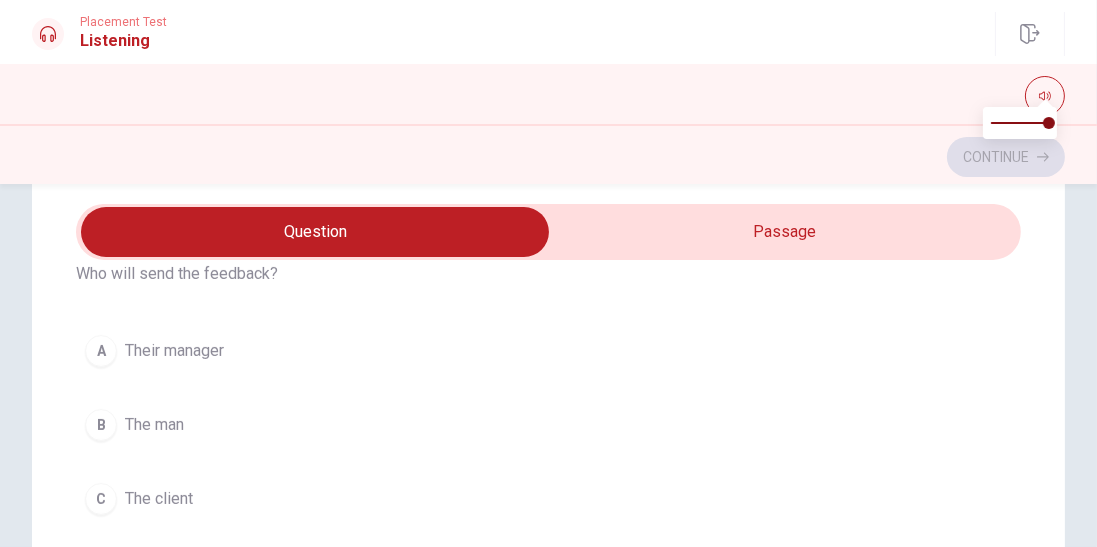 click on "The man" at bounding box center (154, 425) 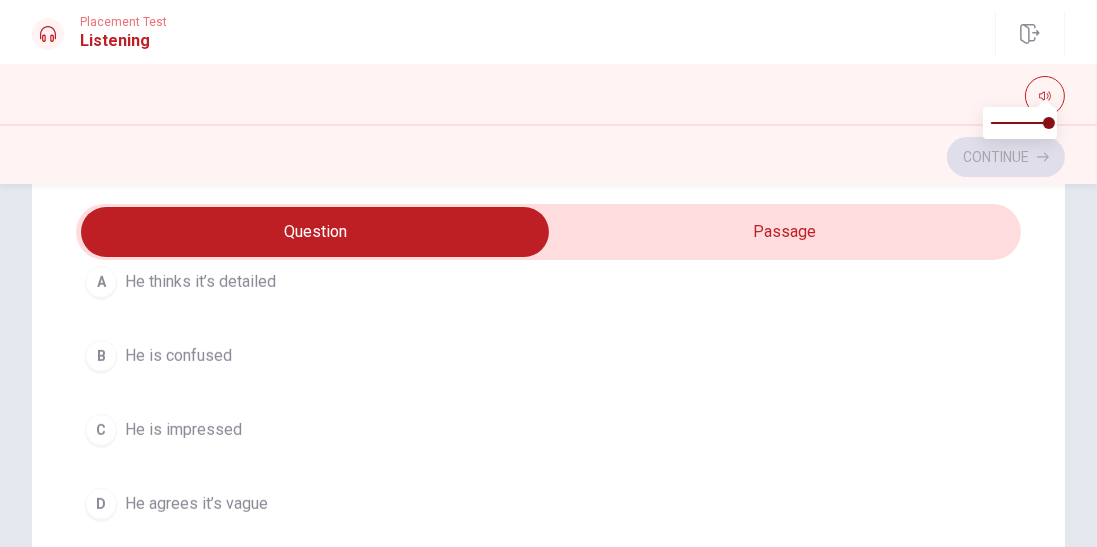 scroll, scrollTop: 1093, scrollLeft: 0, axis: vertical 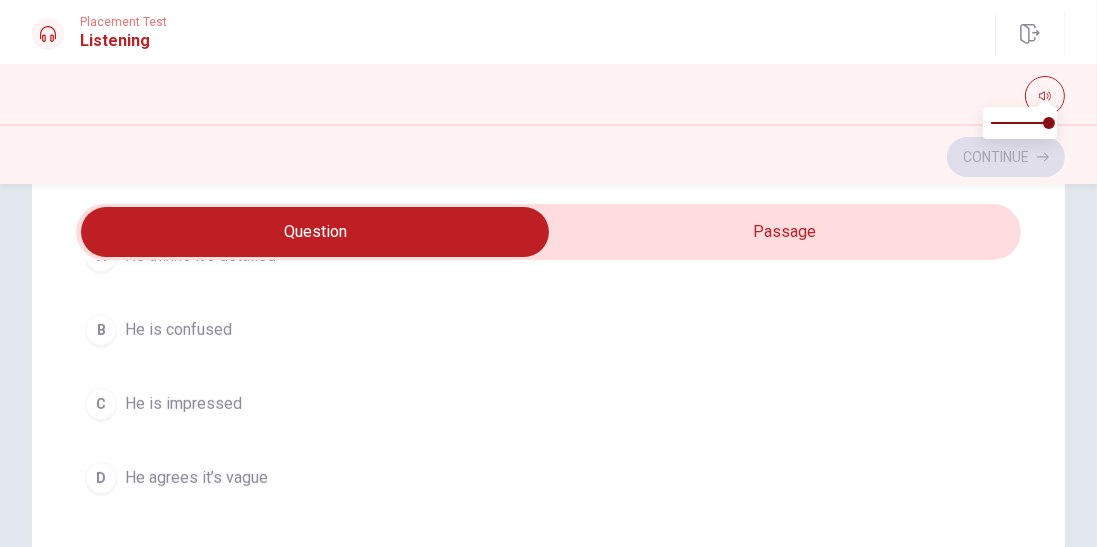 click on "He agrees it’s vague" at bounding box center (196, 478) 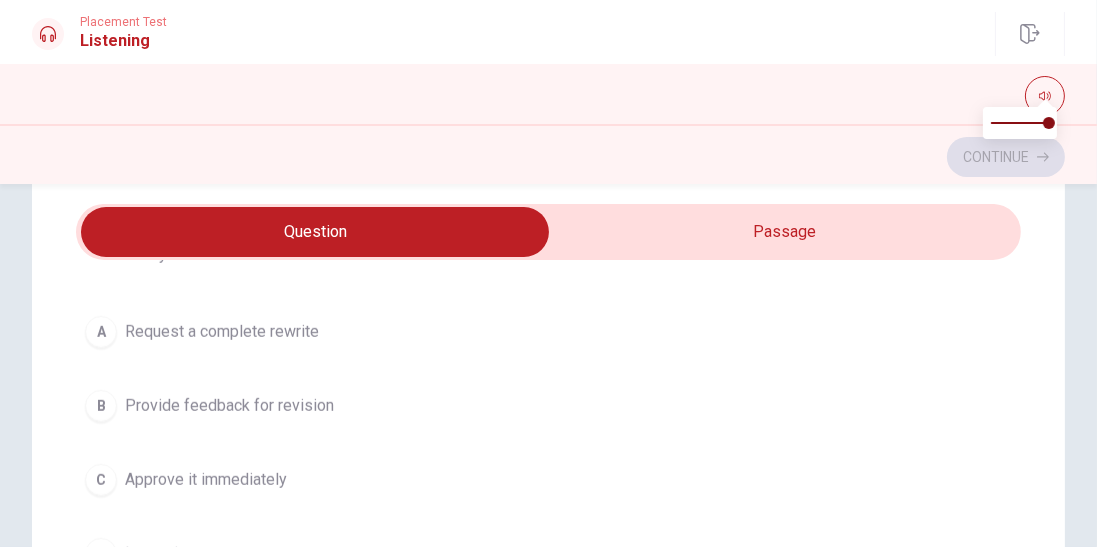 scroll, scrollTop: 1477, scrollLeft: 0, axis: vertical 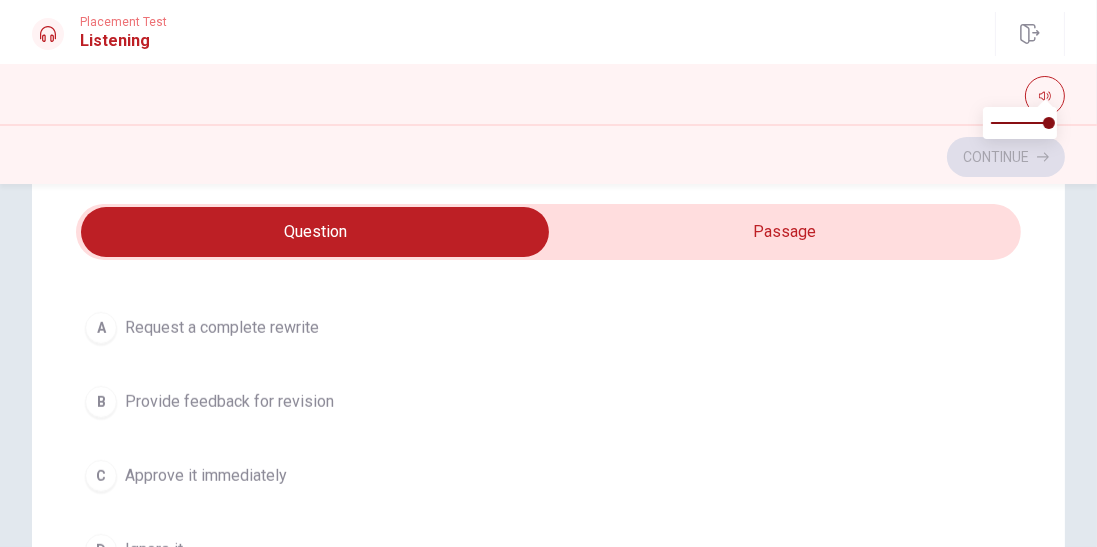 click on "Provide feedback for revision" at bounding box center [229, 402] 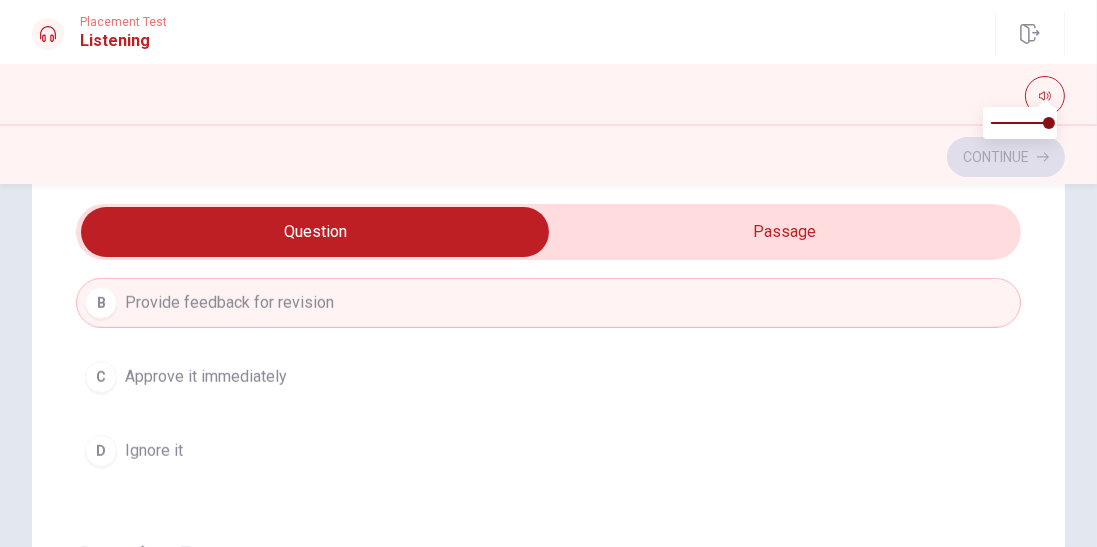 scroll, scrollTop: 1602, scrollLeft: 0, axis: vertical 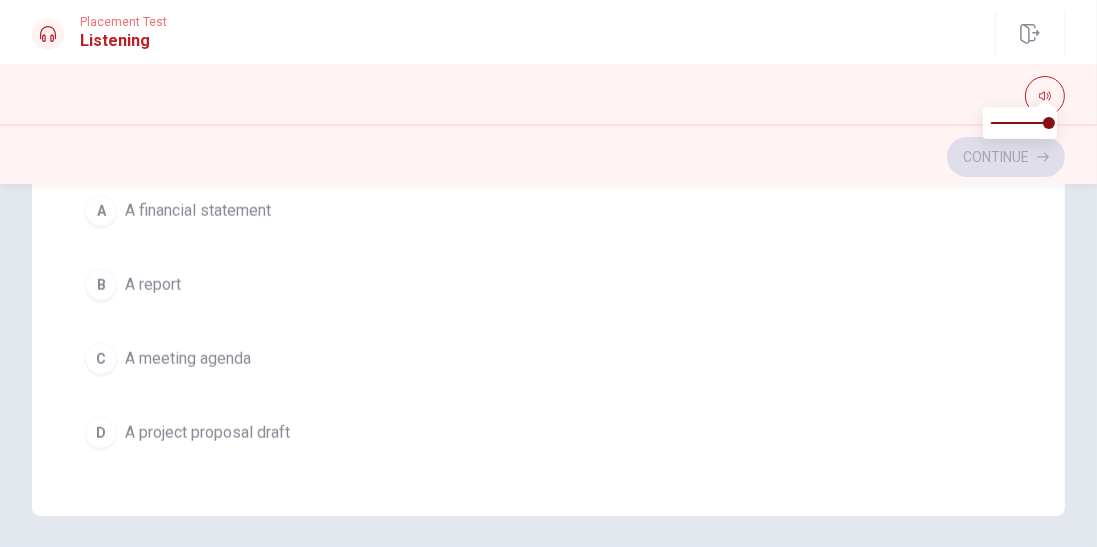 click on "A project proposal draft" at bounding box center (207, 433) 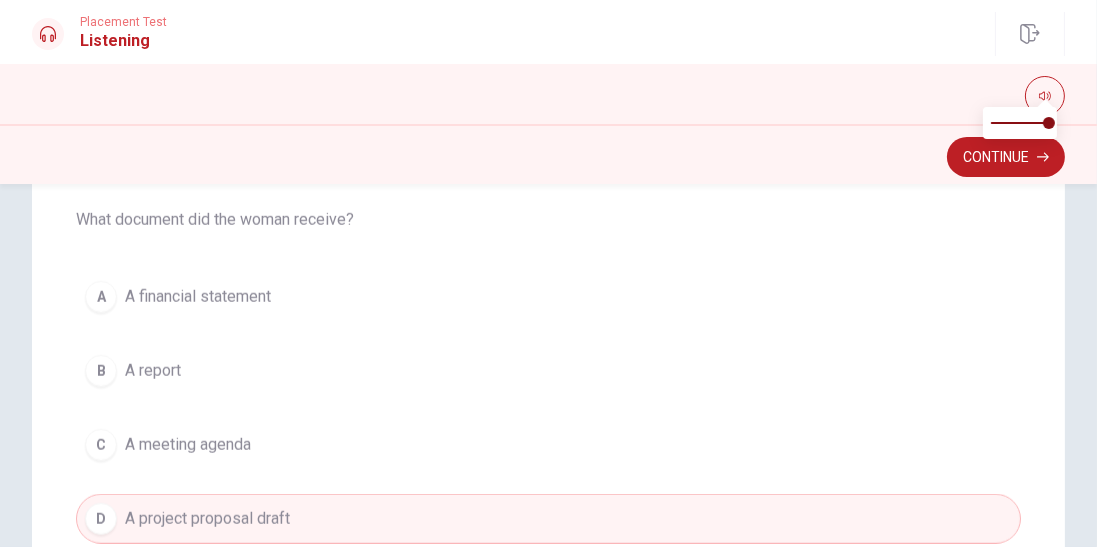 scroll, scrollTop: 384, scrollLeft: 0, axis: vertical 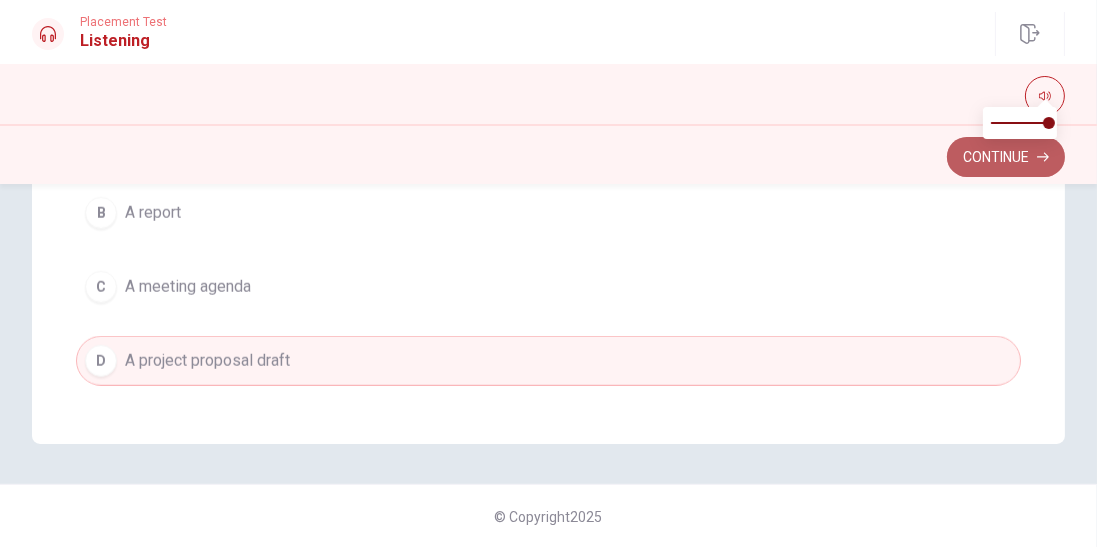 click on "Continue" at bounding box center (1006, 157) 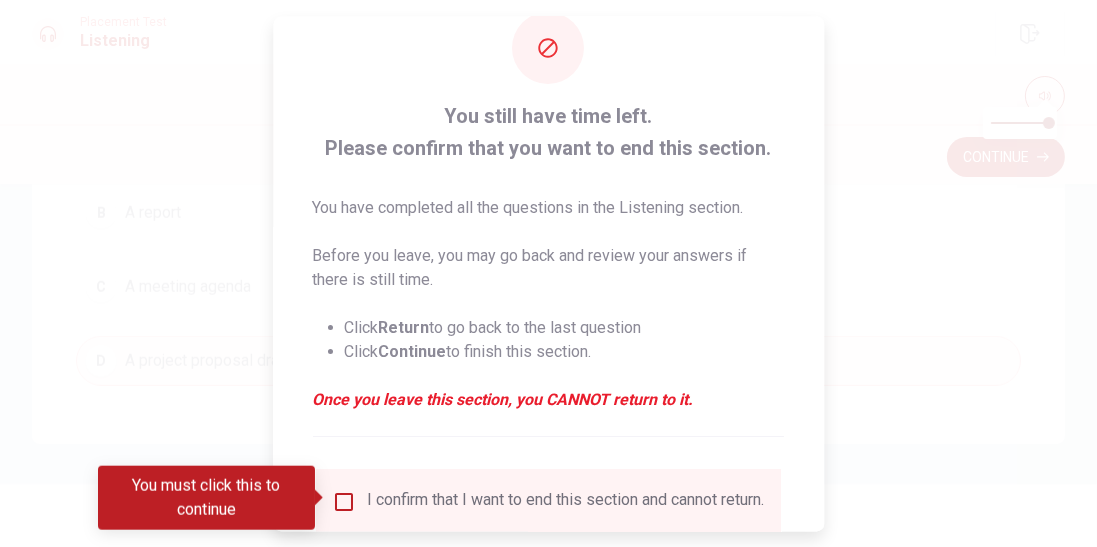 scroll, scrollTop: 64, scrollLeft: 0, axis: vertical 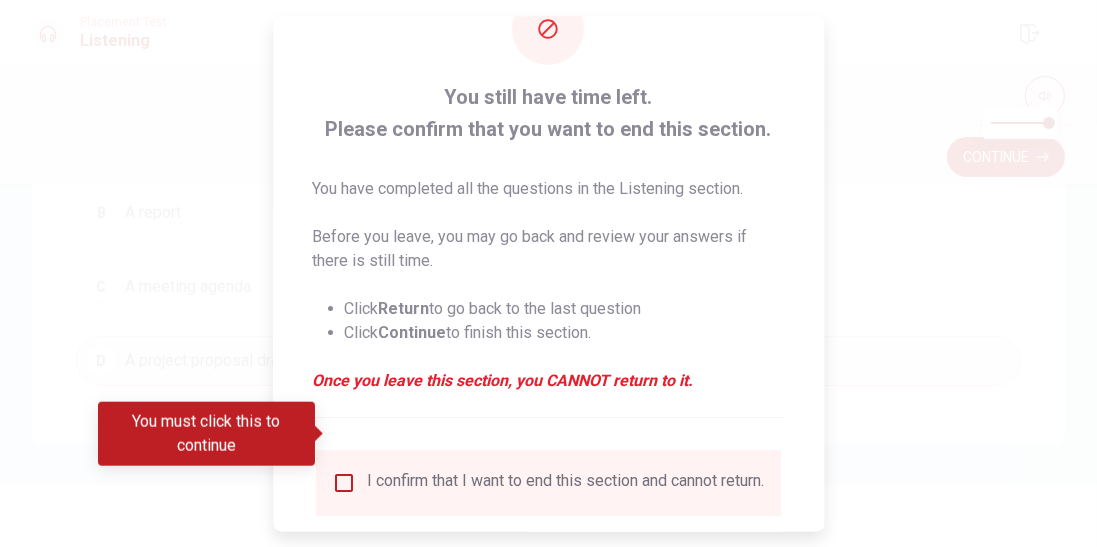 click at bounding box center [344, 482] 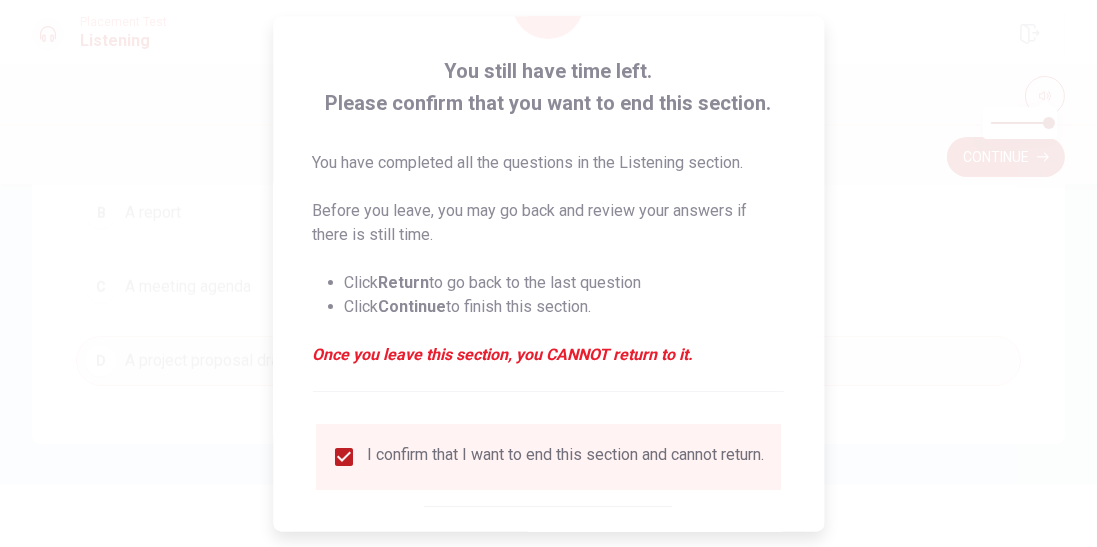 scroll, scrollTop: 101, scrollLeft: 0, axis: vertical 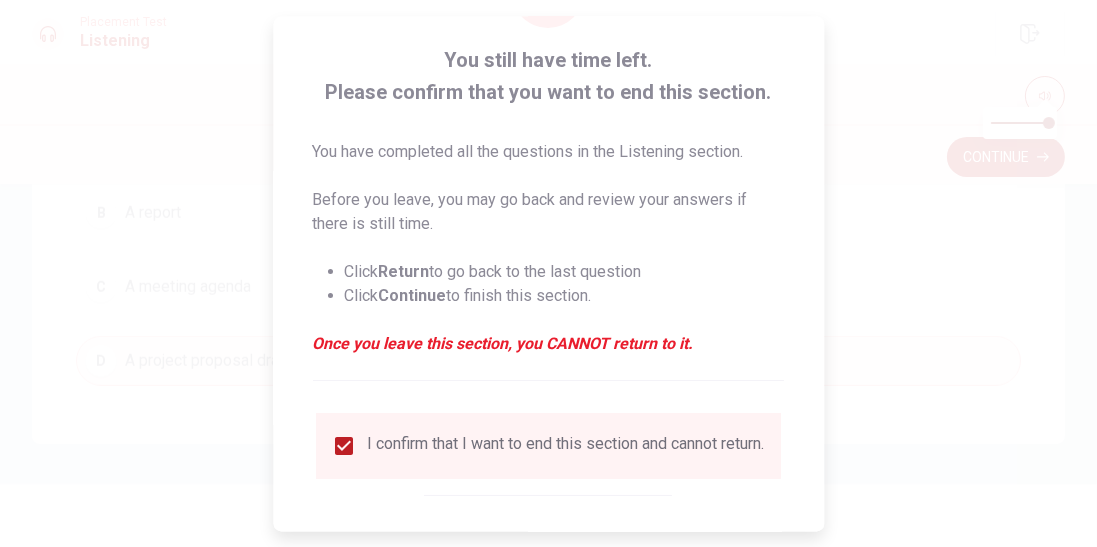click on "Continue" at bounding box center (619, 555) 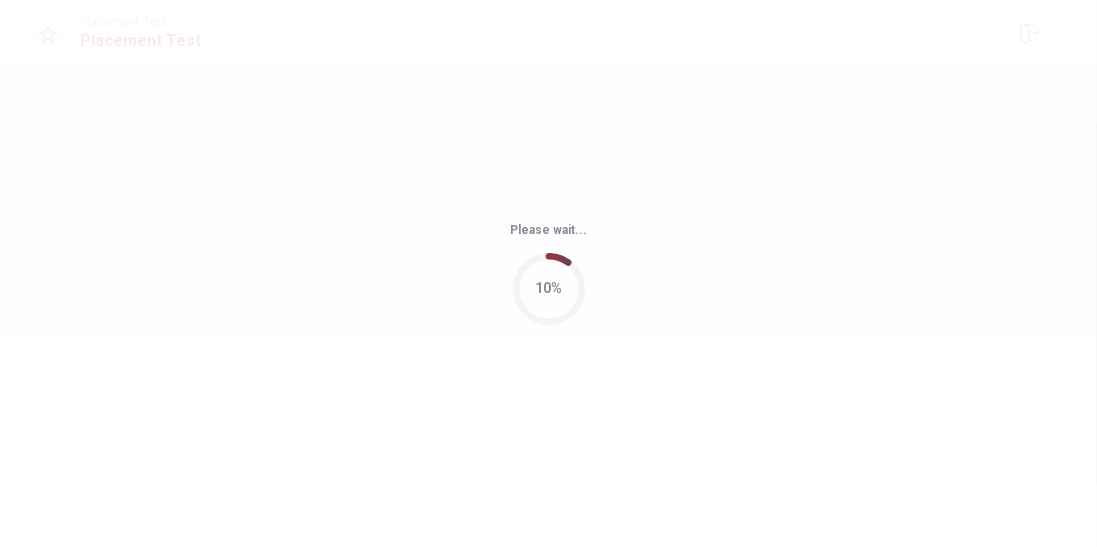 scroll, scrollTop: 0, scrollLeft: 0, axis: both 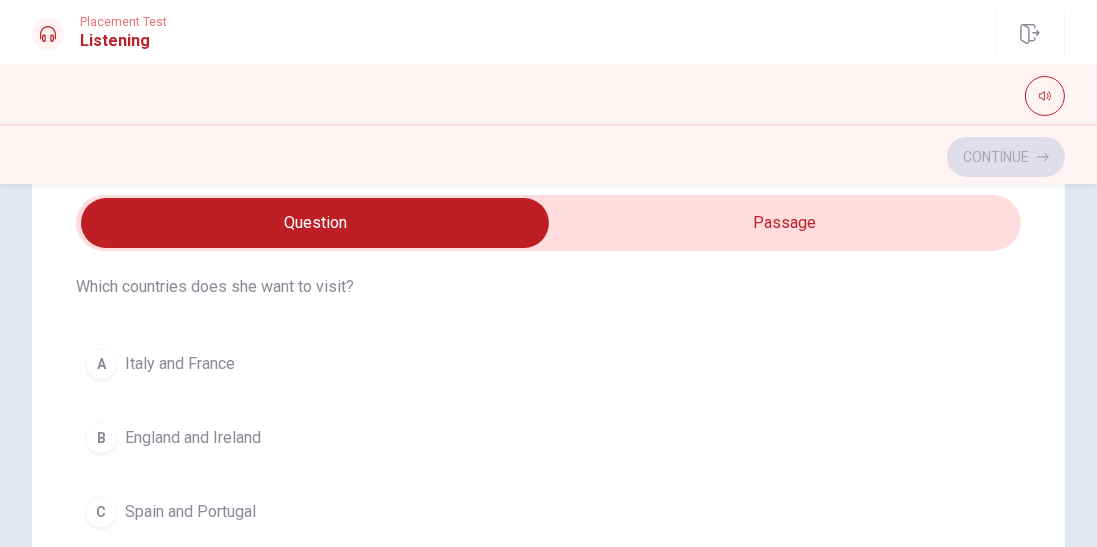click on "Italy and France" at bounding box center (180, 364) 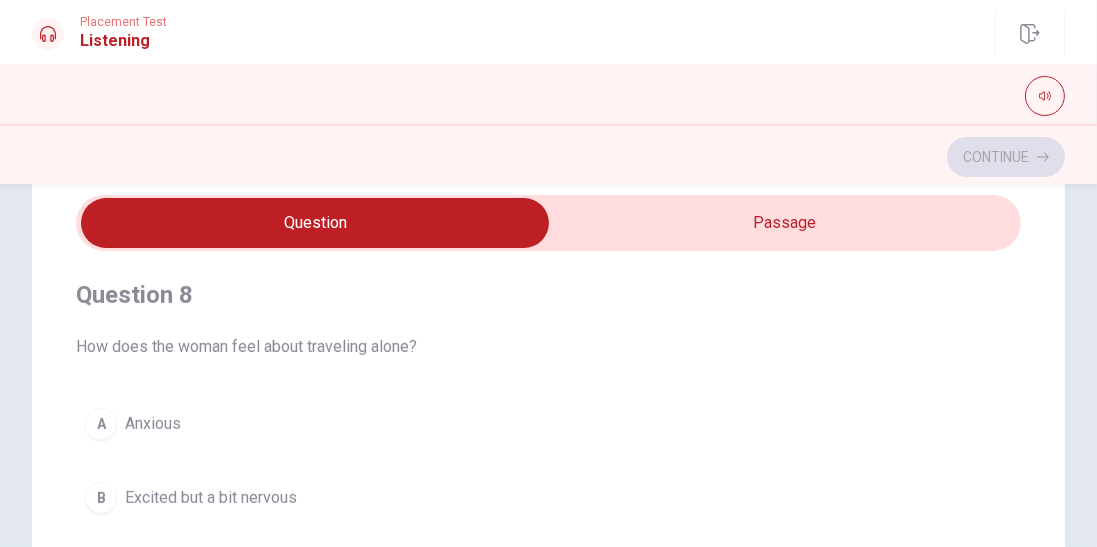 scroll, scrollTop: 918, scrollLeft: 0, axis: vertical 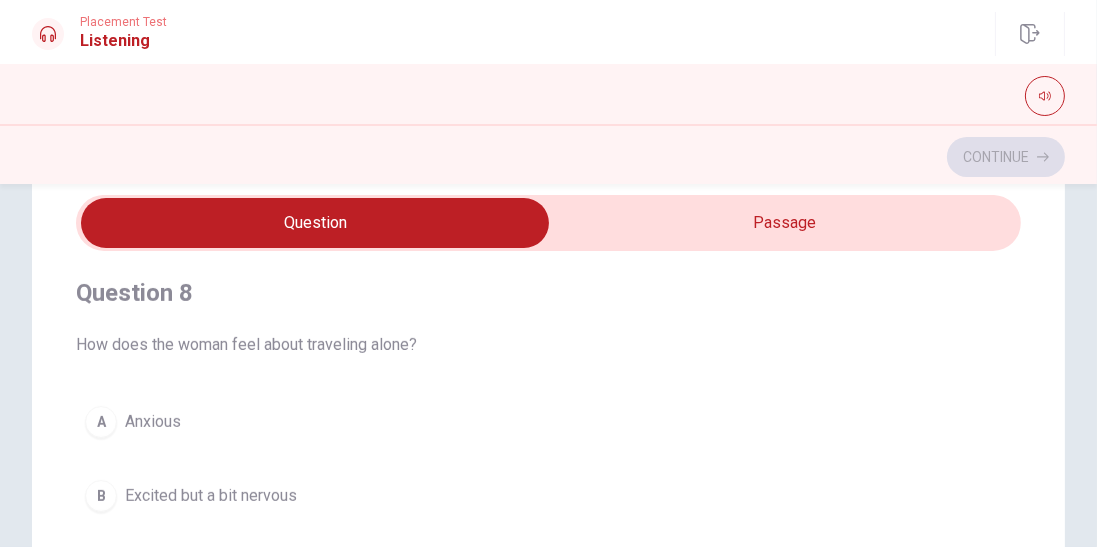 click on "Excited but a bit nervous" at bounding box center [211, 496] 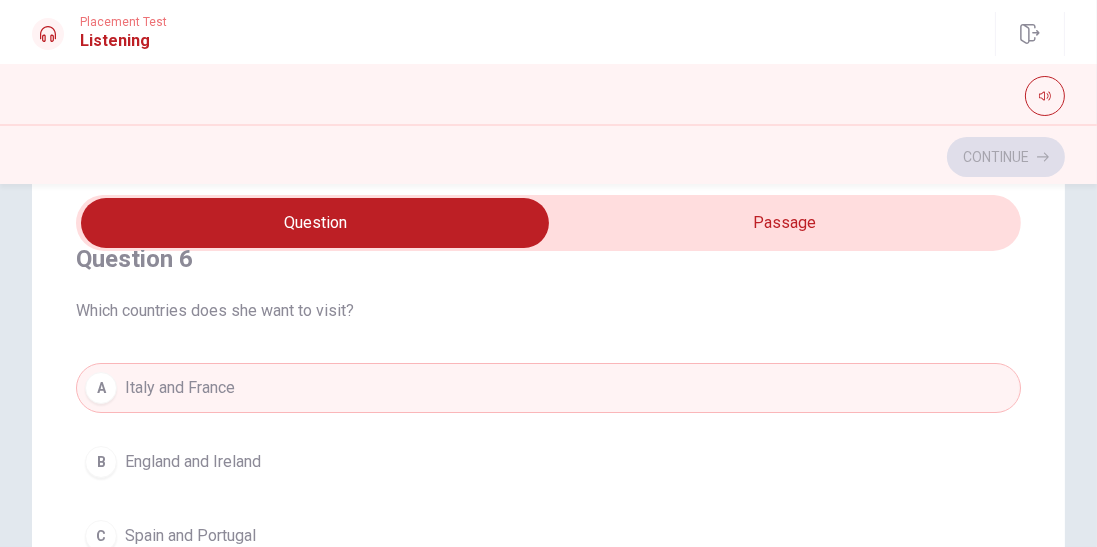 scroll, scrollTop: 0, scrollLeft: 0, axis: both 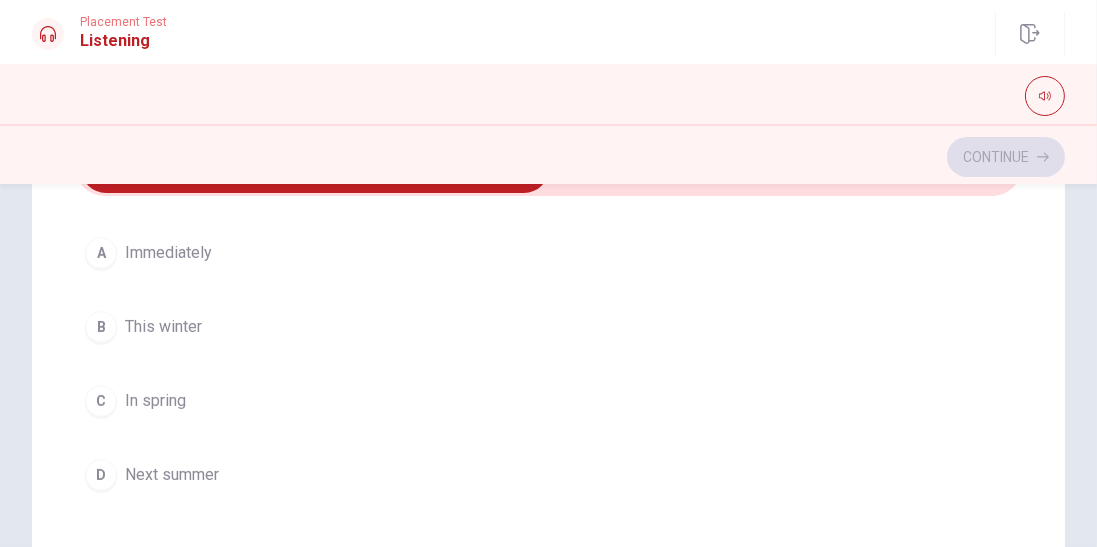 click on "Next summer" at bounding box center (172, 475) 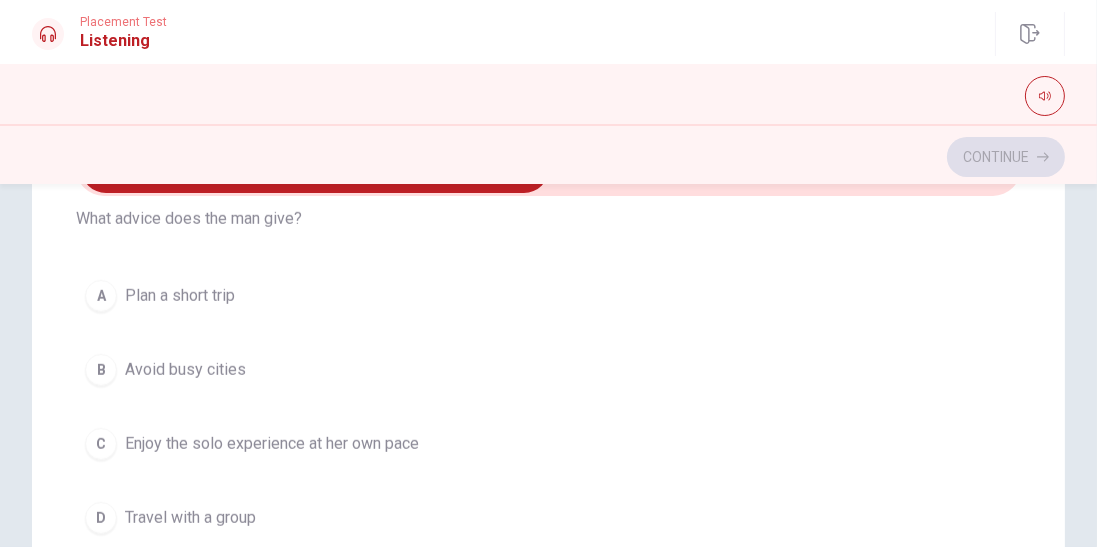 scroll, scrollTop: 1474, scrollLeft: 0, axis: vertical 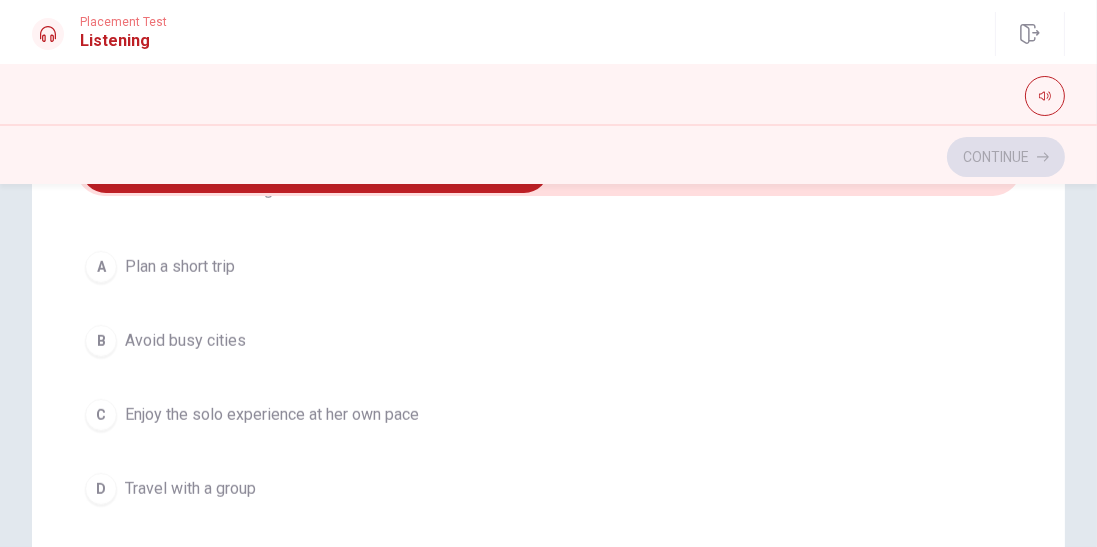 click on "Enjoy the solo experience at her own pace" at bounding box center (272, 415) 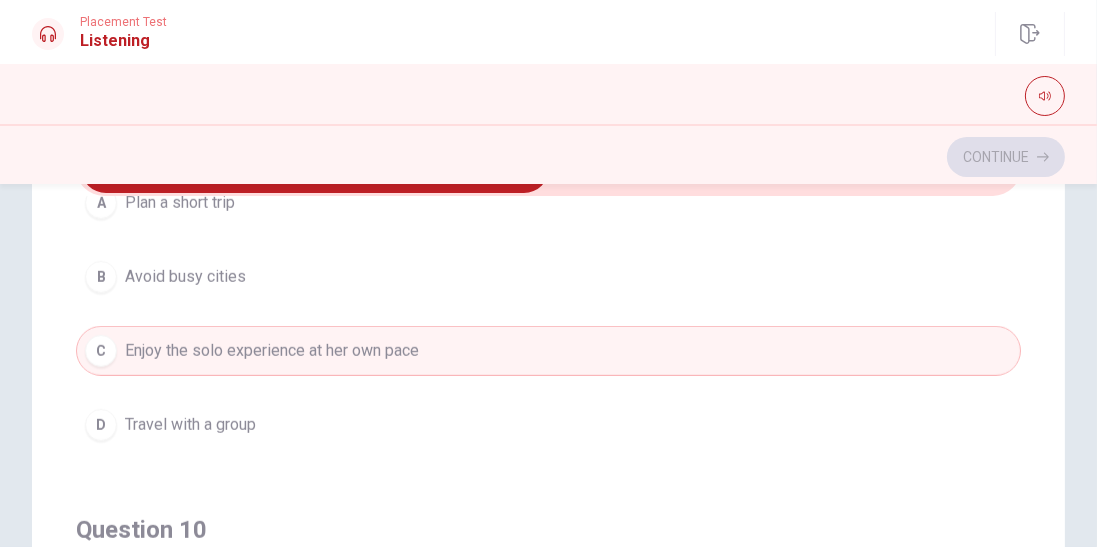 scroll, scrollTop: 1602, scrollLeft: 0, axis: vertical 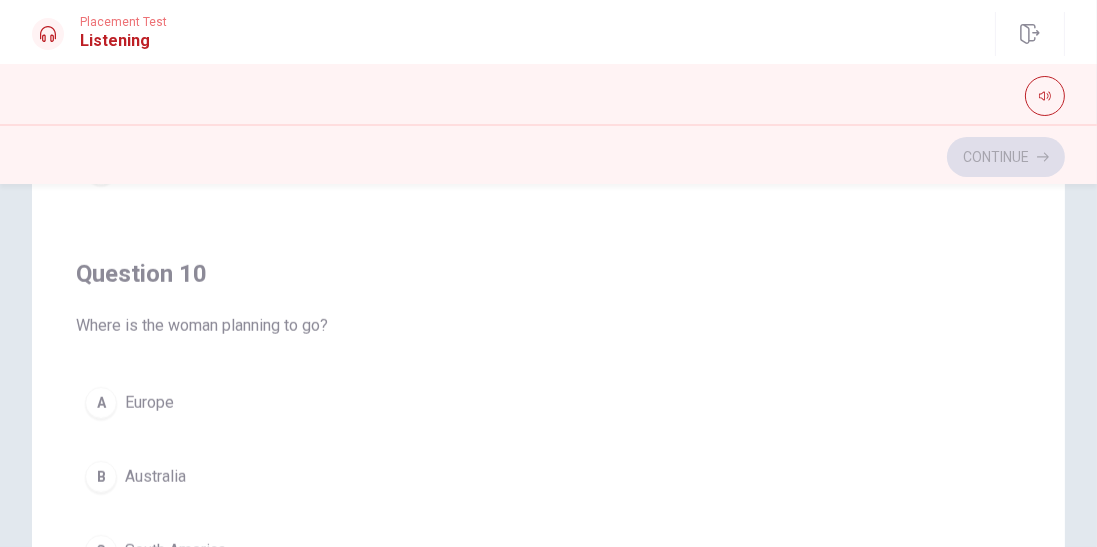 click on "A [COUNTRY]" at bounding box center (548, 403) 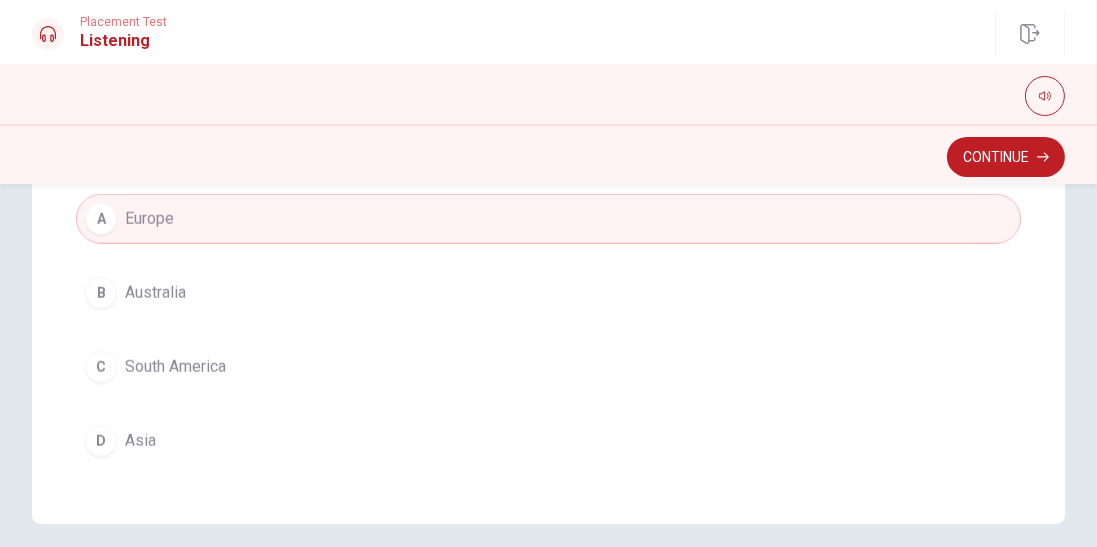 scroll, scrollTop: 512, scrollLeft: 0, axis: vertical 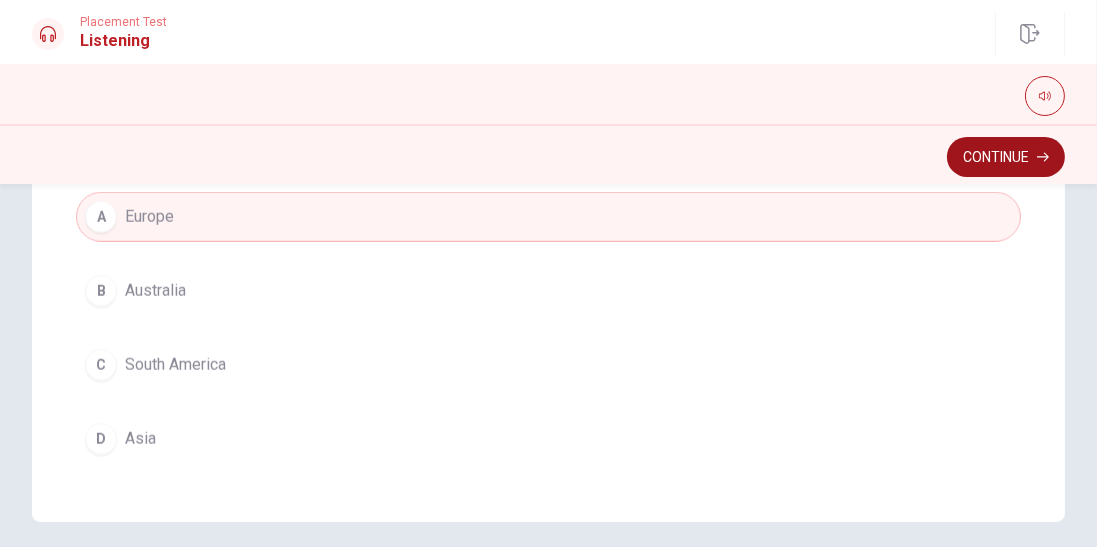 click on "Continue" at bounding box center (1006, 157) 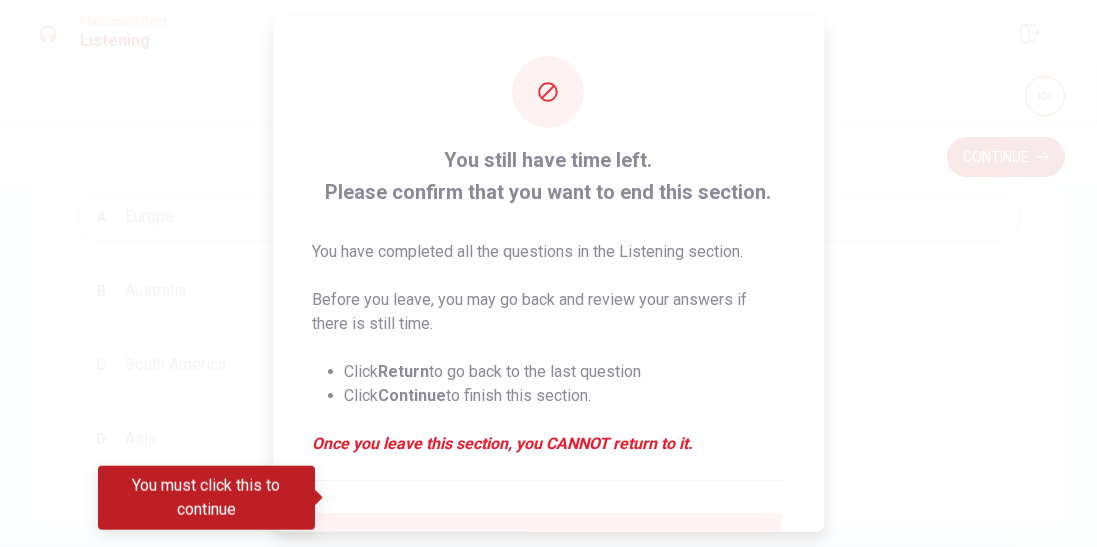 click at bounding box center (344, 546) 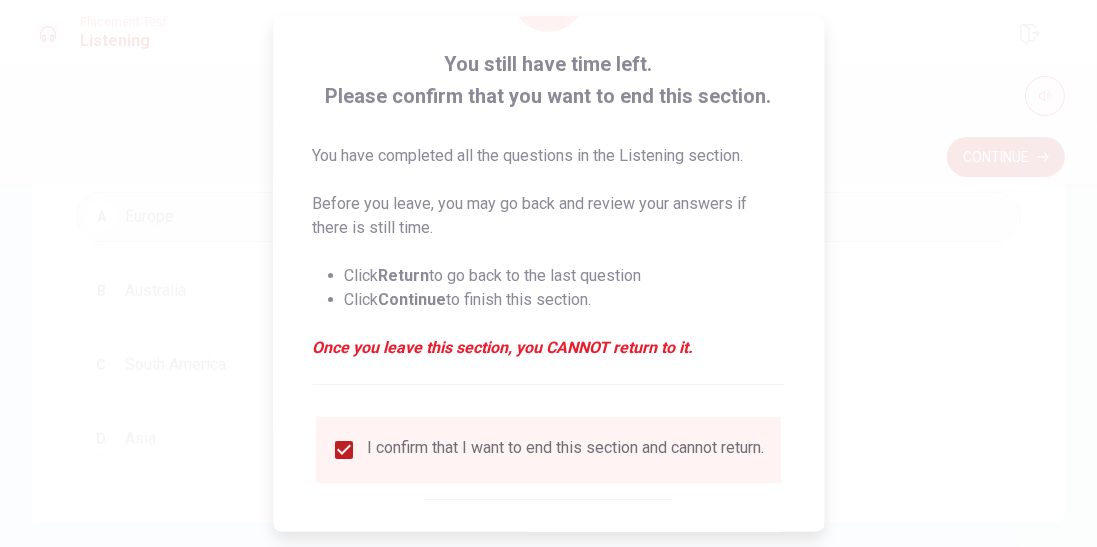 scroll, scrollTop: 101, scrollLeft: 0, axis: vertical 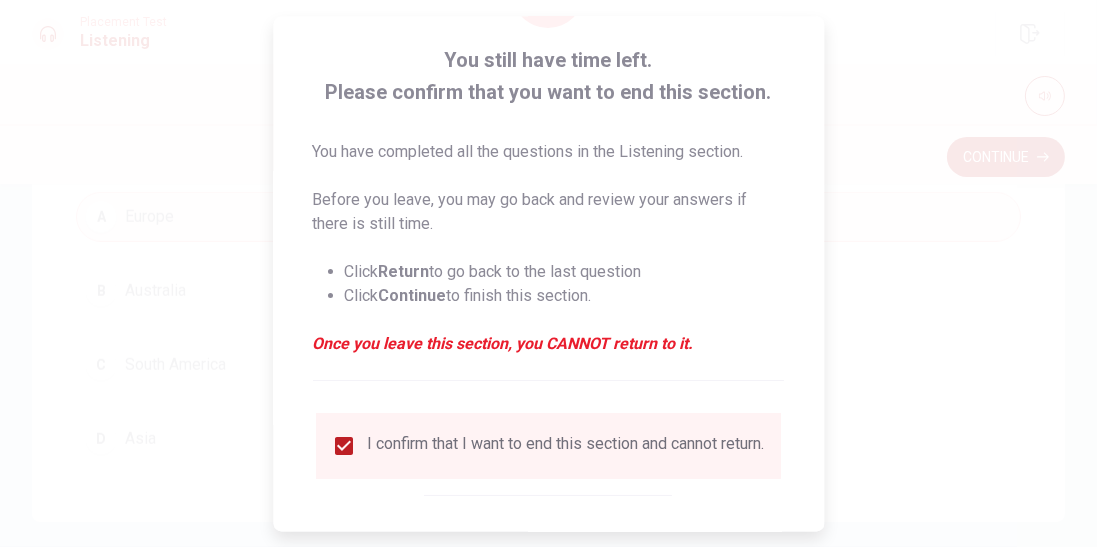 click on "Continue" at bounding box center (619, 555) 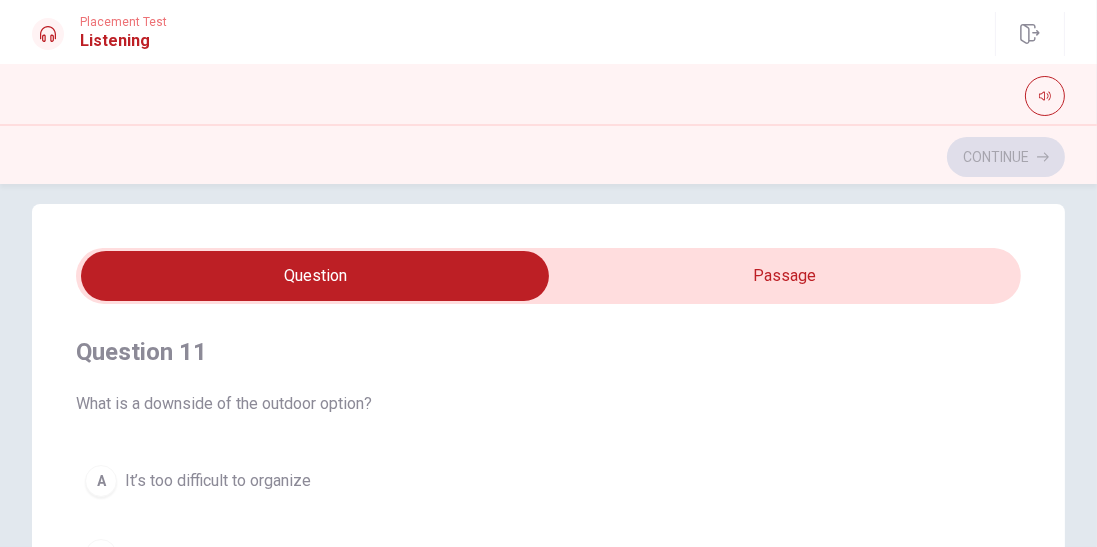 scroll, scrollTop: 0, scrollLeft: 0, axis: both 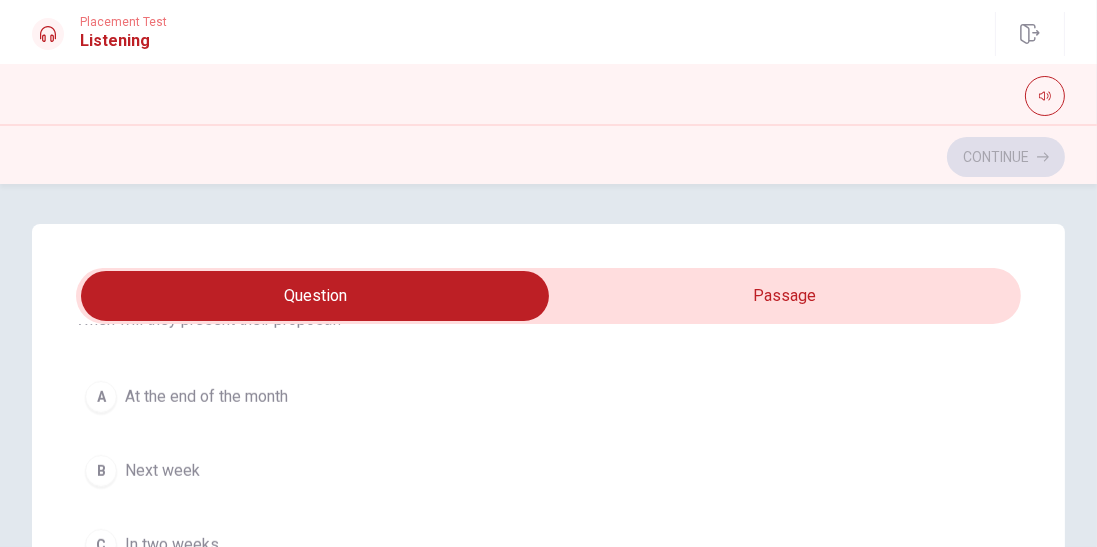 click on "Next week" at bounding box center [162, 471] 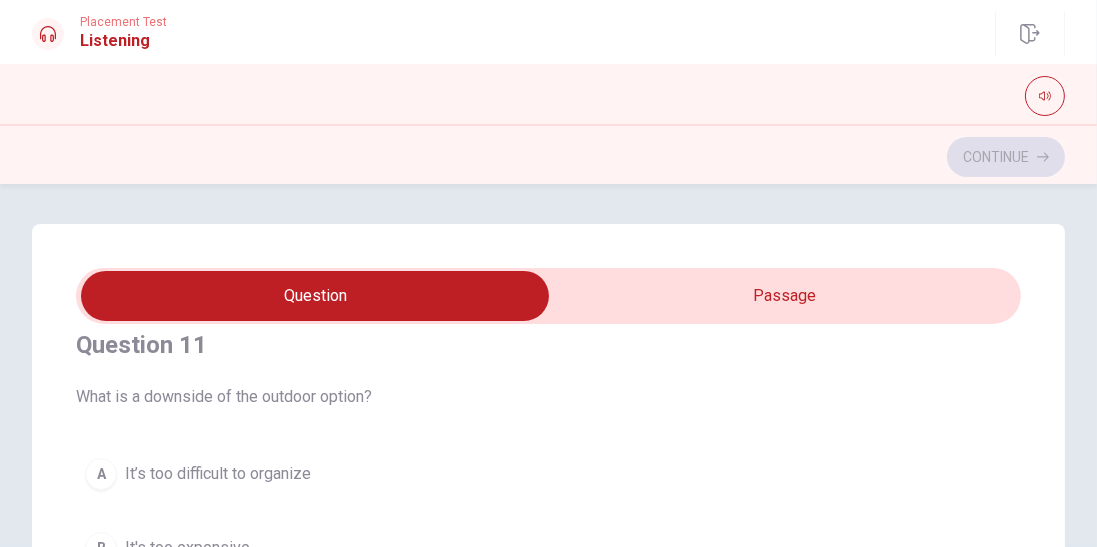 scroll, scrollTop: 0, scrollLeft: 0, axis: both 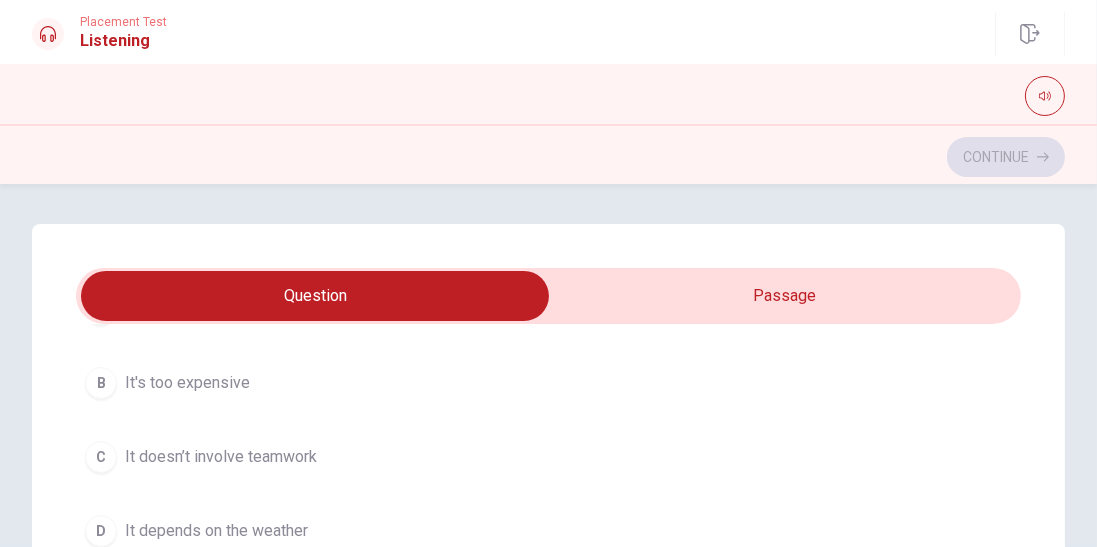 click on "It doesn’t involve teamwork" at bounding box center (221, 457) 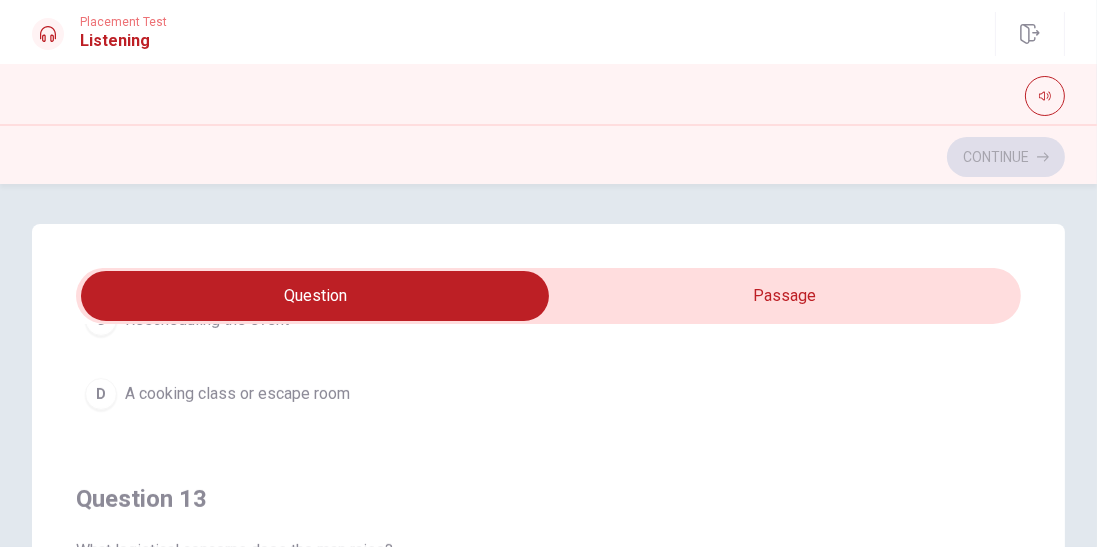 scroll, scrollTop: 768, scrollLeft: 0, axis: vertical 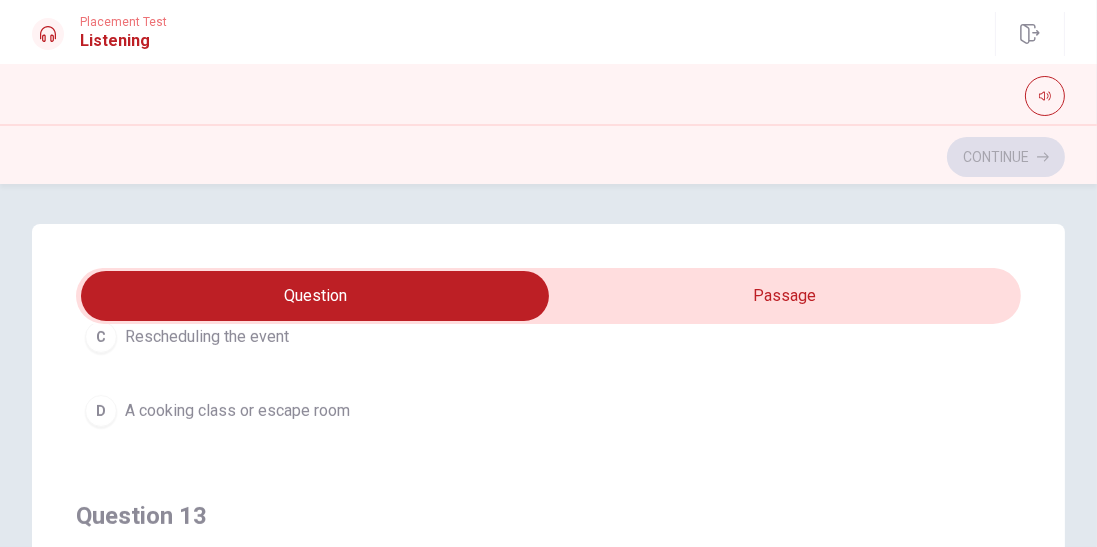 click on "A cooking class or escape room" at bounding box center (237, 411) 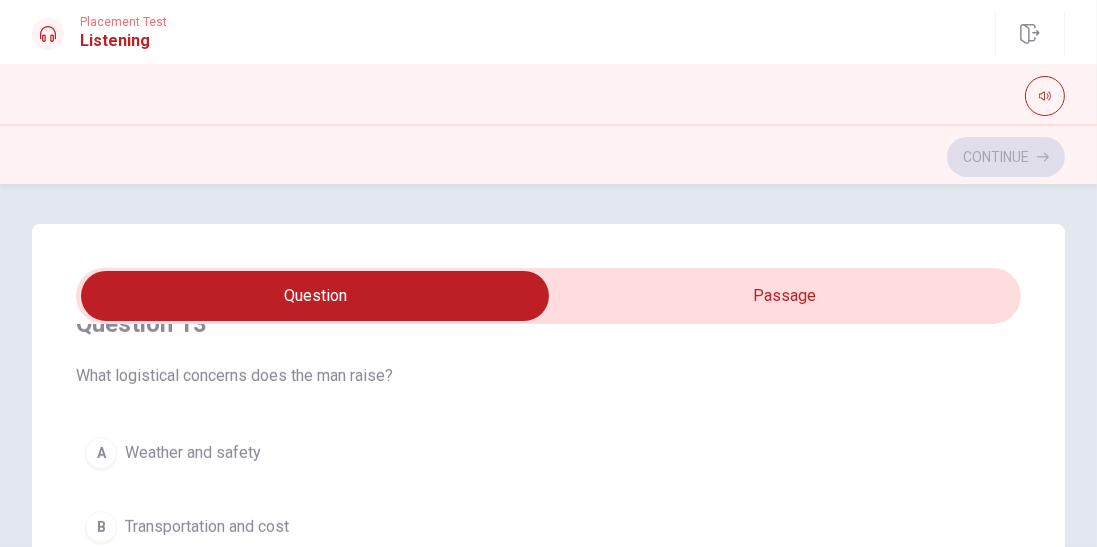 scroll, scrollTop: 1024, scrollLeft: 0, axis: vertical 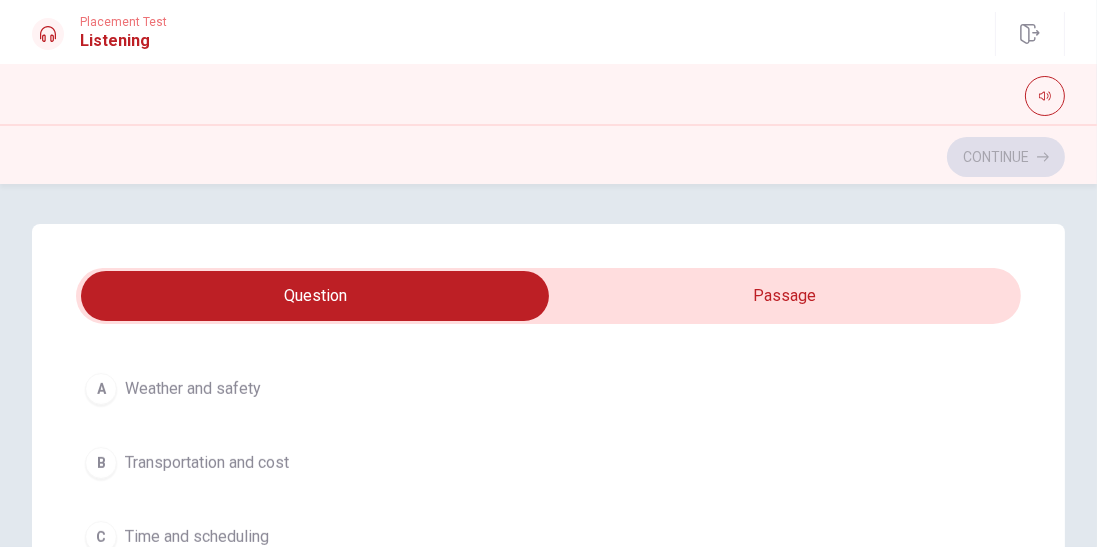 click on "Transportation and cost" at bounding box center [207, 463] 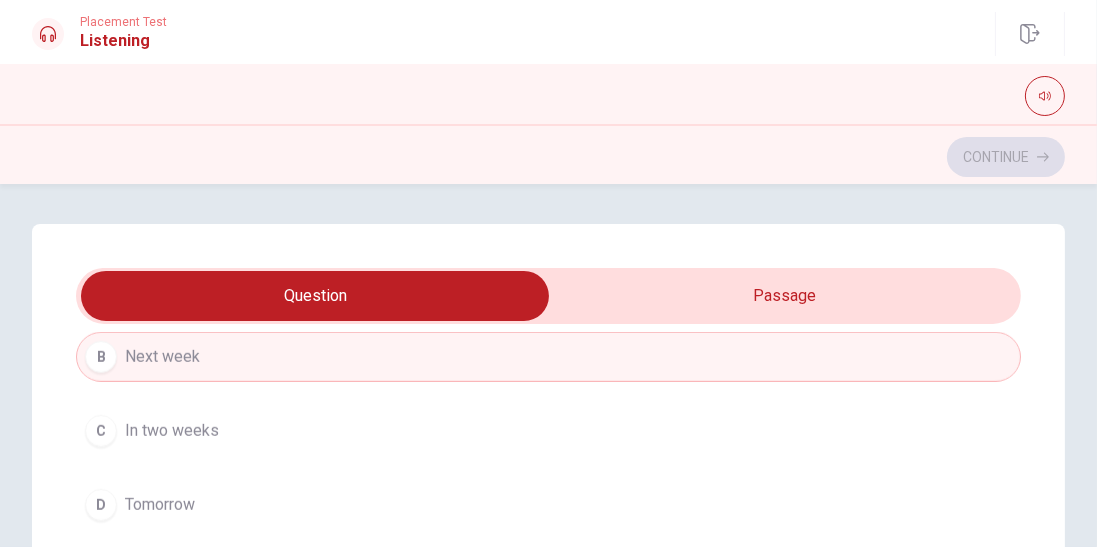 scroll, scrollTop: 1602, scrollLeft: 0, axis: vertical 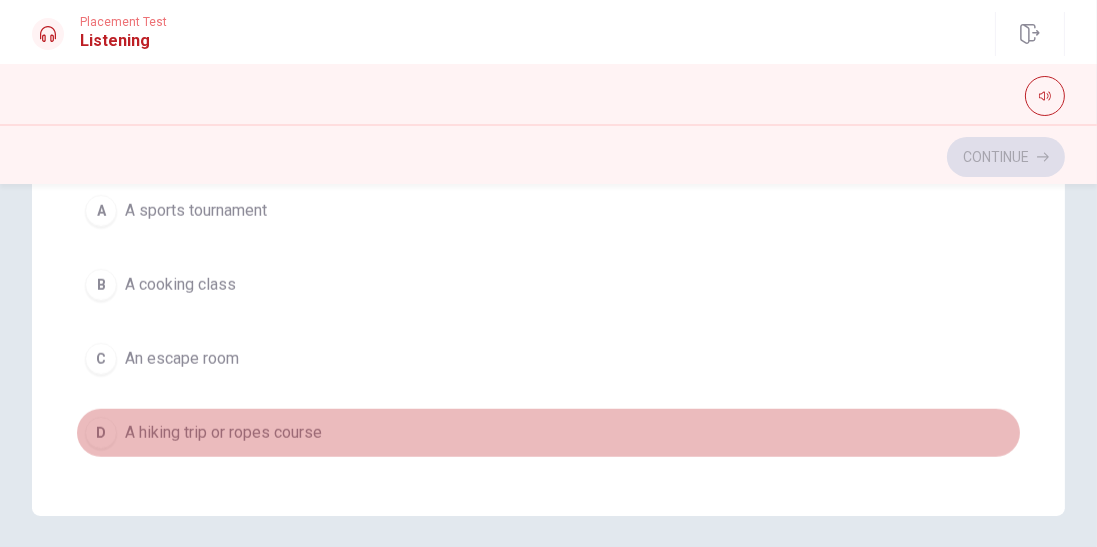 click on "A hiking trip or ropes course" at bounding box center [223, 433] 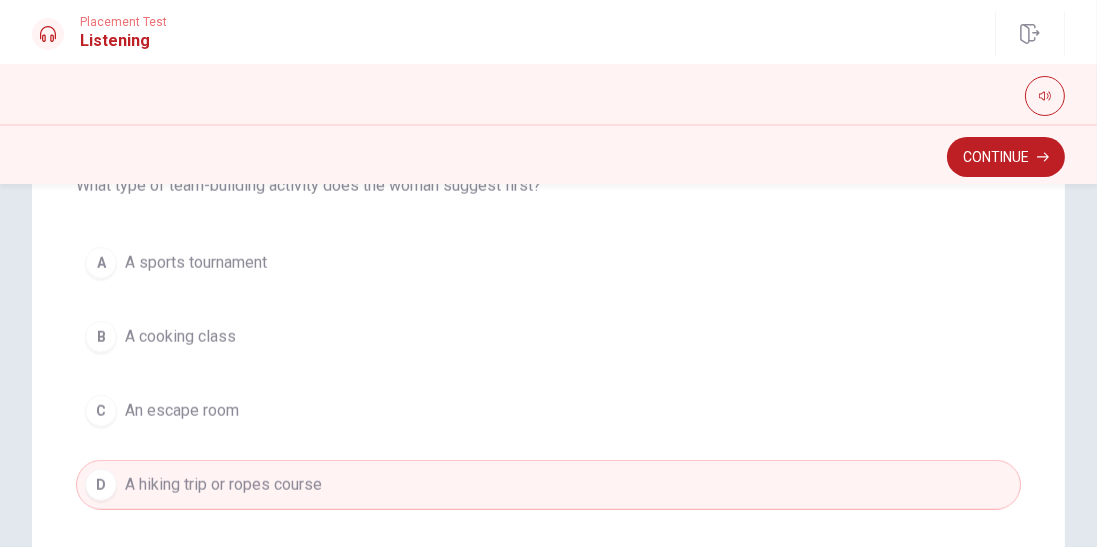scroll, scrollTop: 448, scrollLeft: 0, axis: vertical 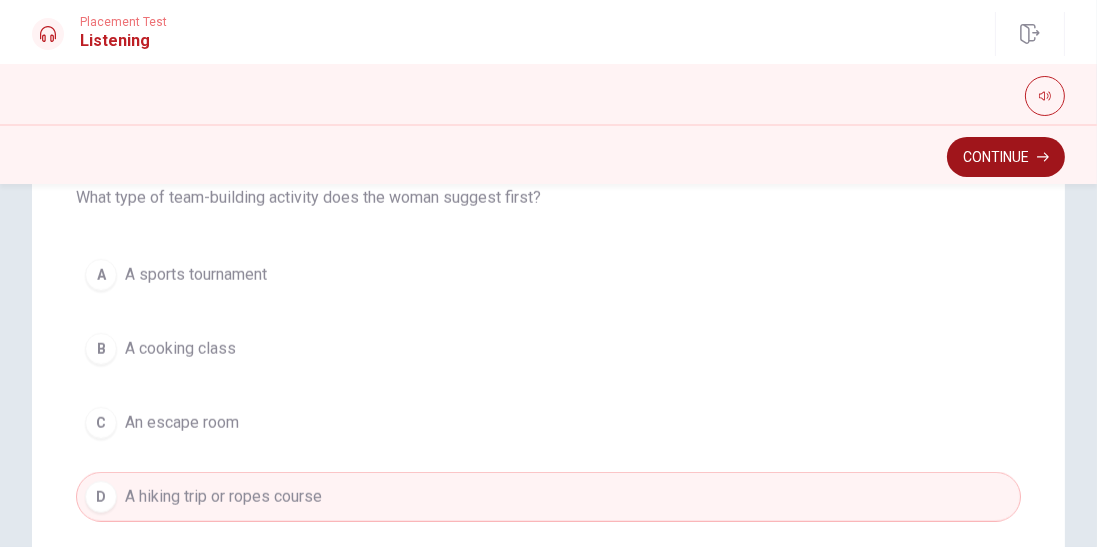 click on "Continue" at bounding box center [1006, 157] 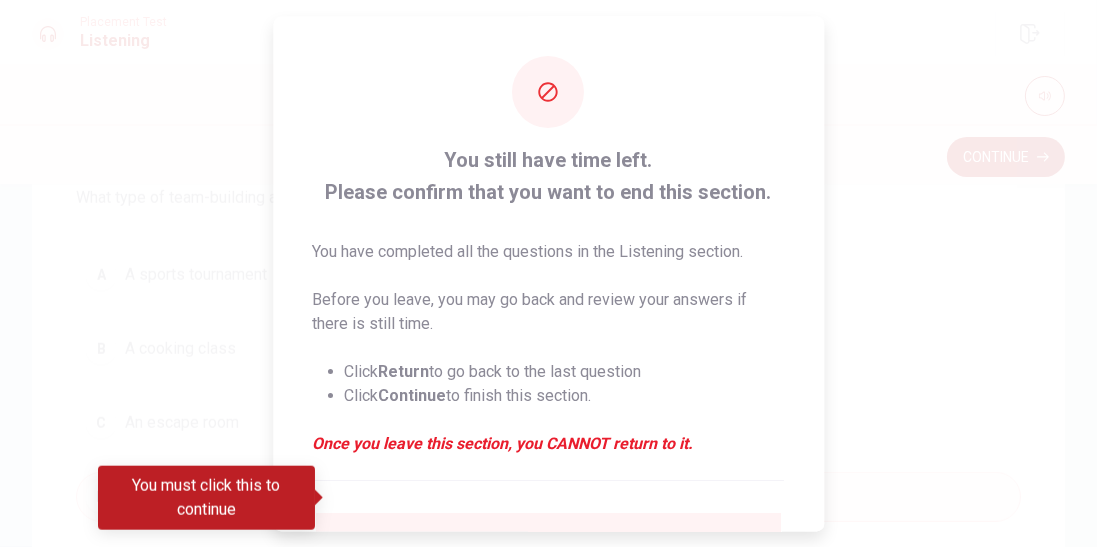 click at bounding box center [344, 546] 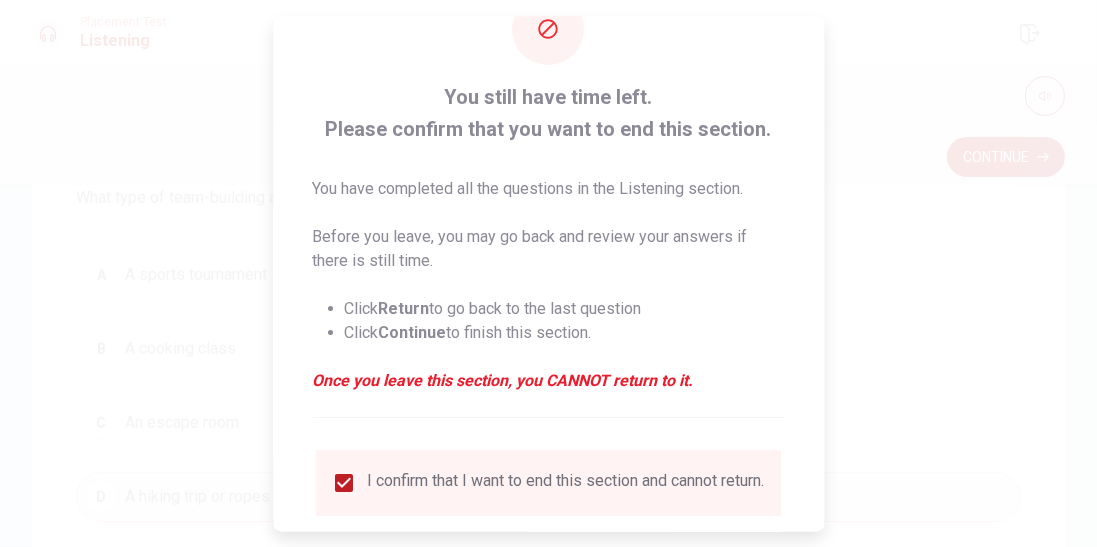 scroll, scrollTop: 101, scrollLeft: 0, axis: vertical 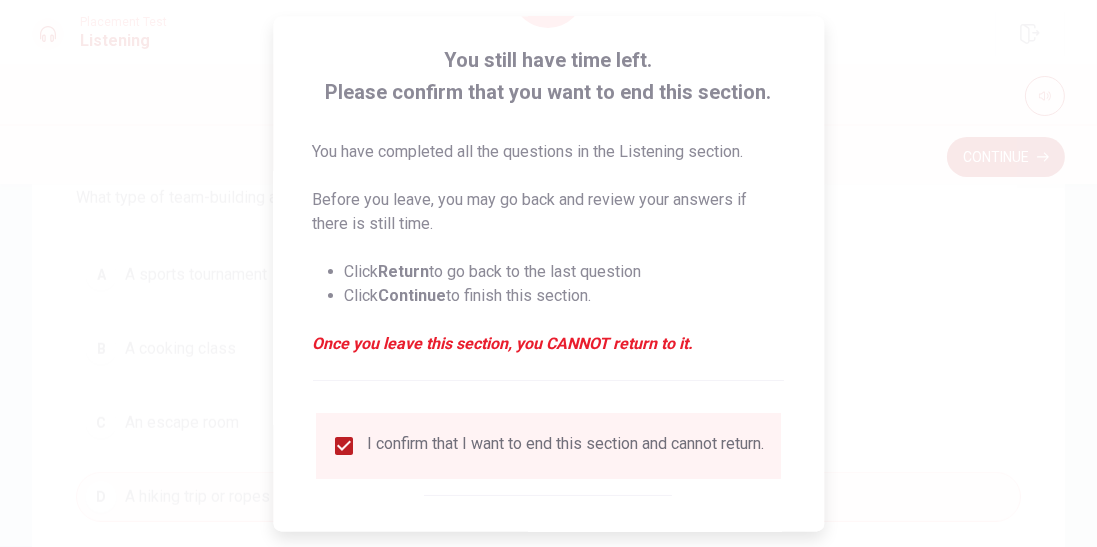 click on "Continue" at bounding box center [619, 555] 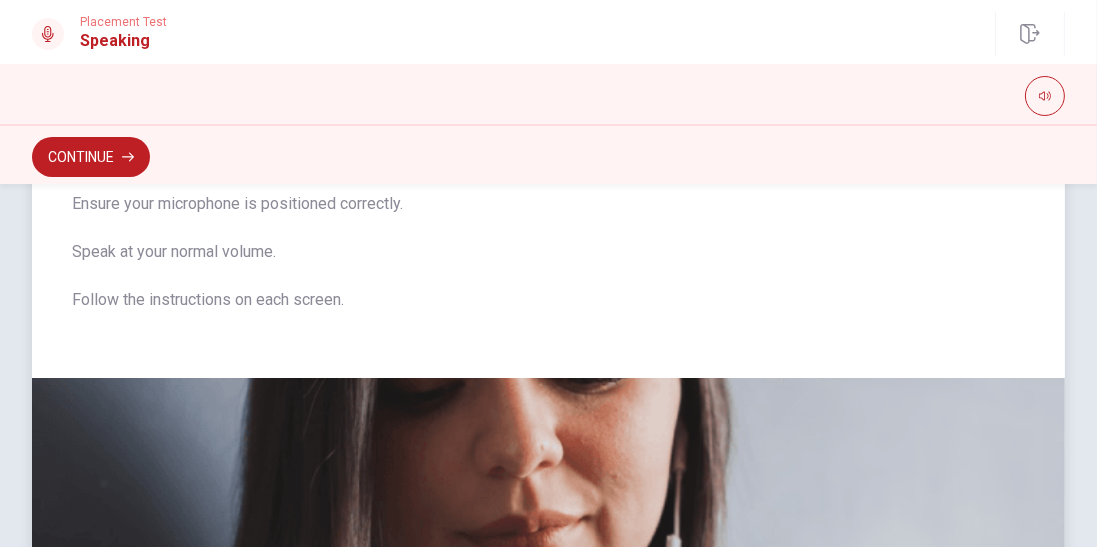 scroll, scrollTop: 0, scrollLeft: 0, axis: both 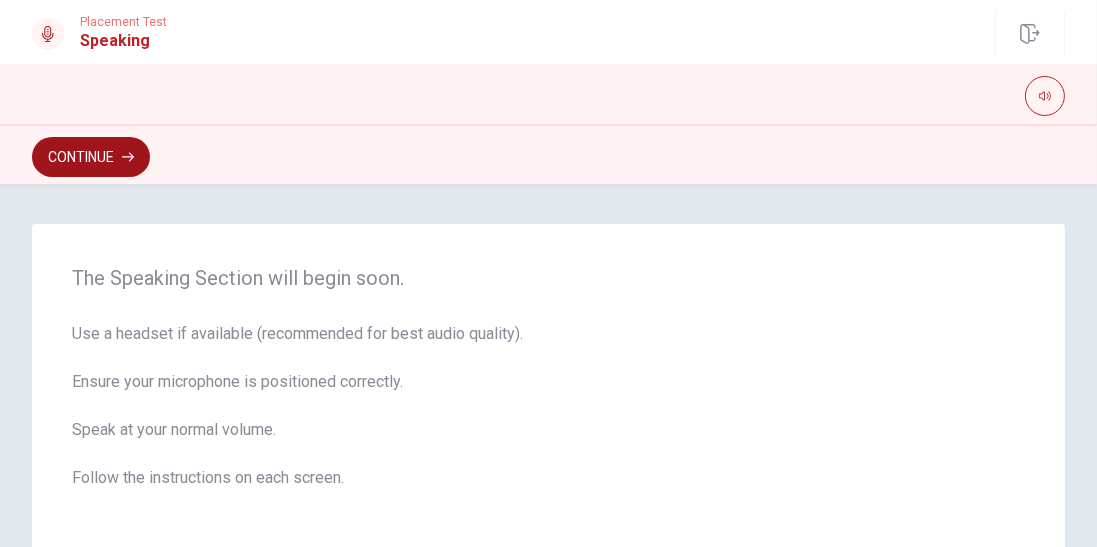 click on "Continue" at bounding box center (91, 157) 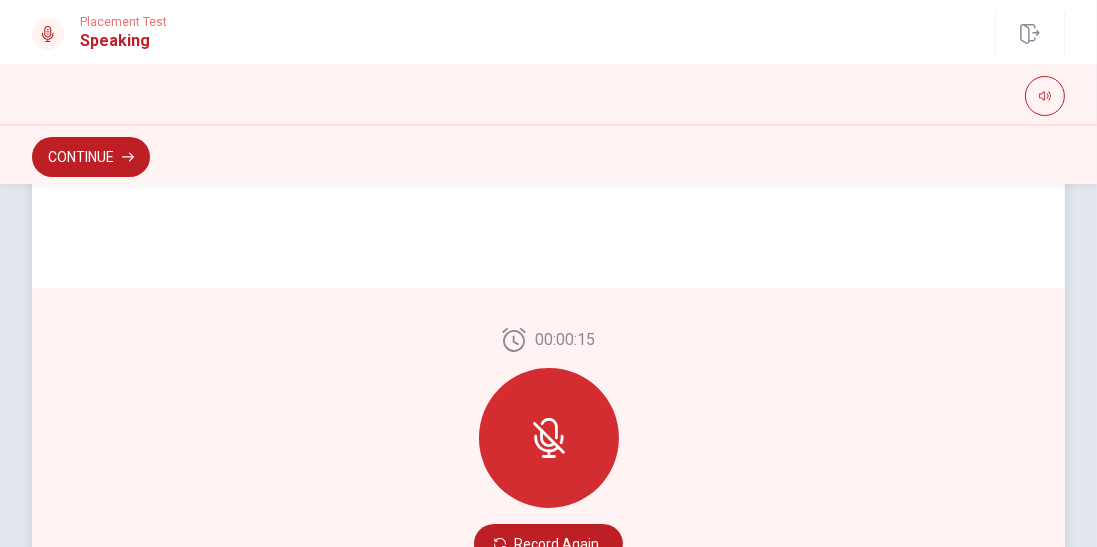 scroll, scrollTop: 556, scrollLeft: 0, axis: vertical 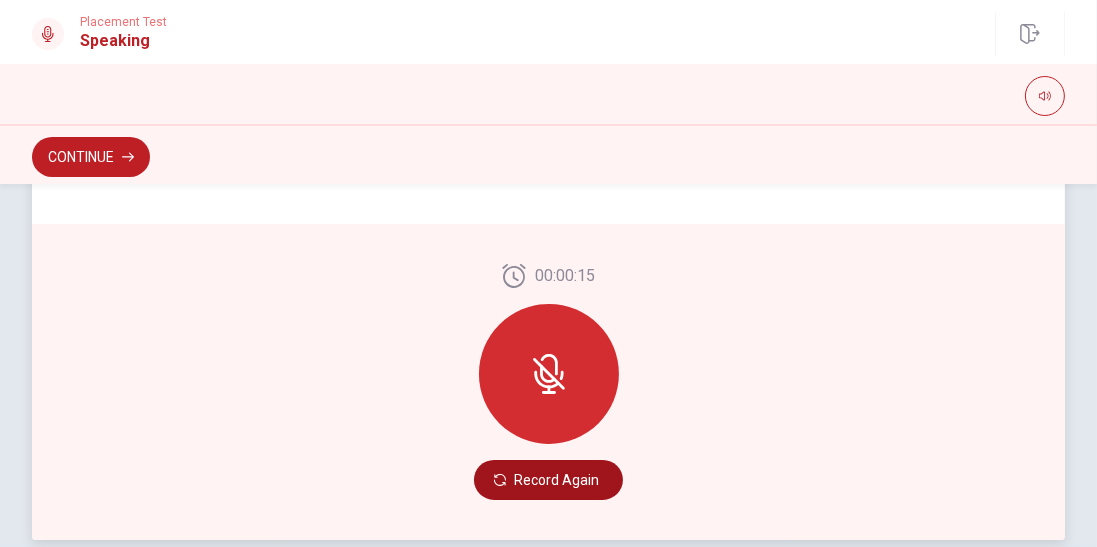 click on "Record Again" at bounding box center (548, 480) 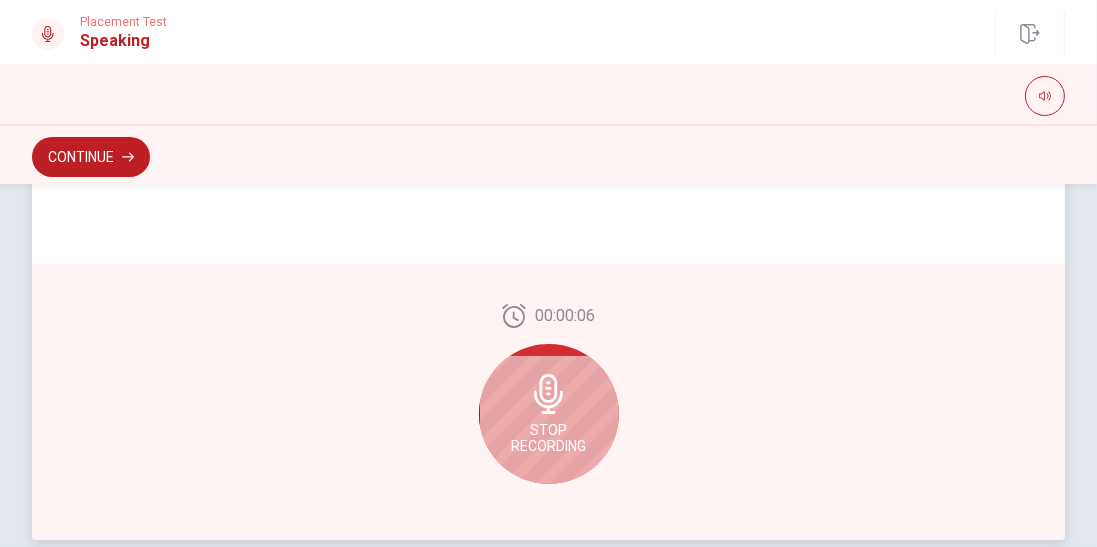 click on "Stop   Recording" at bounding box center [548, 438] 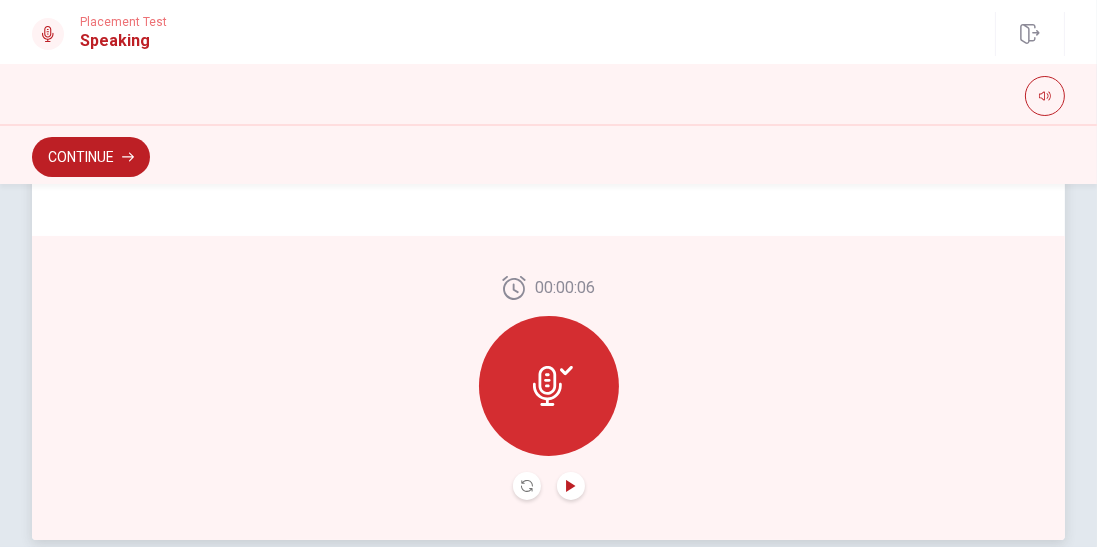click 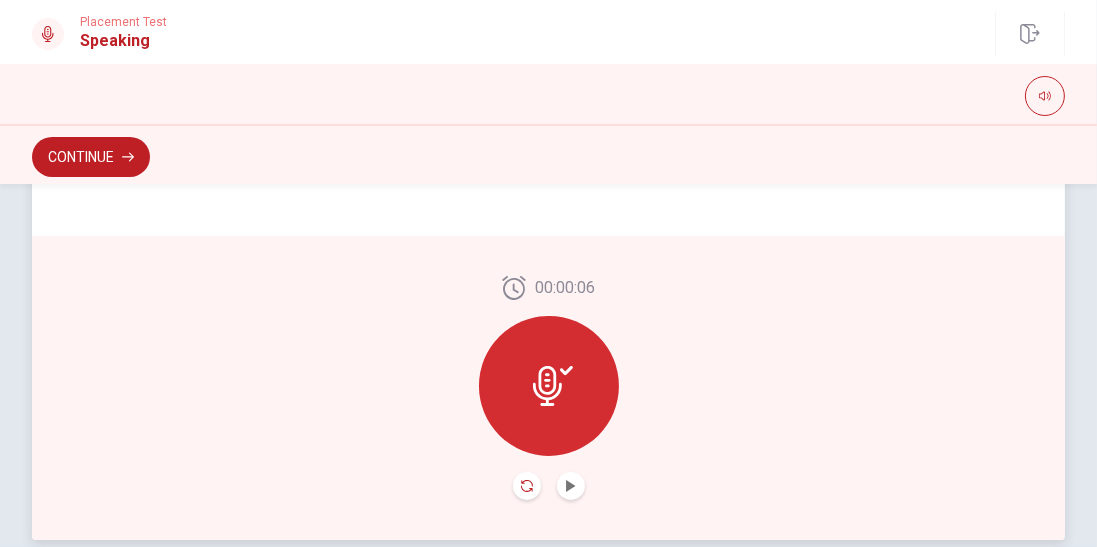 click 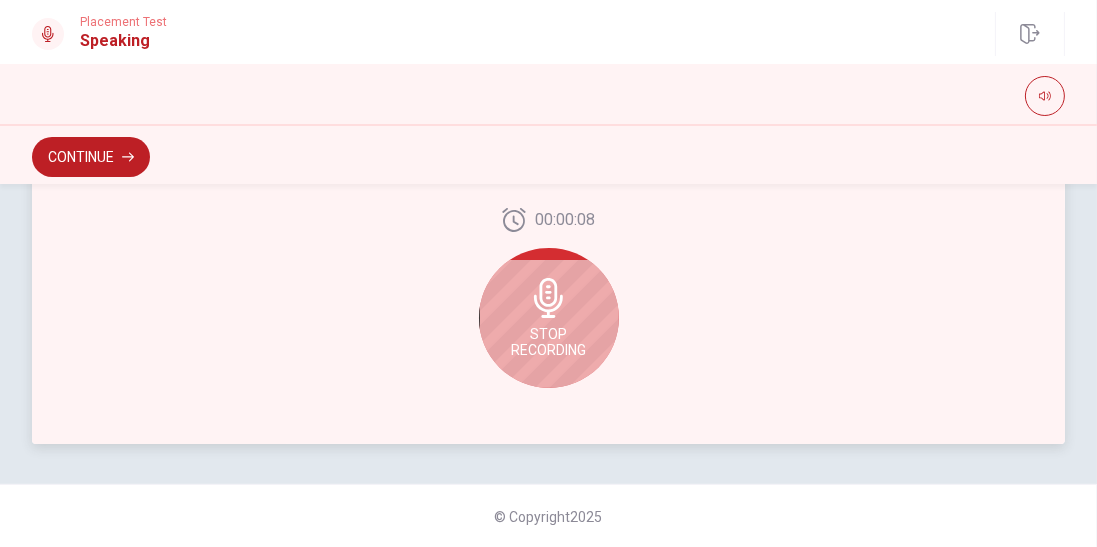click 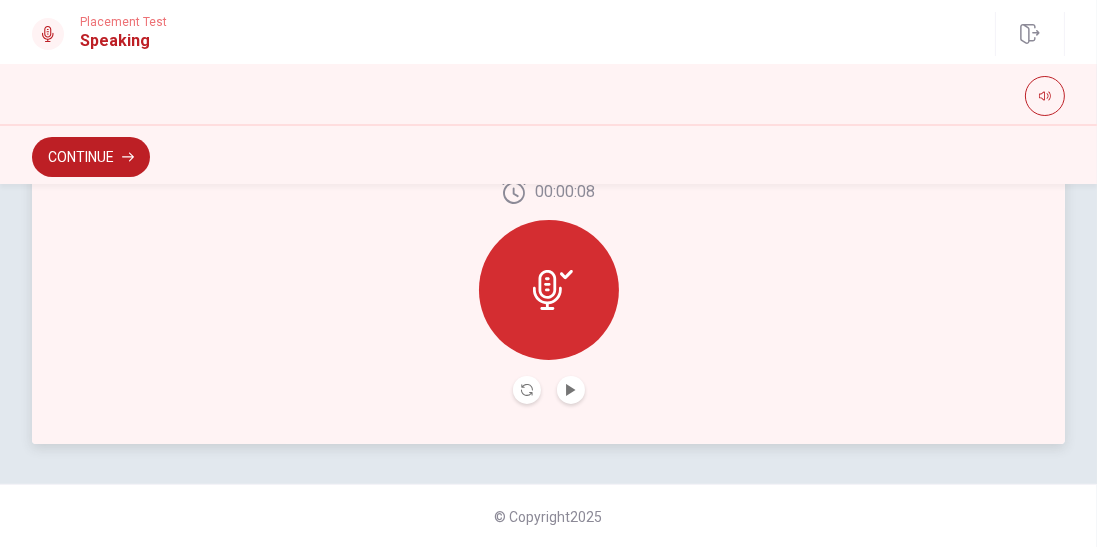 scroll, scrollTop: 624, scrollLeft: 0, axis: vertical 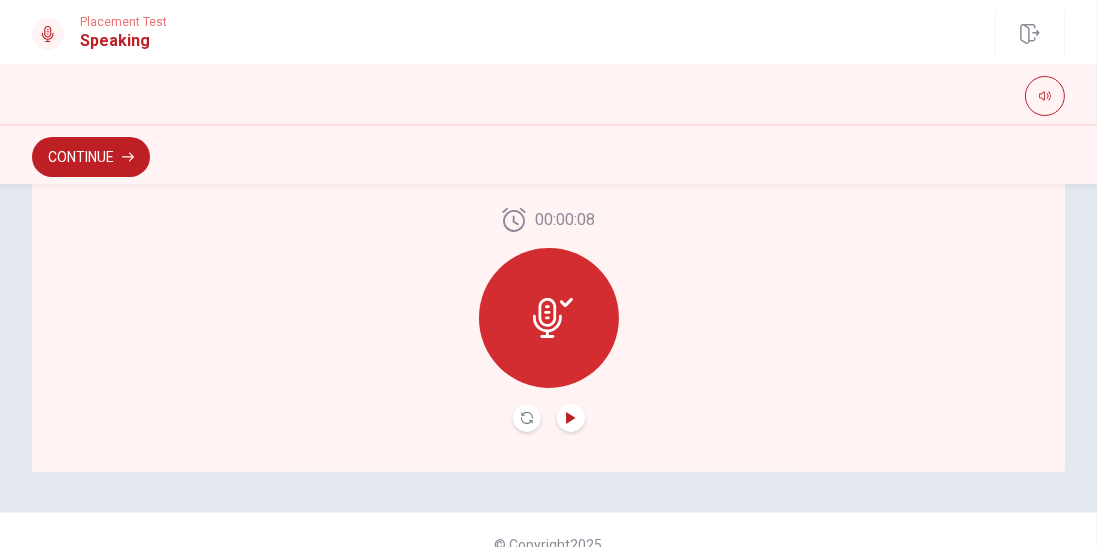 click 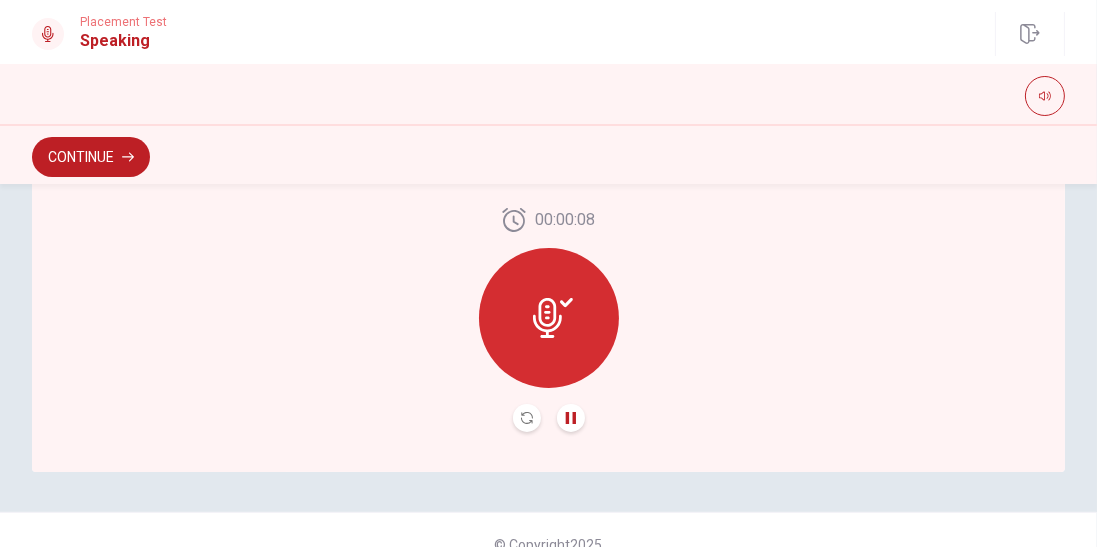 click 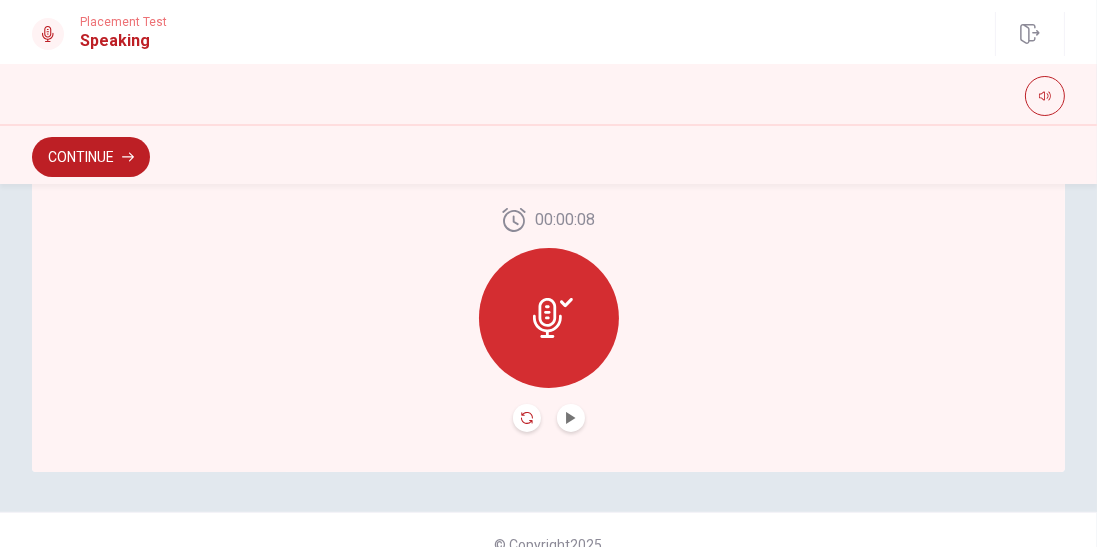 click 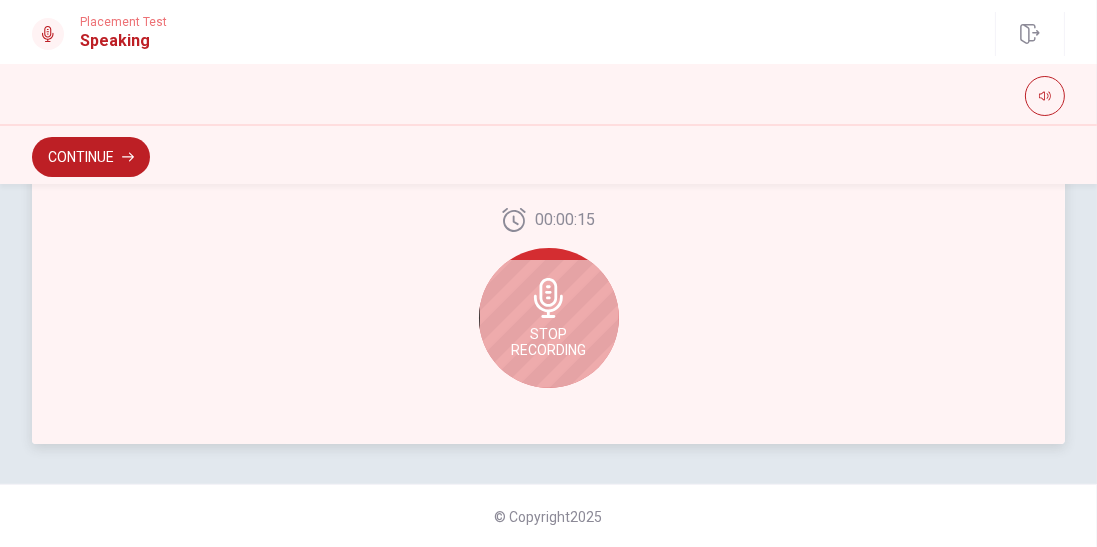 click on "Stop   Recording" at bounding box center [548, 342] 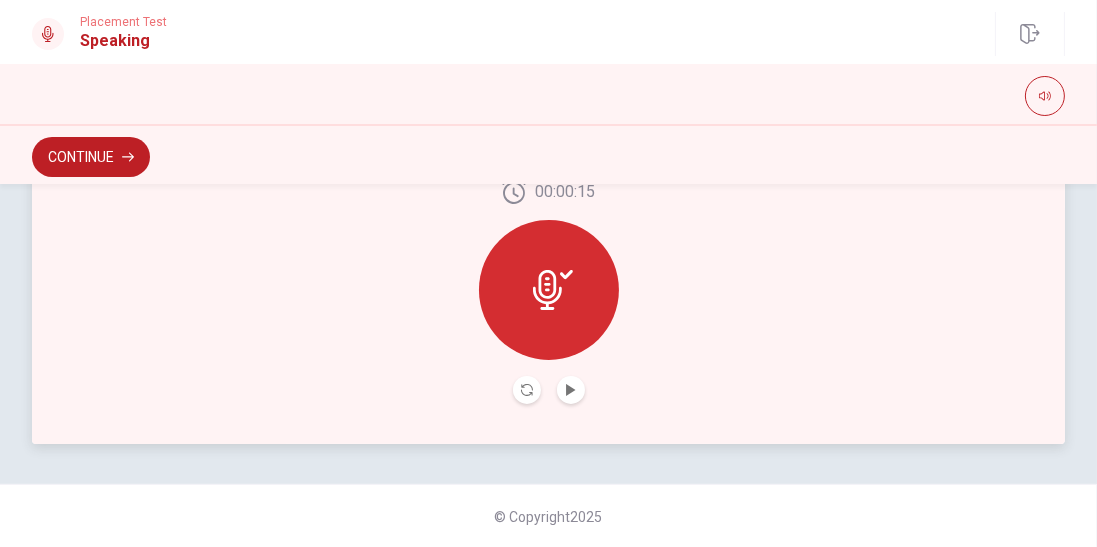 scroll, scrollTop: 624, scrollLeft: 0, axis: vertical 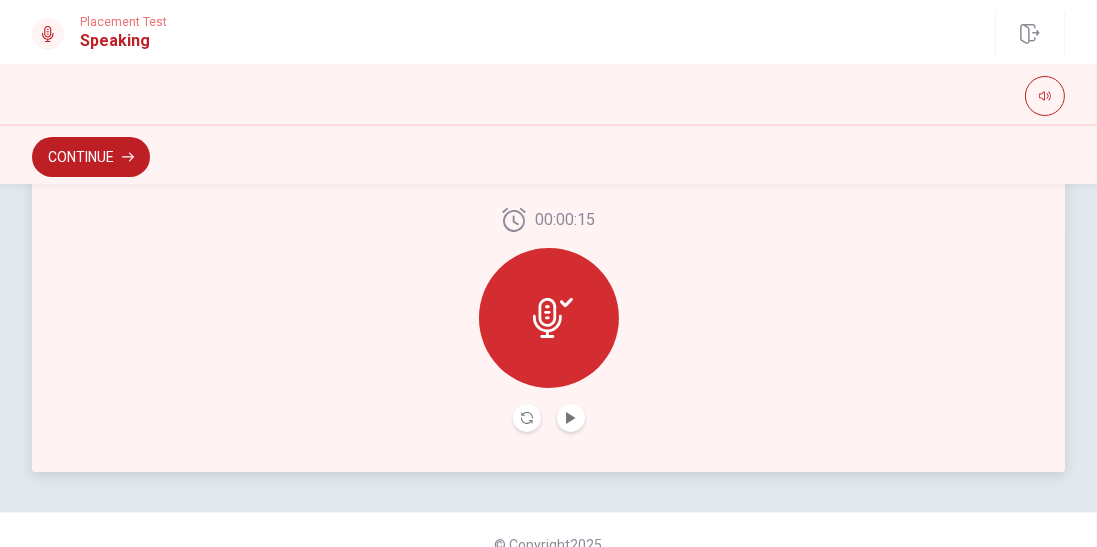 click 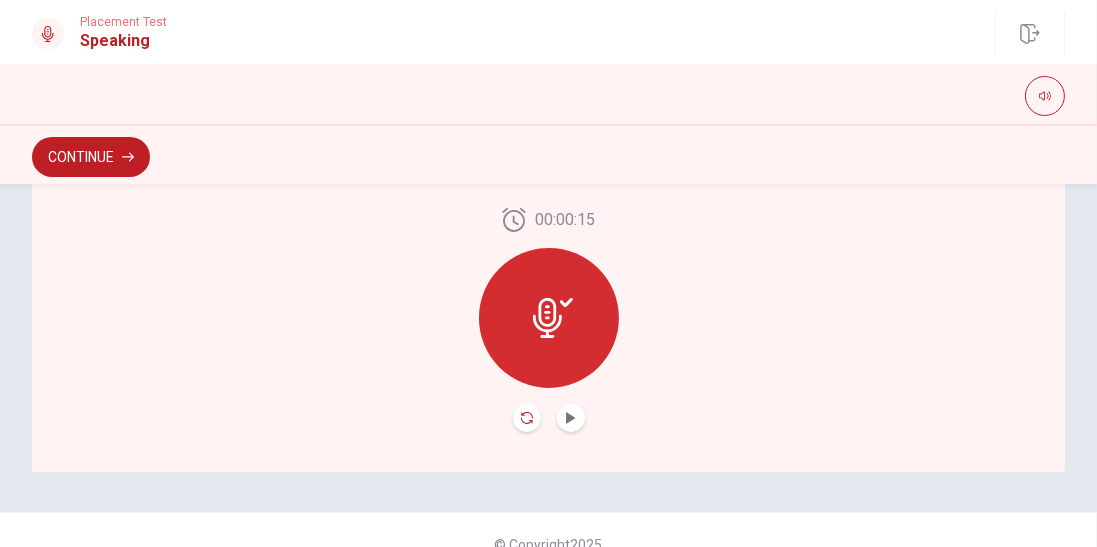 click 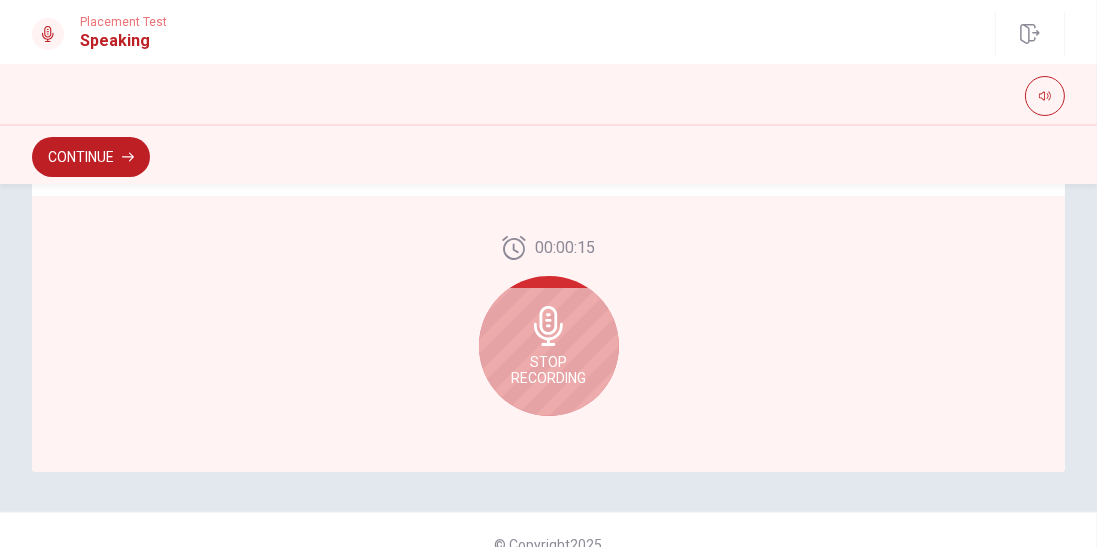 scroll, scrollTop: 652, scrollLeft: 0, axis: vertical 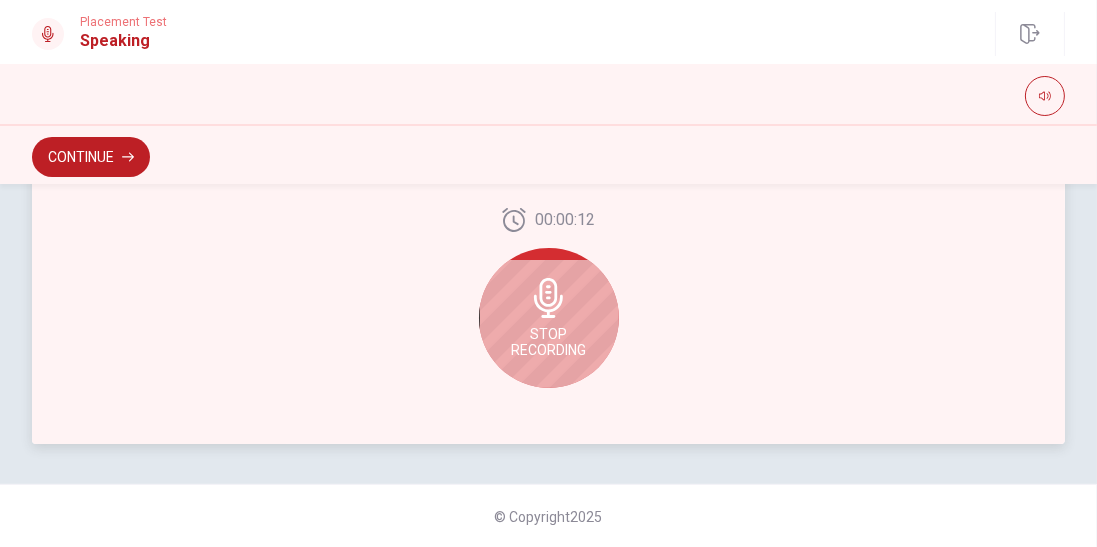 click on "Stop   Recording" at bounding box center (548, 342) 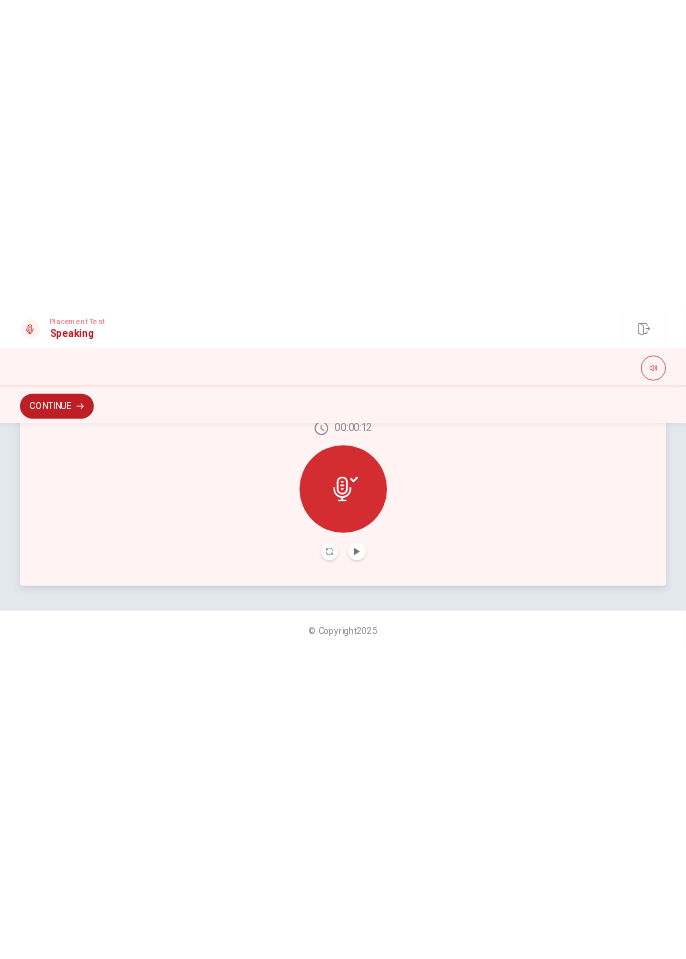 scroll, scrollTop: 624, scrollLeft: 0, axis: vertical 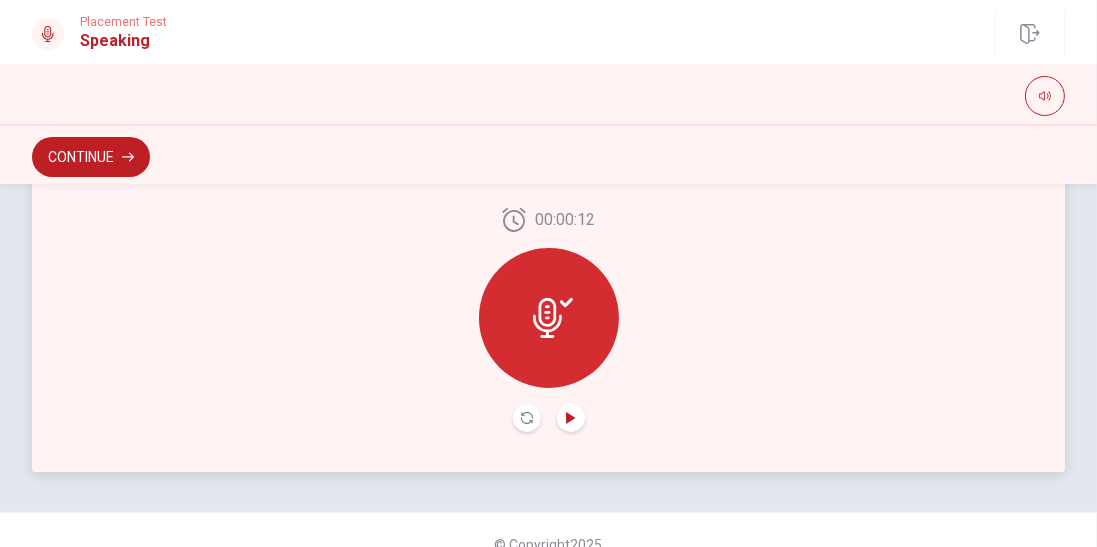 click 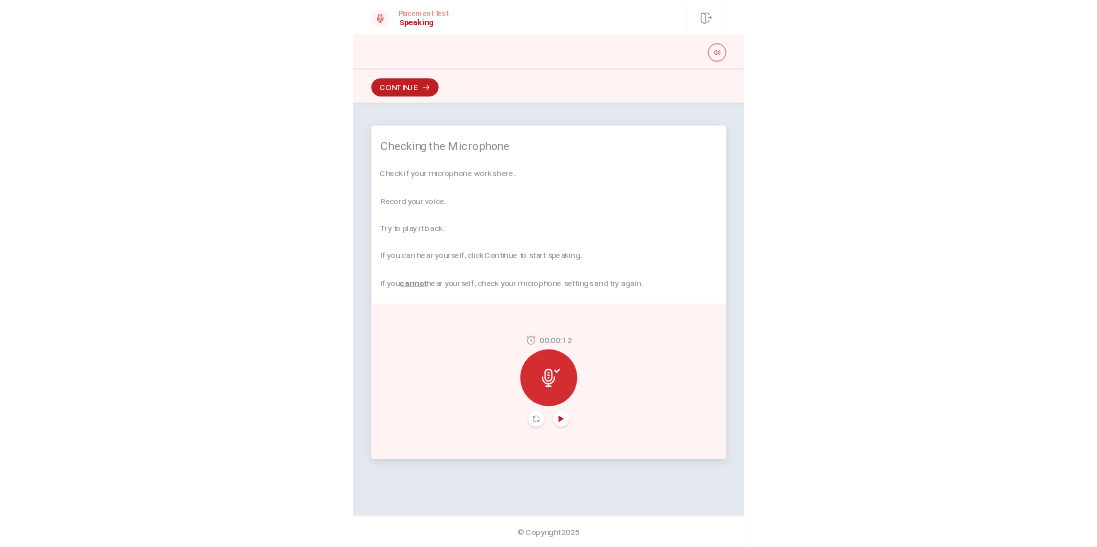 scroll, scrollTop: 0, scrollLeft: 0, axis: both 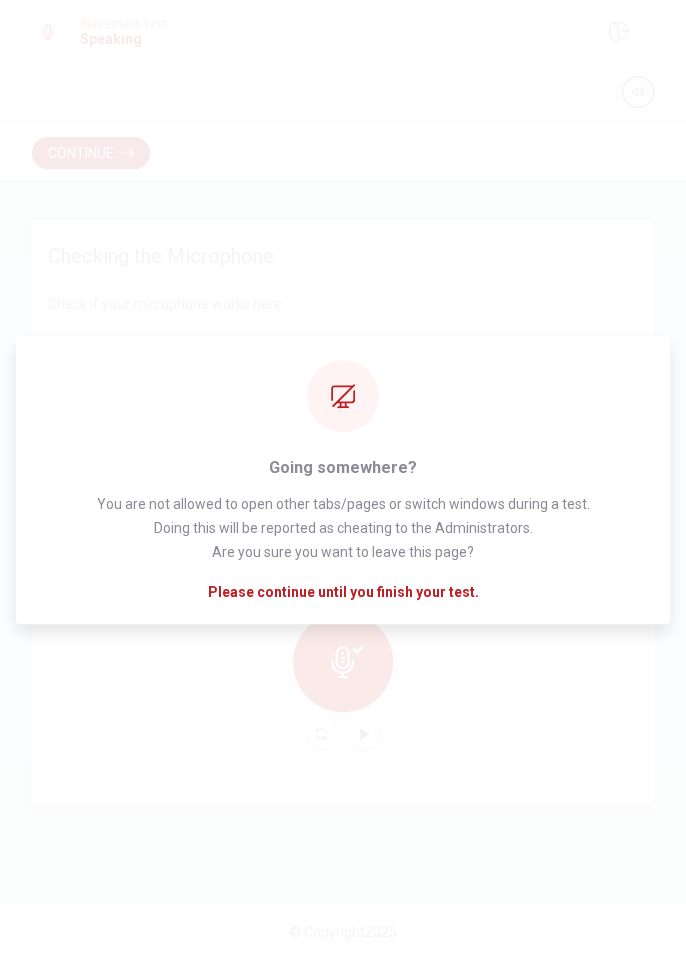 click on "00:00:12" at bounding box center [343, 668] 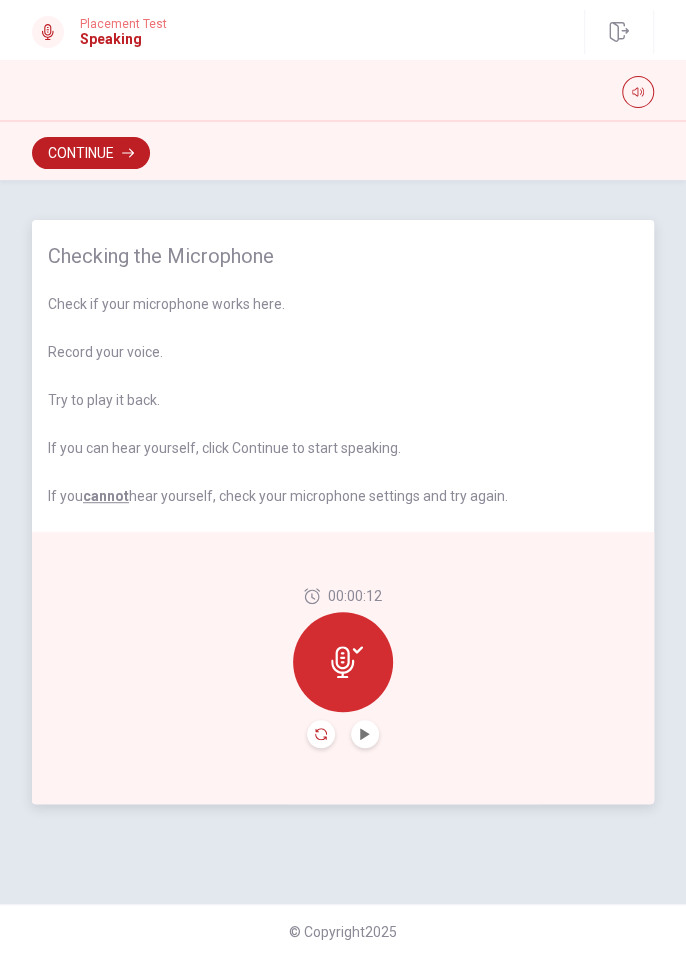click 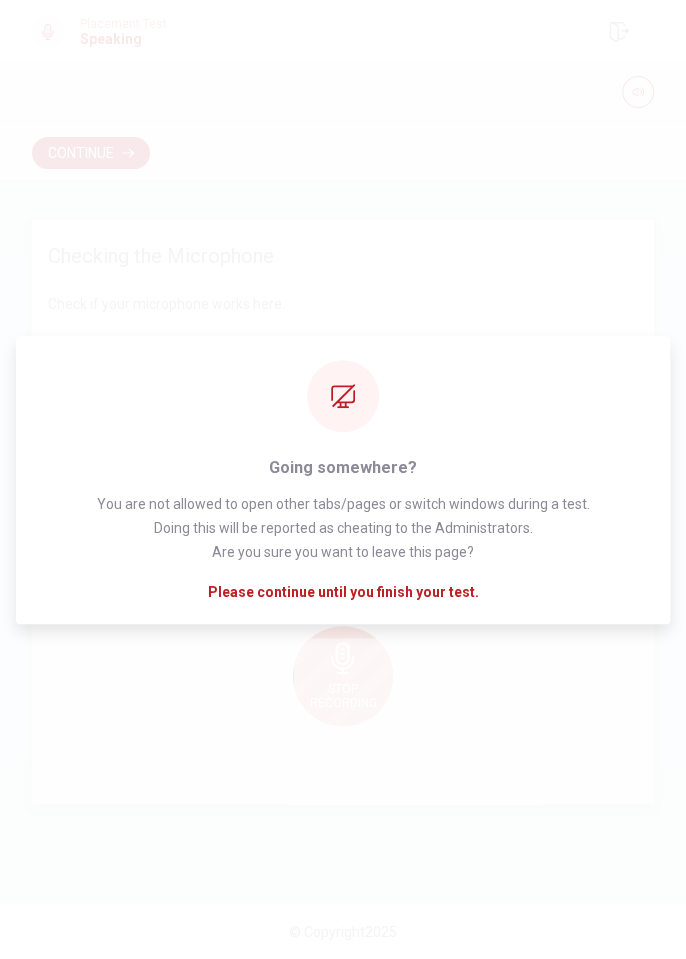 click on "00:00:13 Stop   Recording" at bounding box center (343, 668) 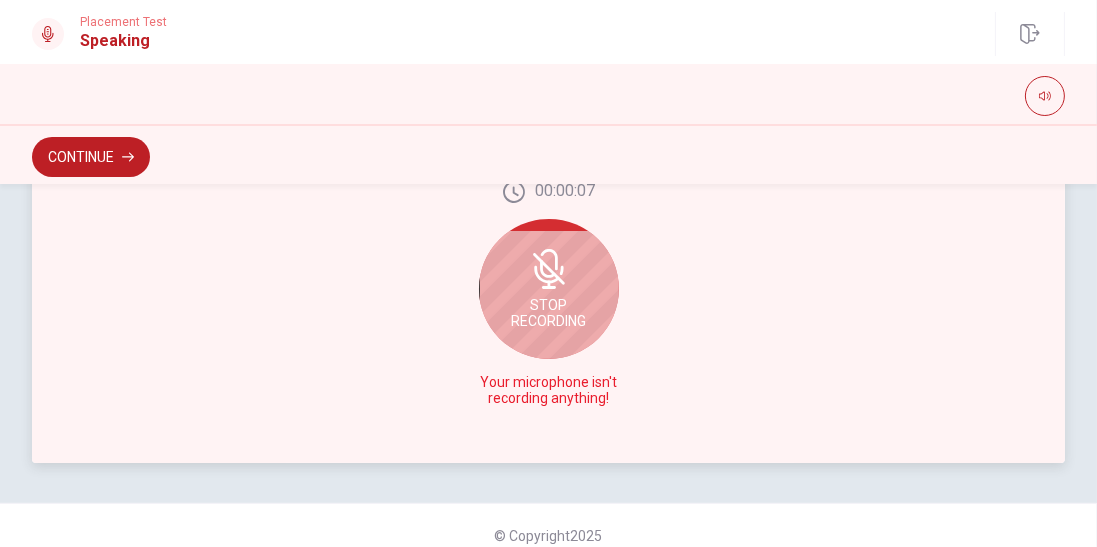 scroll, scrollTop: 652, scrollLeft: 0, axis: vertical 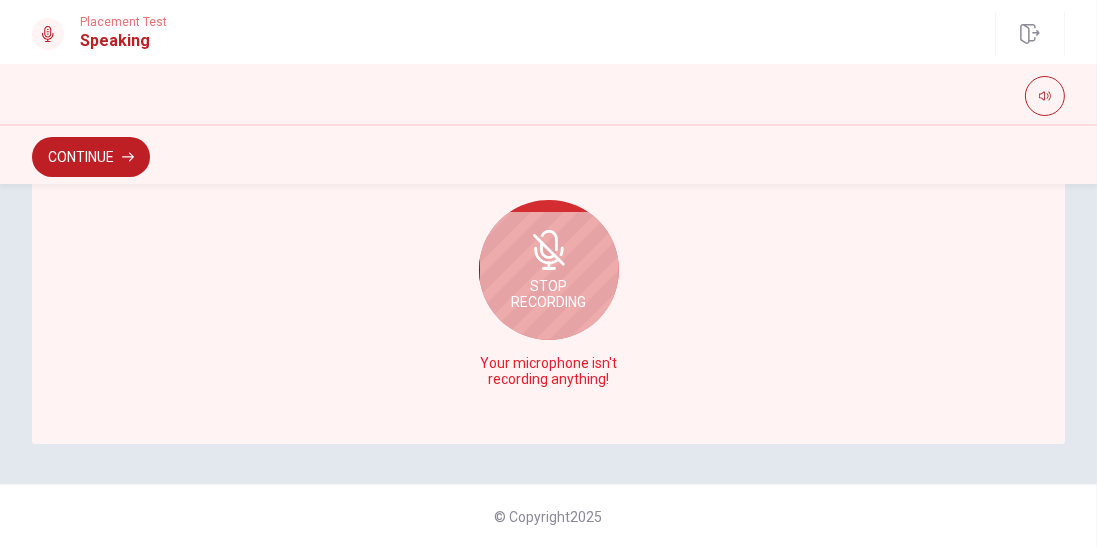 click on "Stop   Recording" at bounding box center [548, 294] 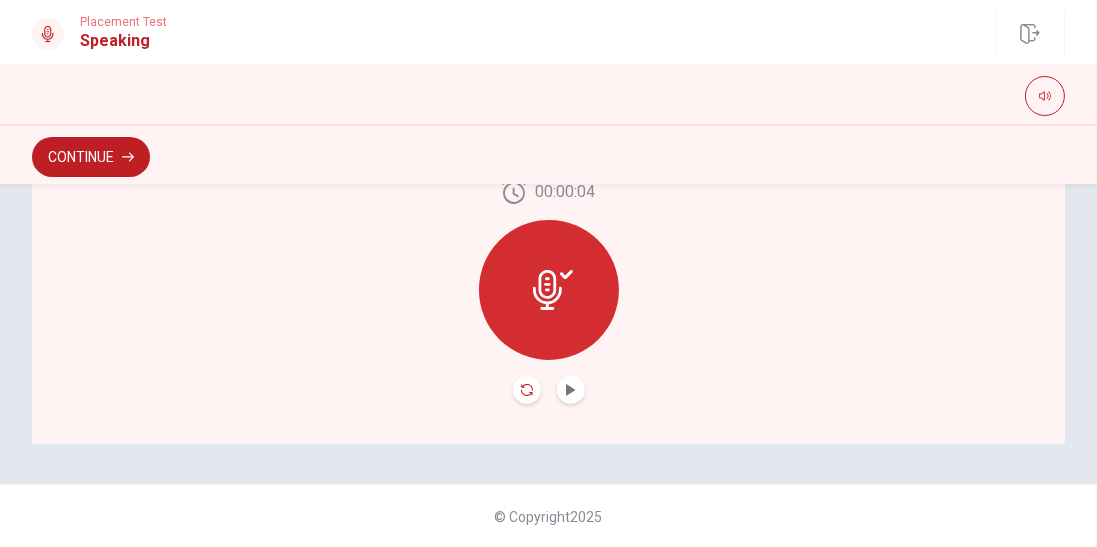 click 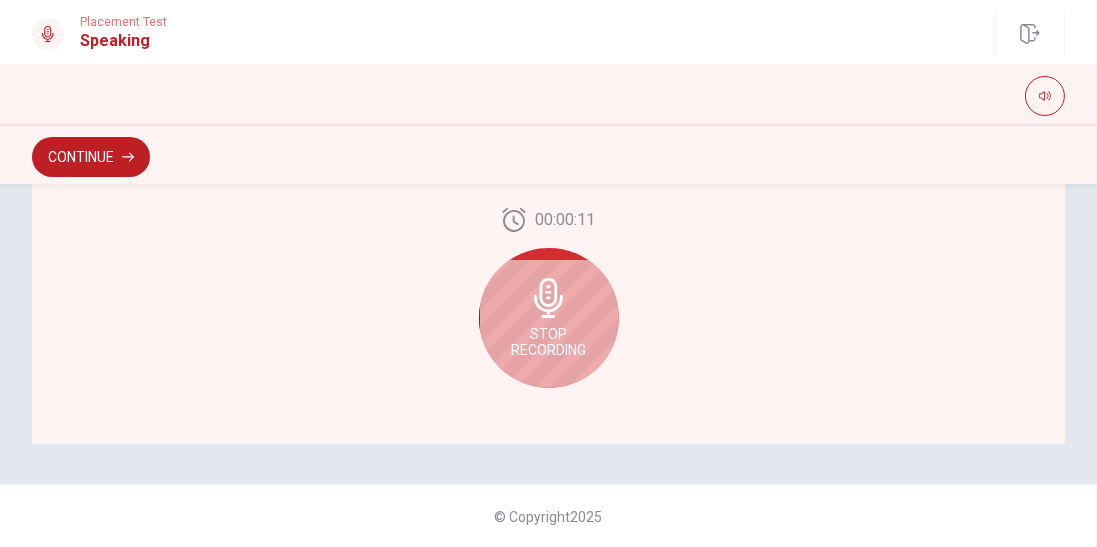 click on "Stop   Recording" at bounding box center (548, 342) 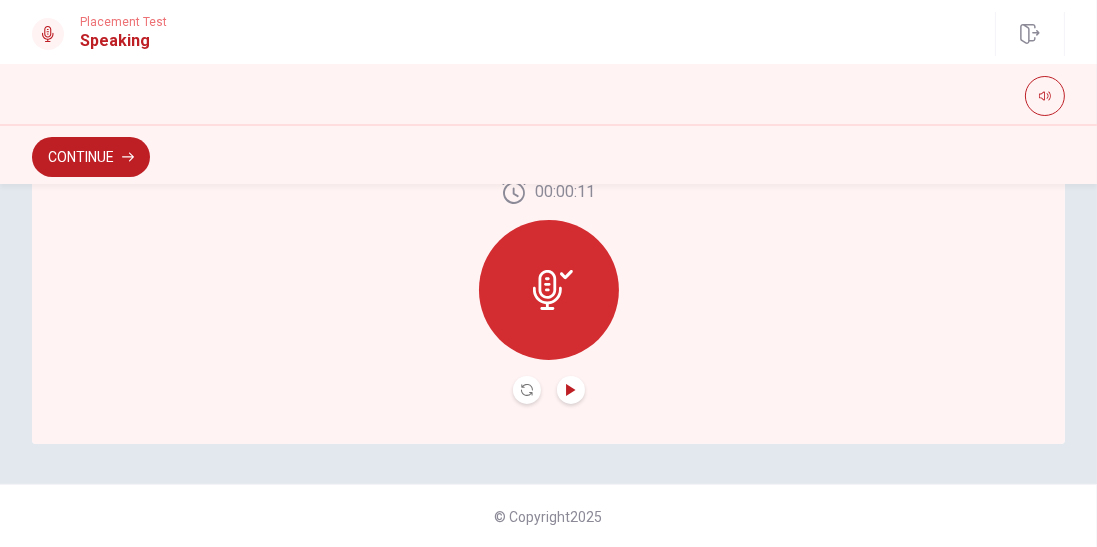 click 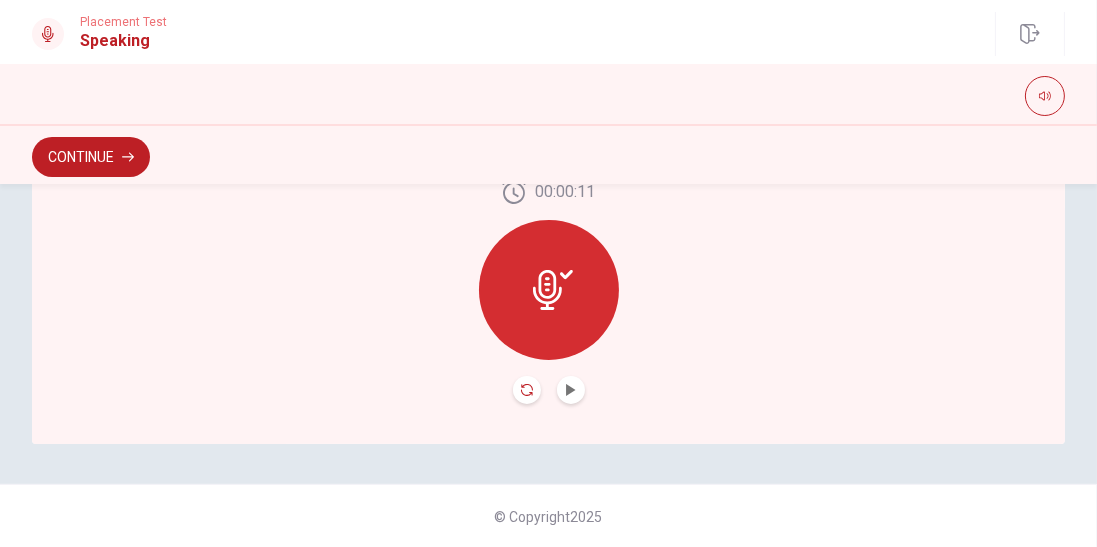 click 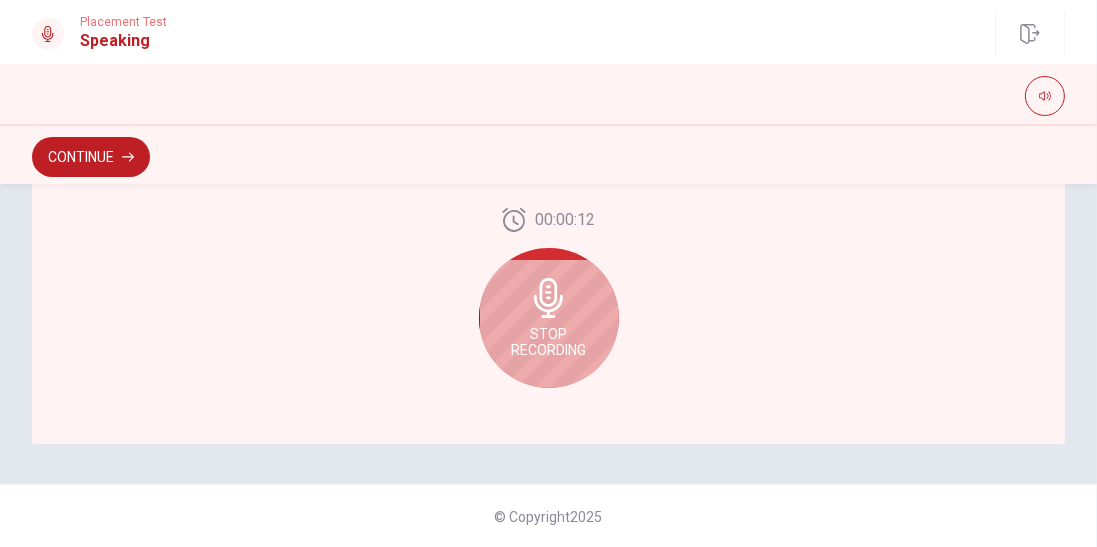 click 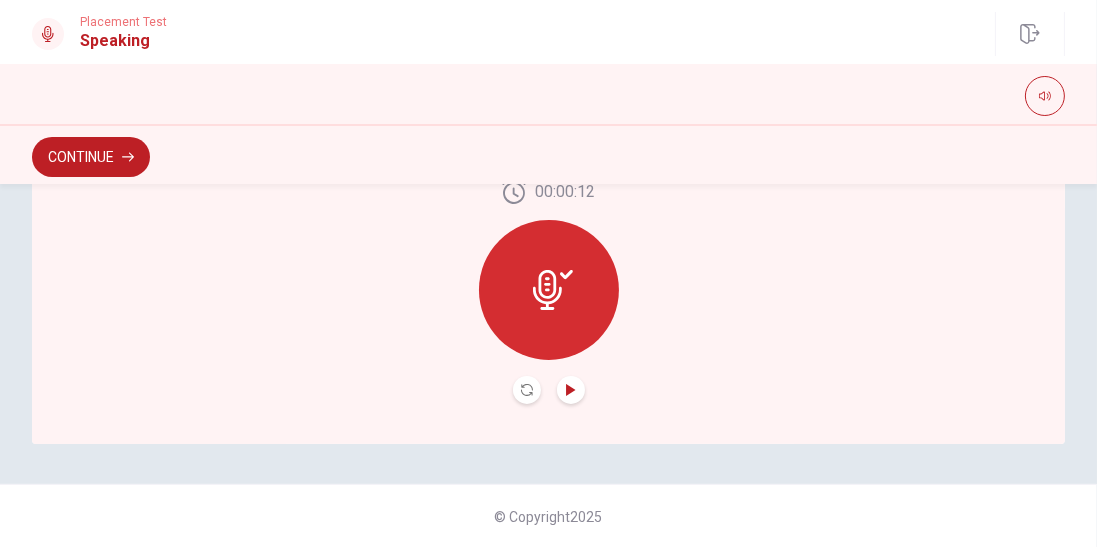 click 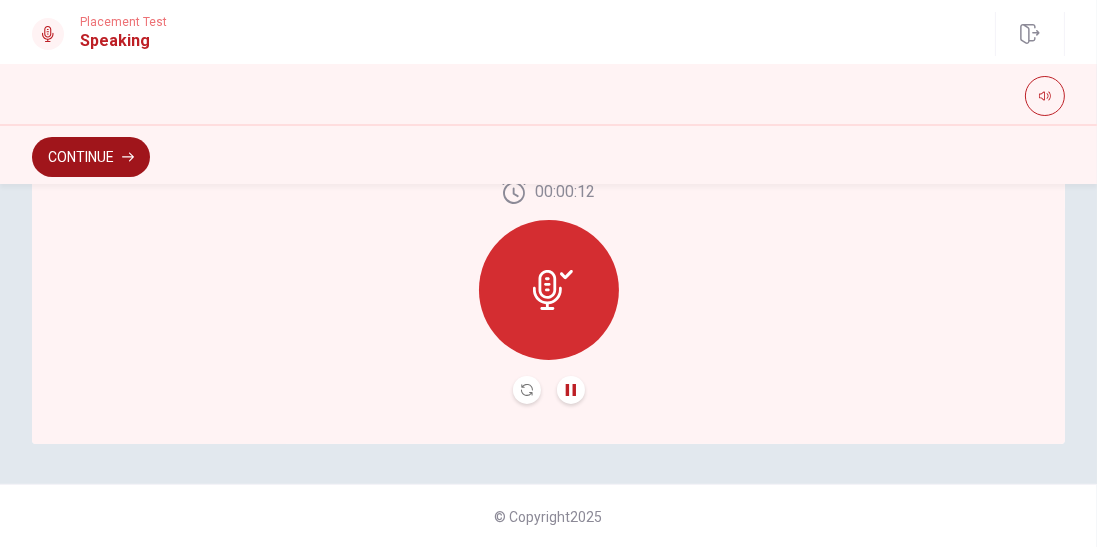 click on "Continue" at bounding box center (91, 157) 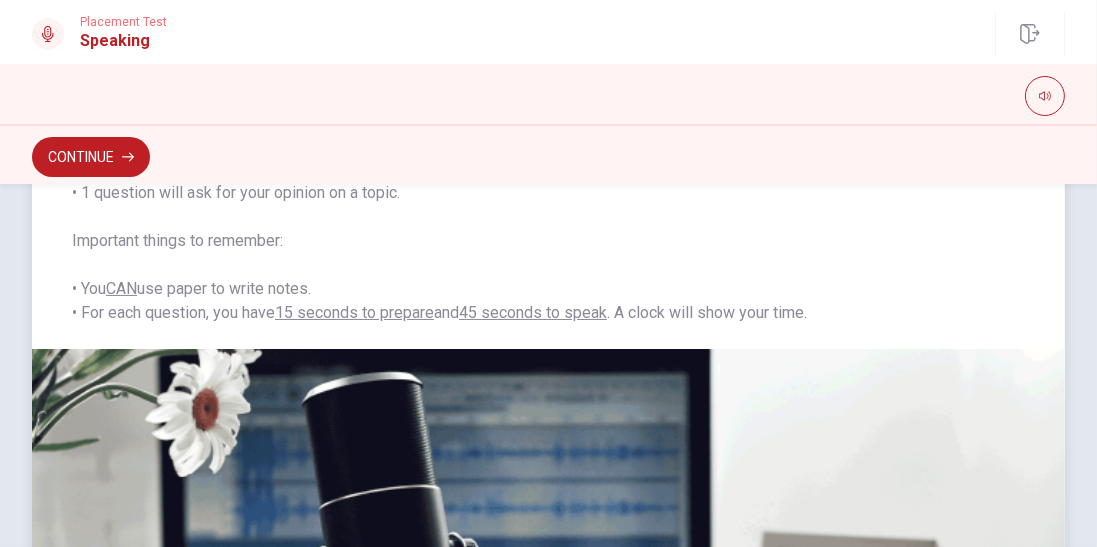 scroll, scrollTop: 0, scrollLeft: 0, axis: both 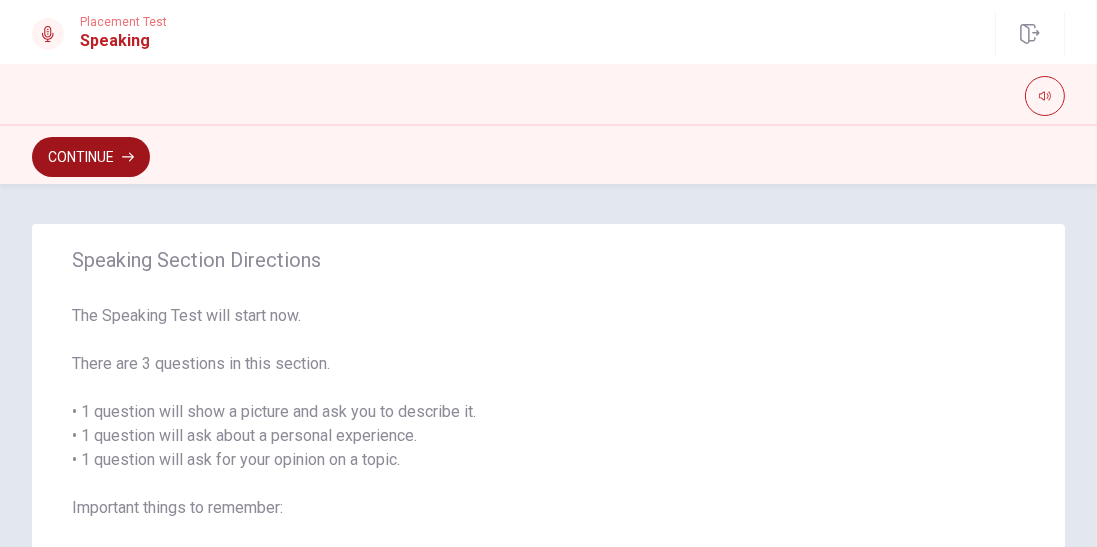 click on "Continue" at bounding box center [91, 157] 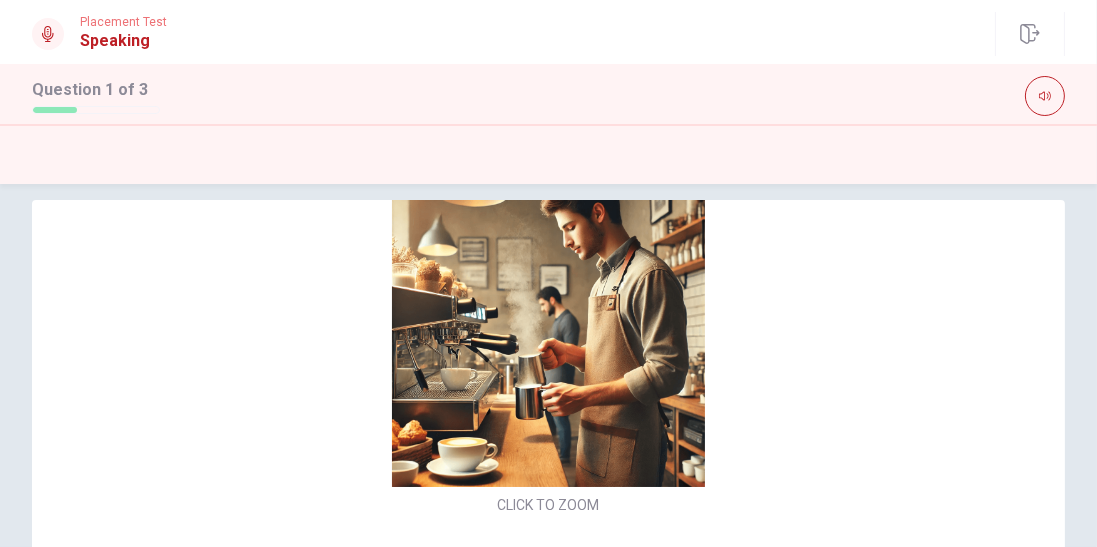 scroll, scrollTop: 0, scrollLeft: 0, axis: both 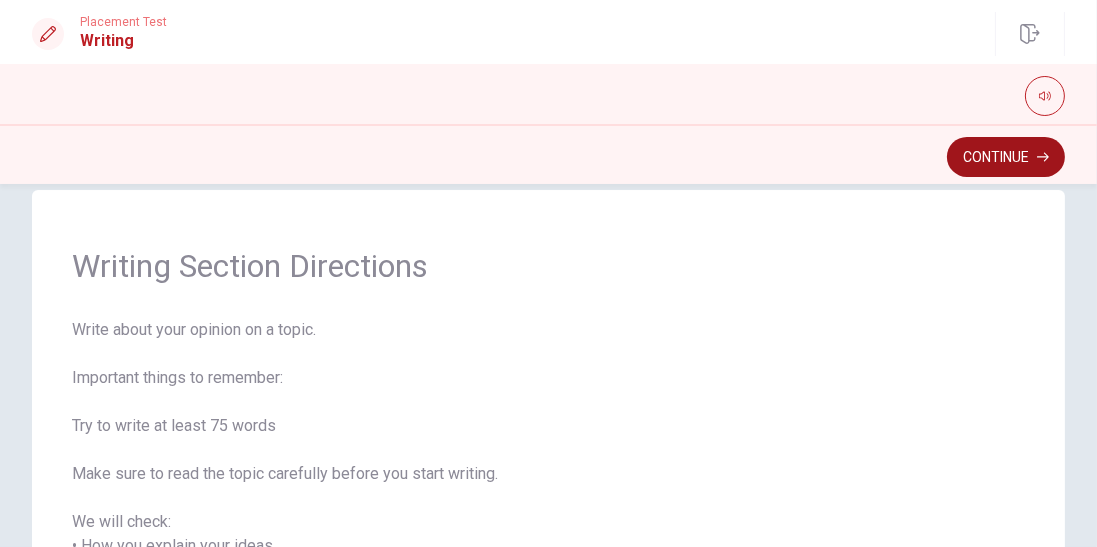 click on "Continue" at bounding box center [1006, 157] 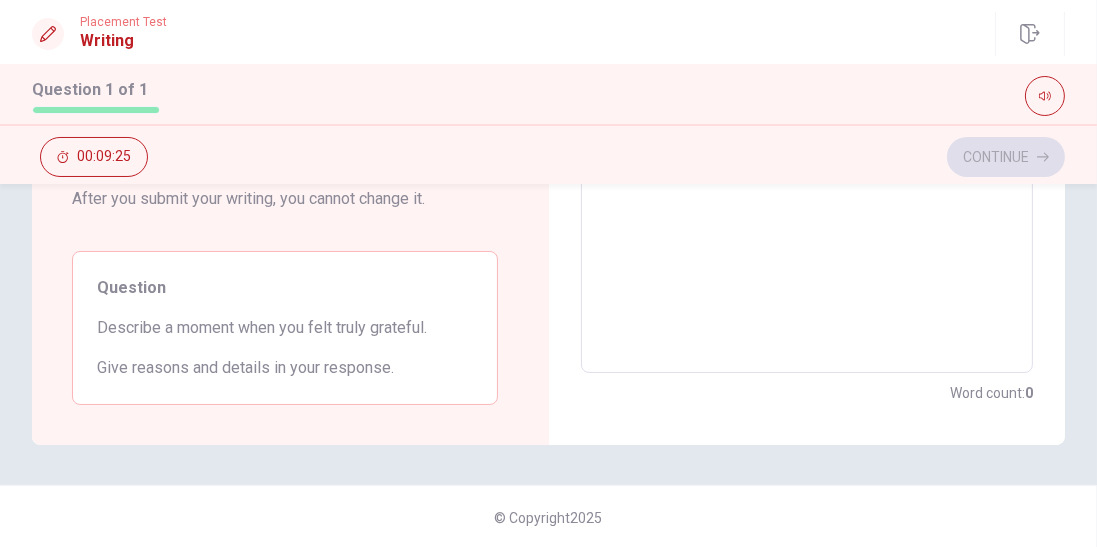 scroll, scrollTop: 0, scrollLeft: 0, axis: both 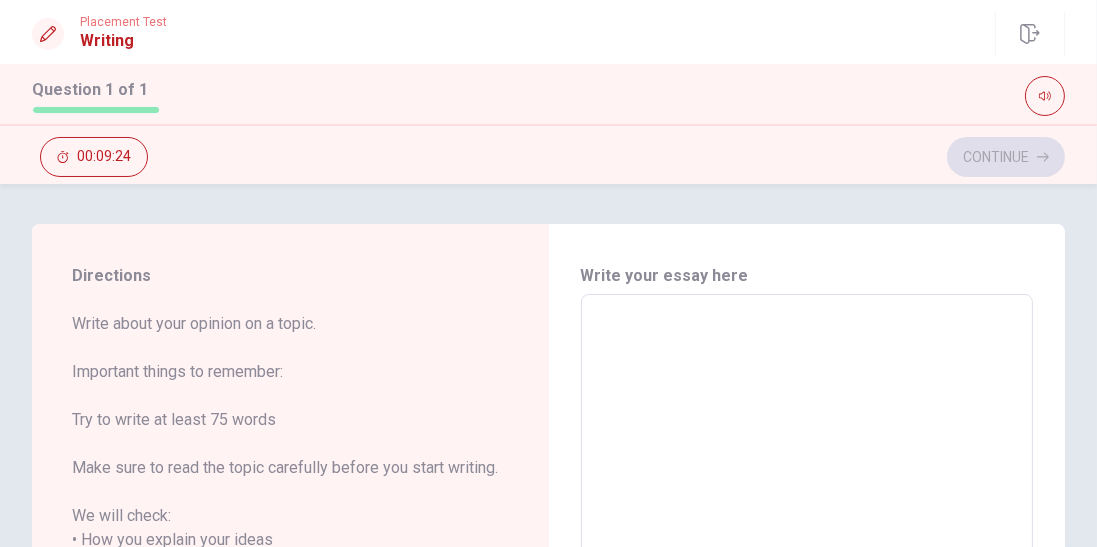 click at bounding box center (807, 576) 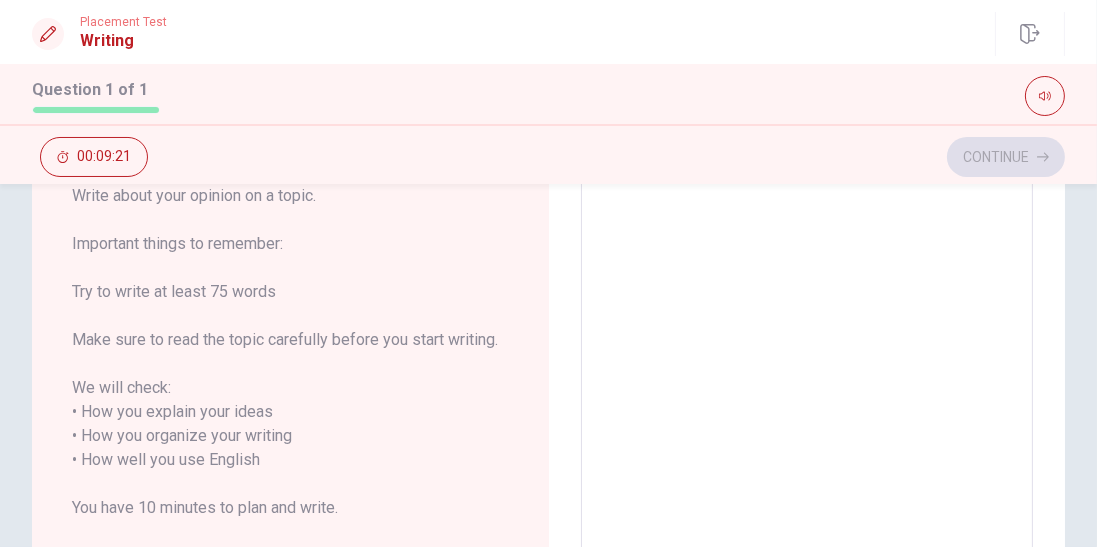 scroll, scrollTop: 64, scrollLeft: 0, axis: vertical 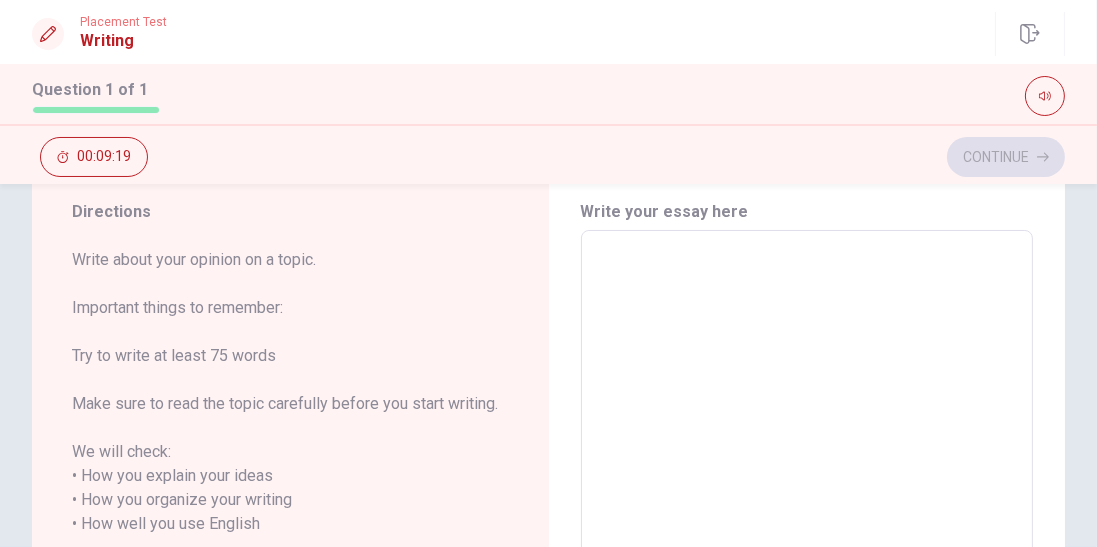 type on "I" 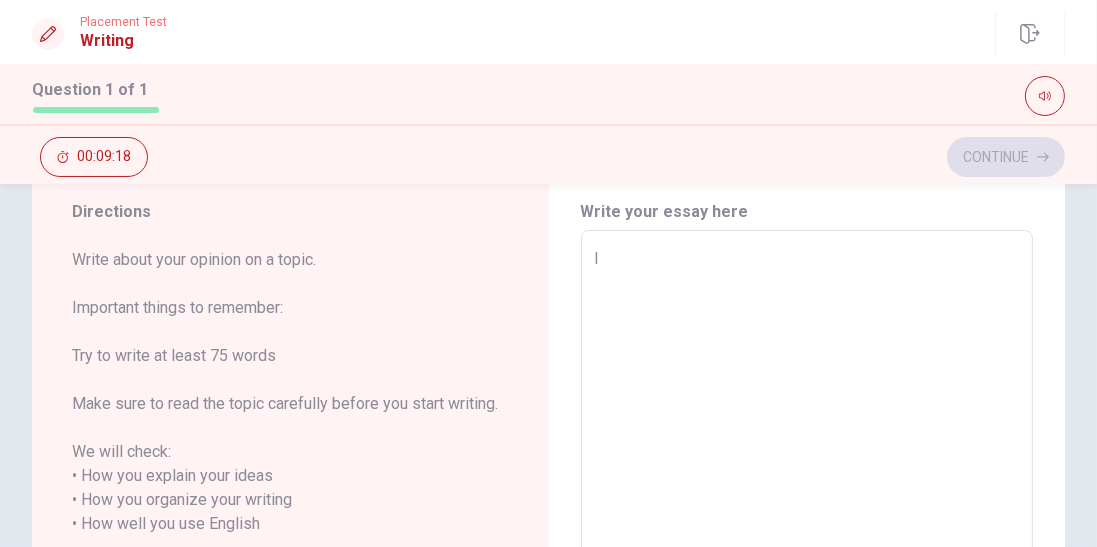 type on "x" 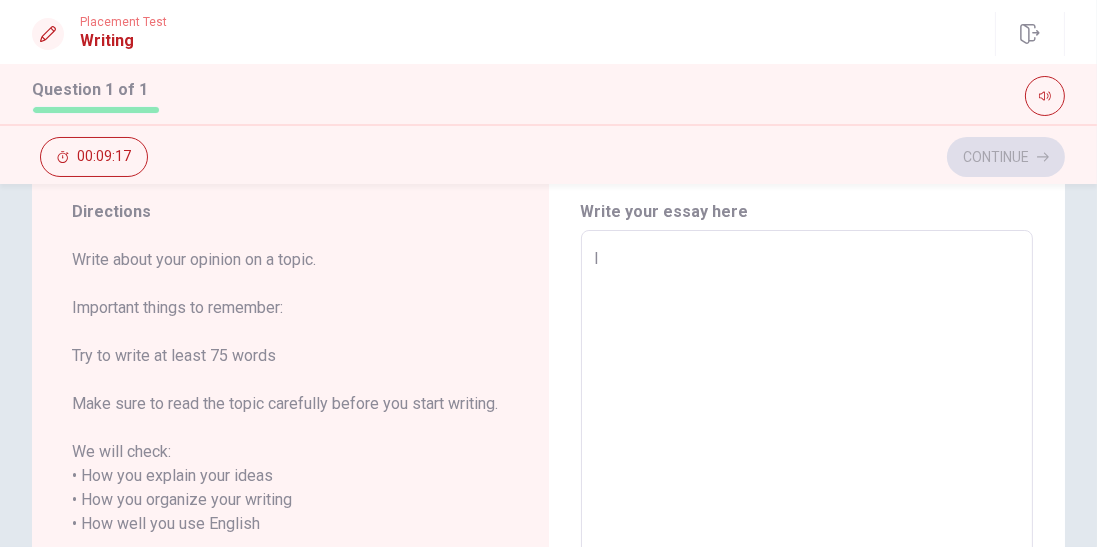 type on "I" 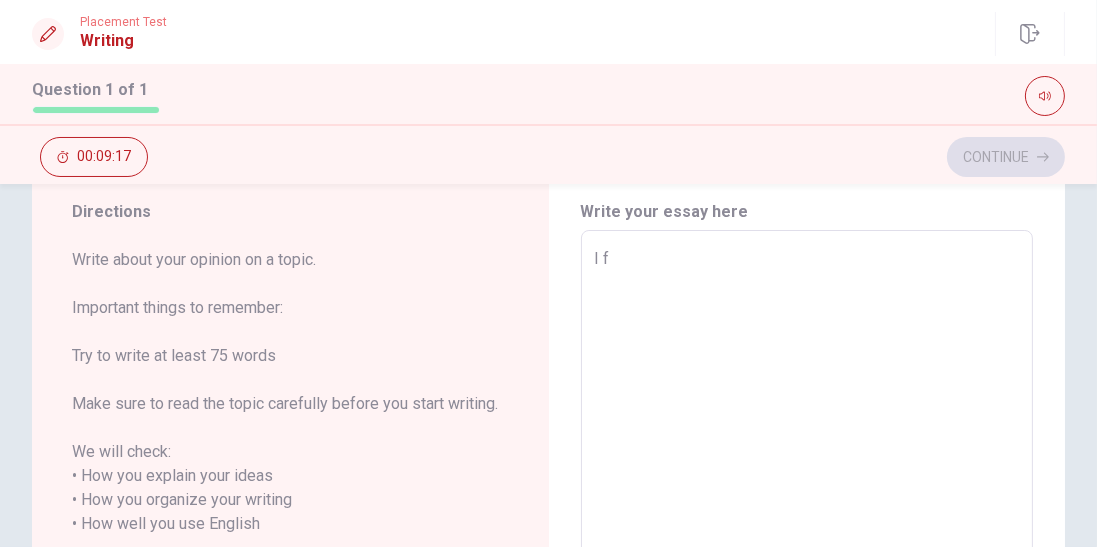 type on "x" 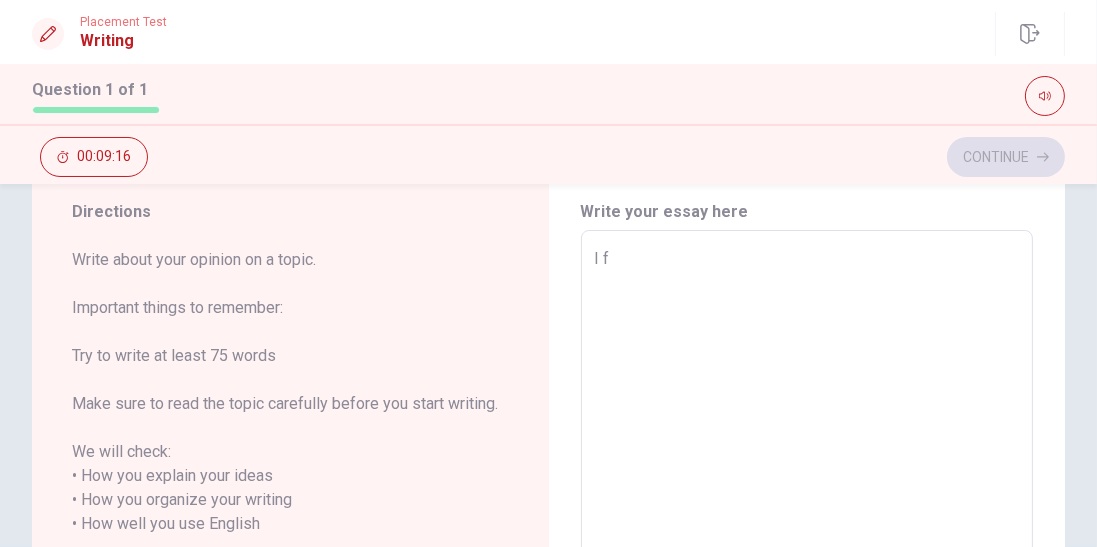type on "I fl" 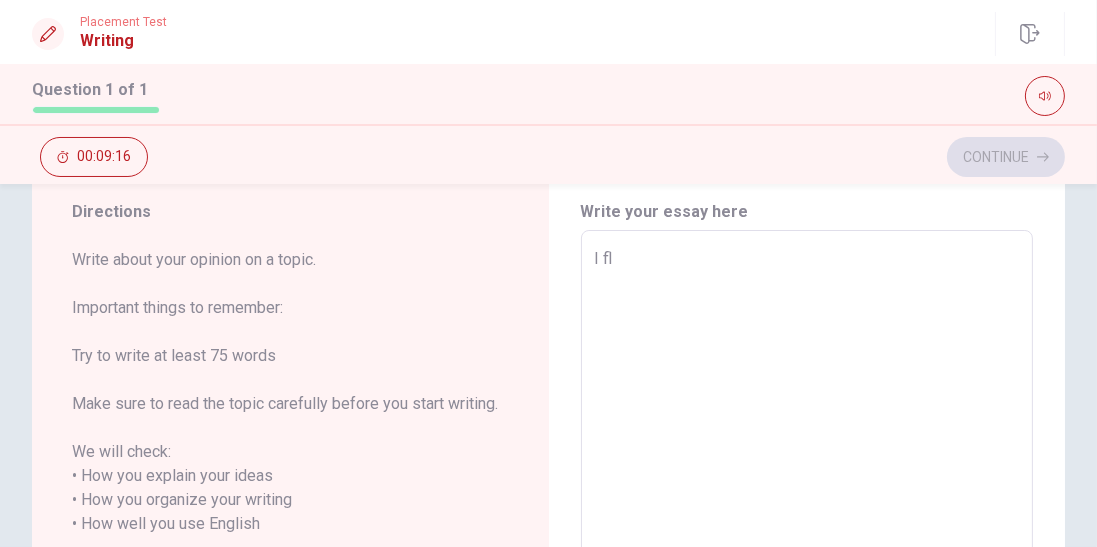 type on "x" 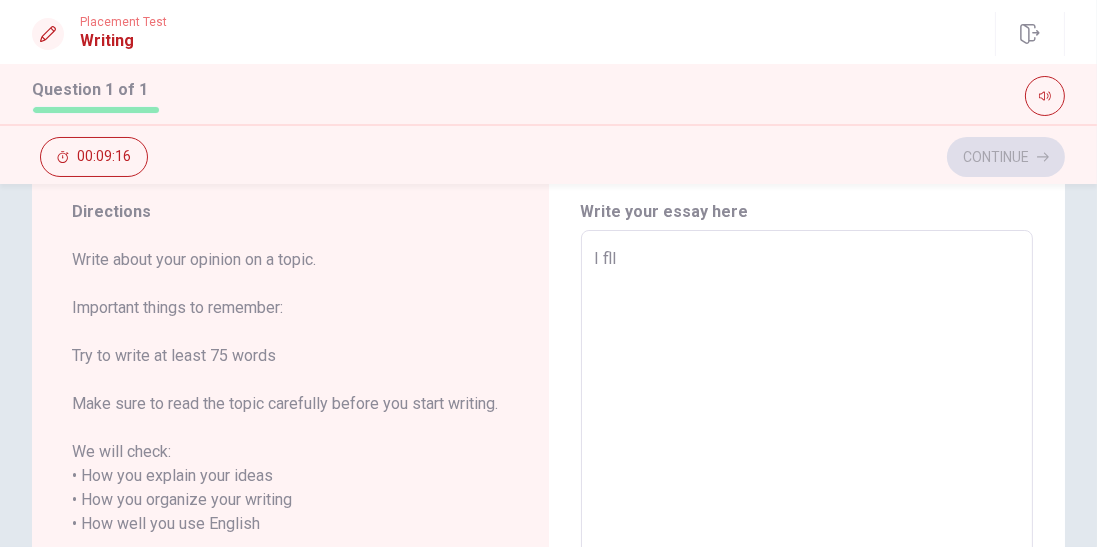 type on "x" 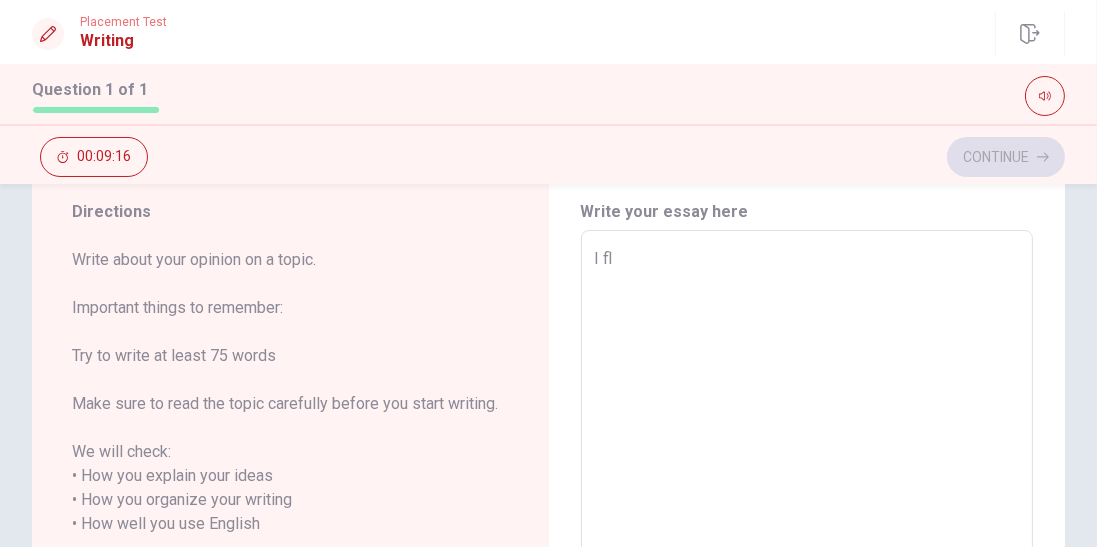 type on "x" 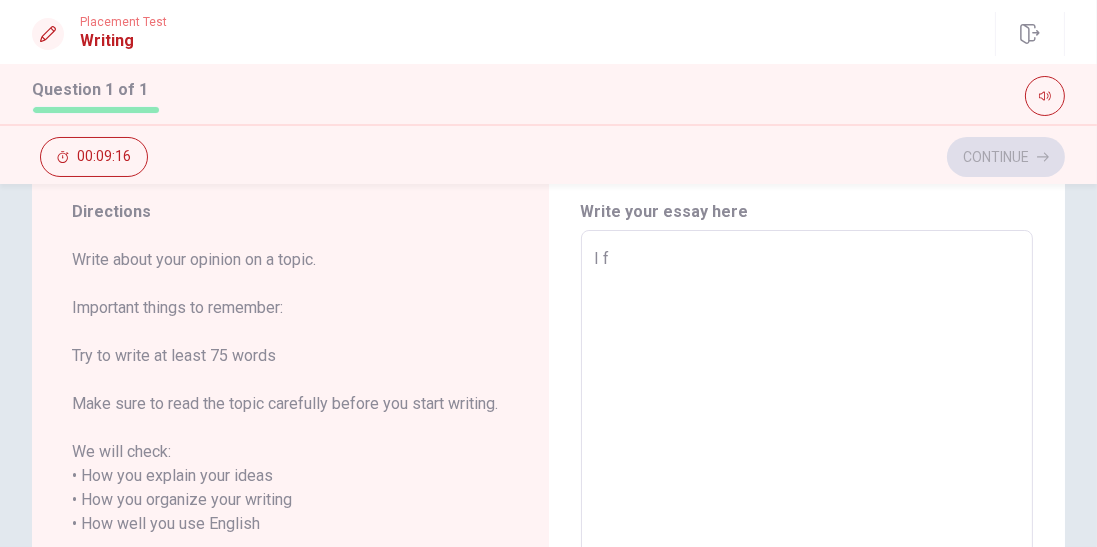 type on "I fe" 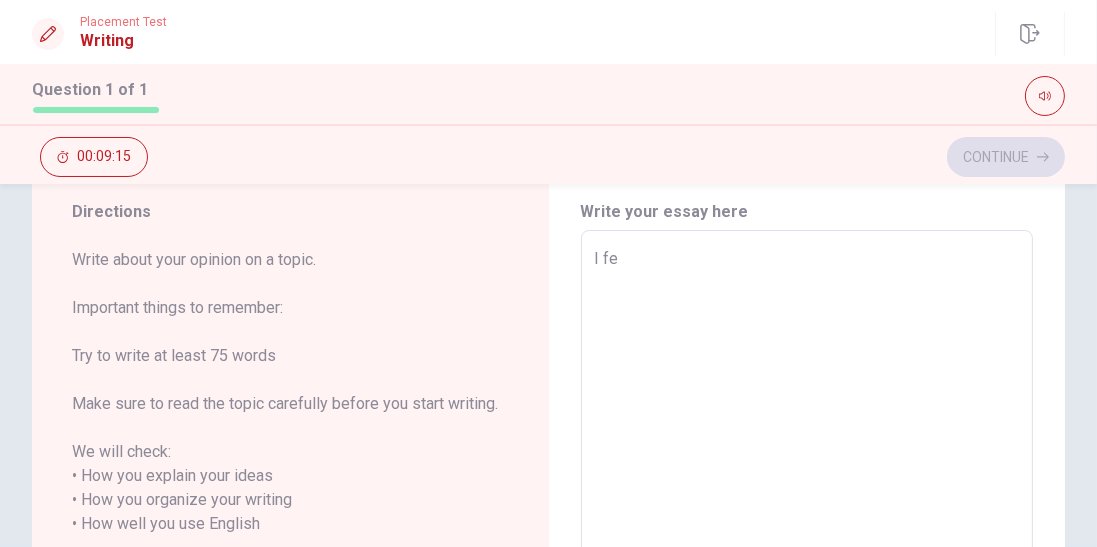 type on "x" 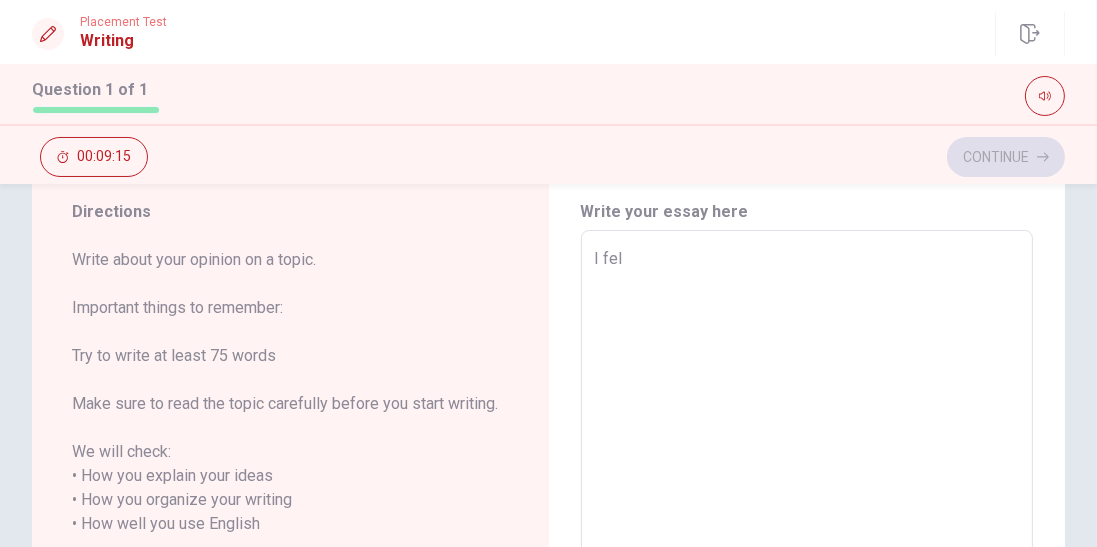 type on "x" 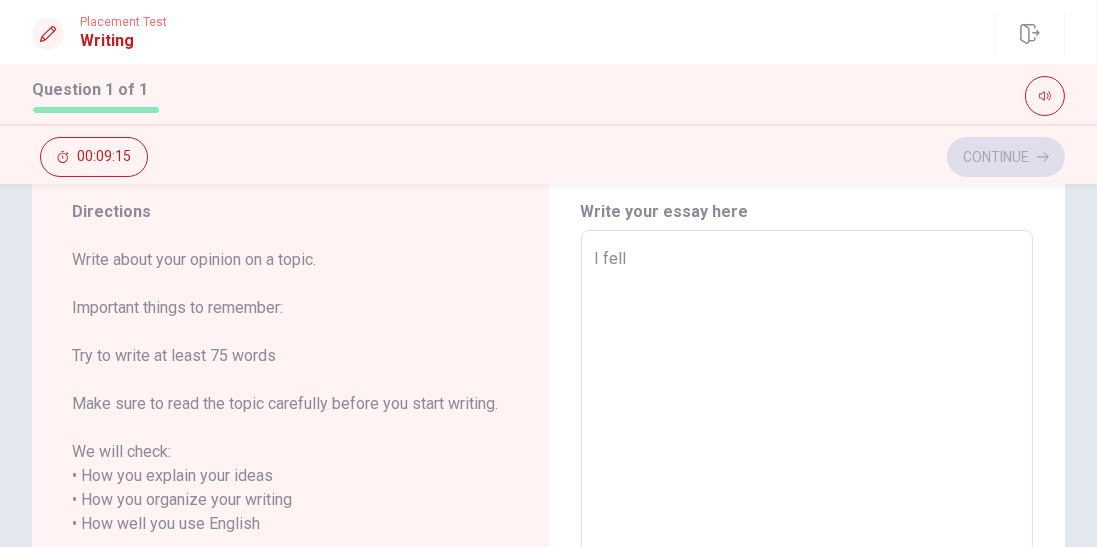 type on "x" 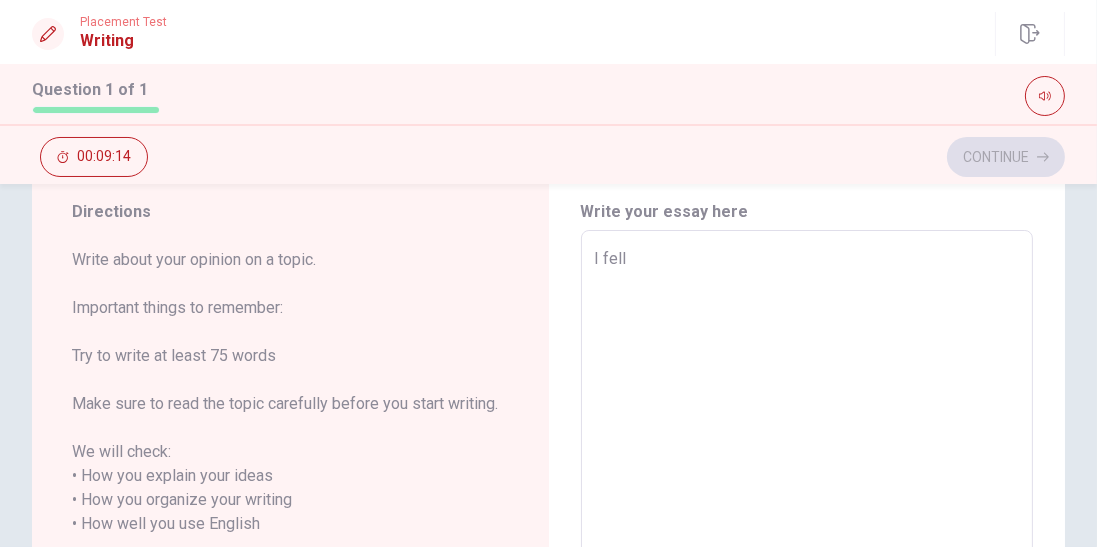 type on "I felli" 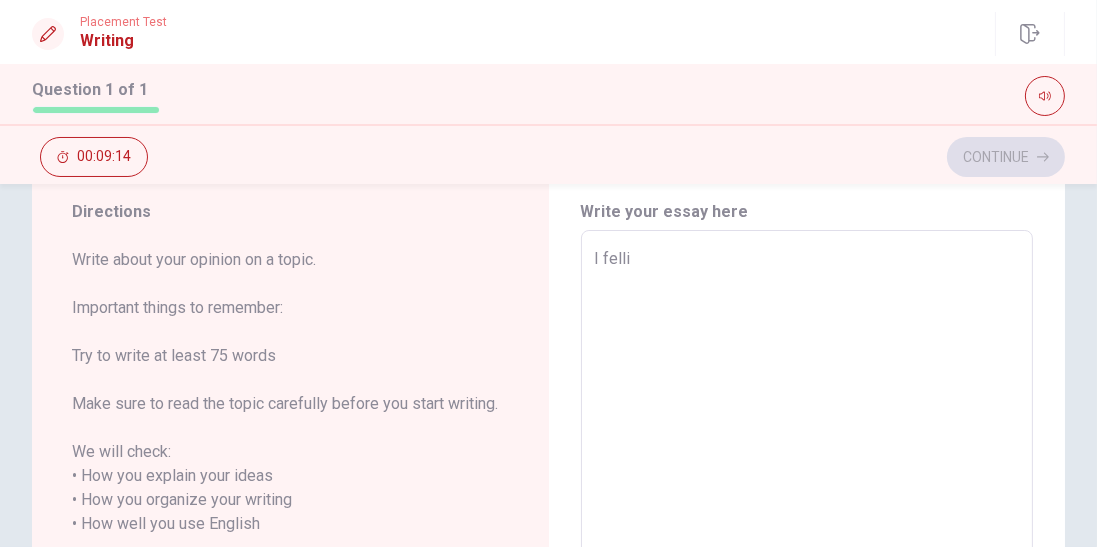 type on "x" 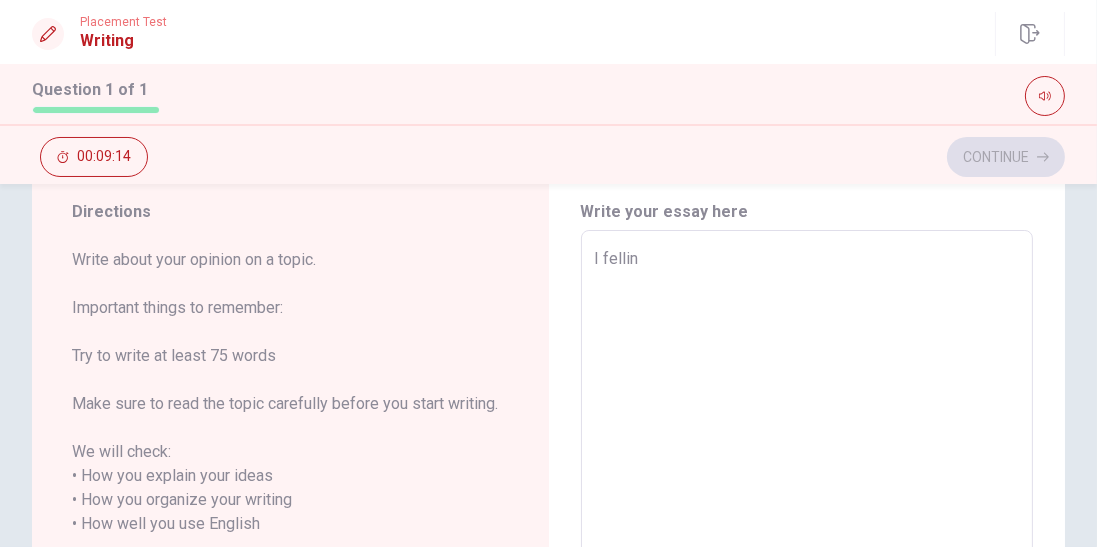 type on "x" 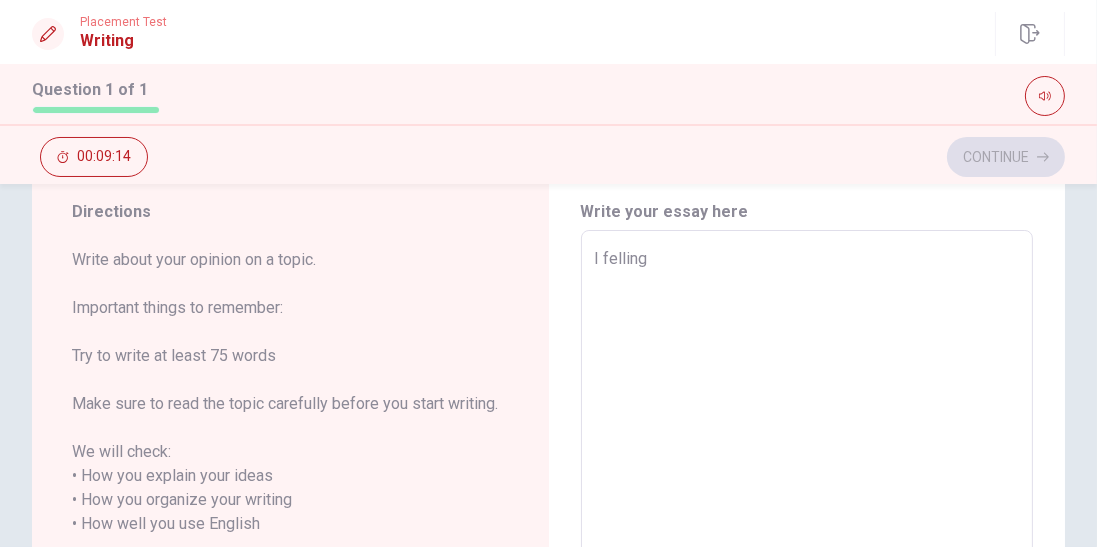 type on "x" 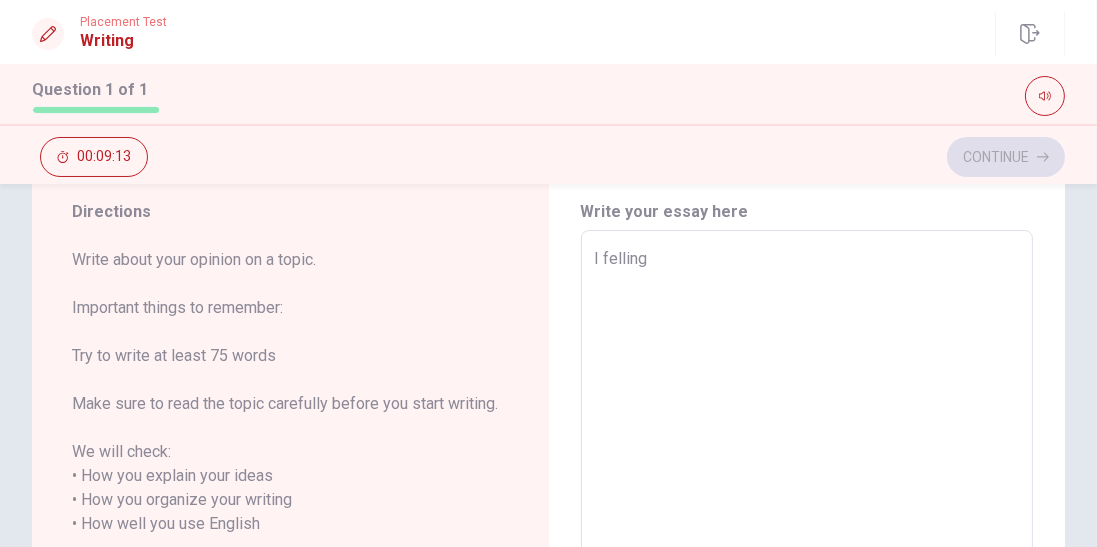 type on "I felling" 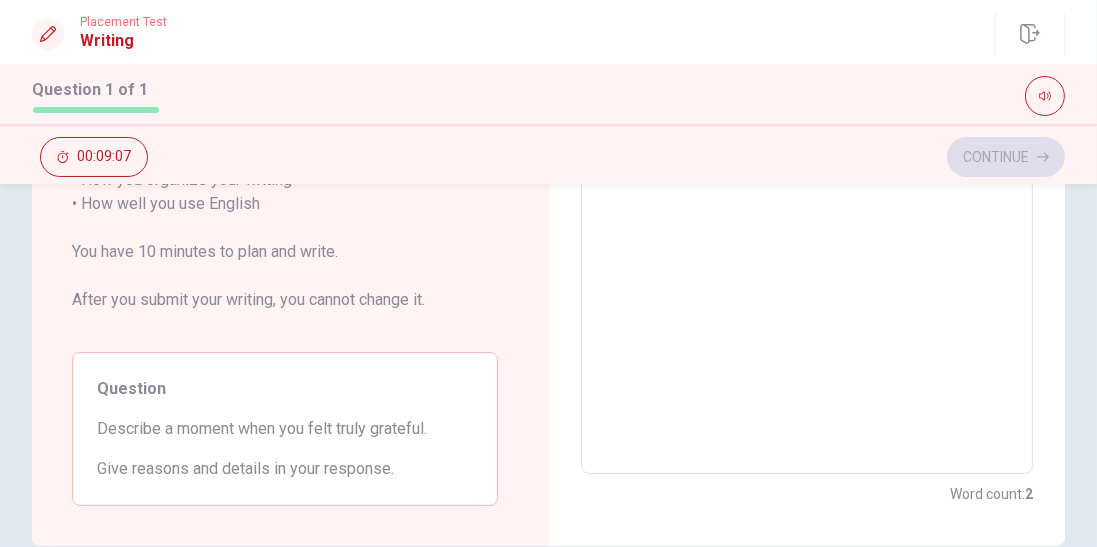scroll, scrollTop: 0, scrollLeft: 0, axis: both 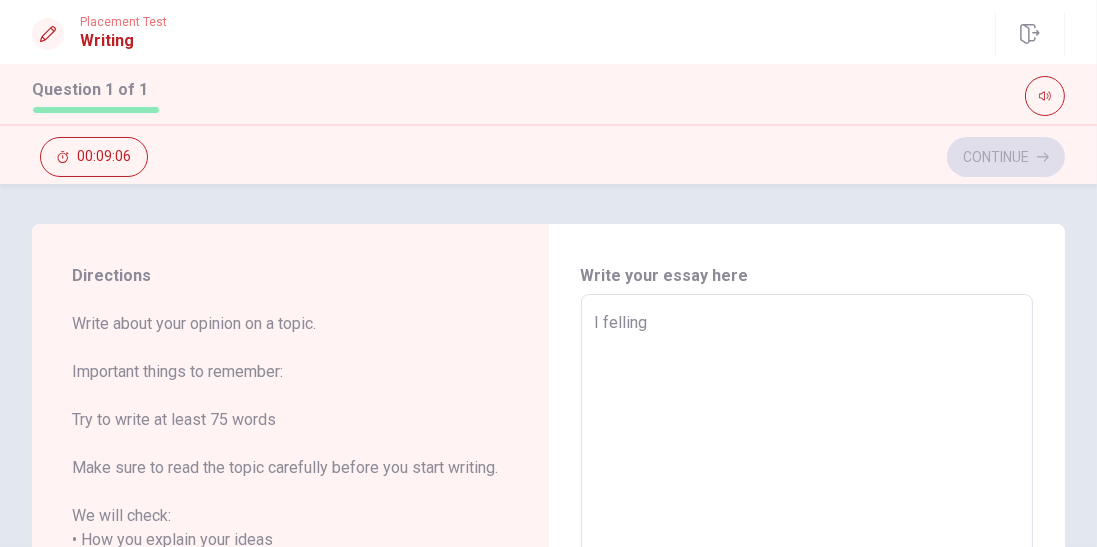 type on "x" 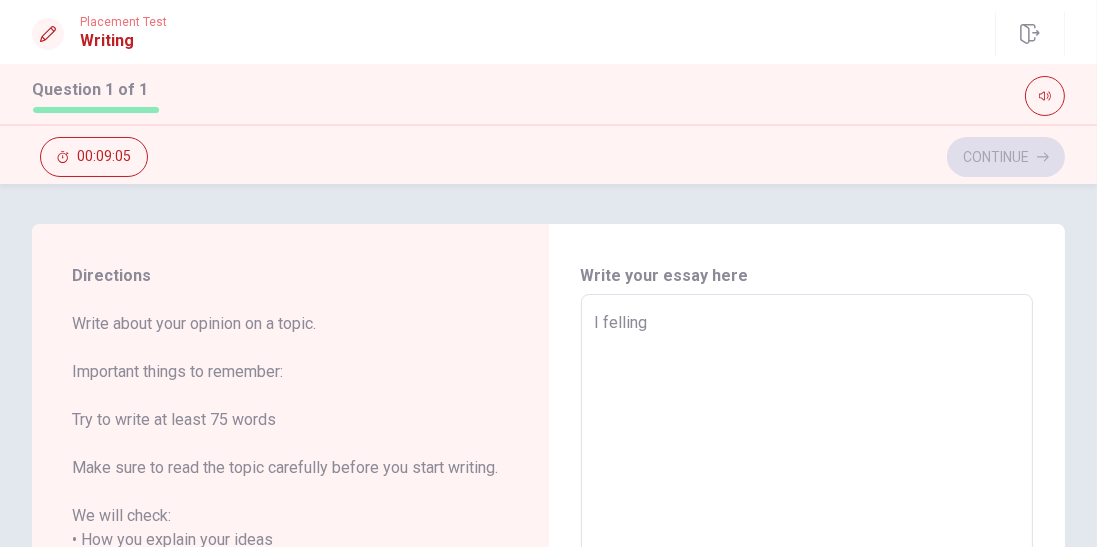 type on "I felling t" 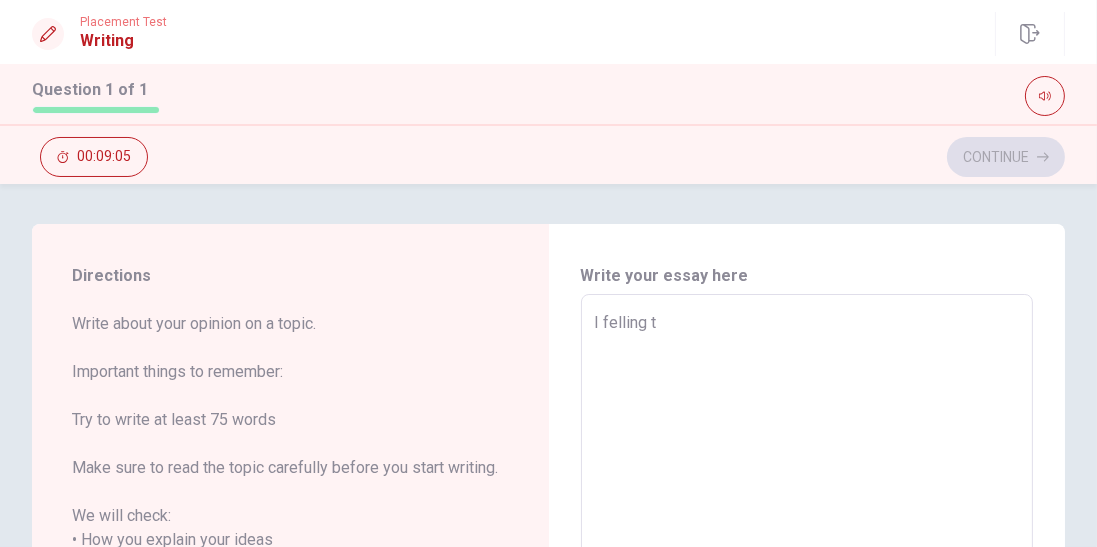 type on "x" 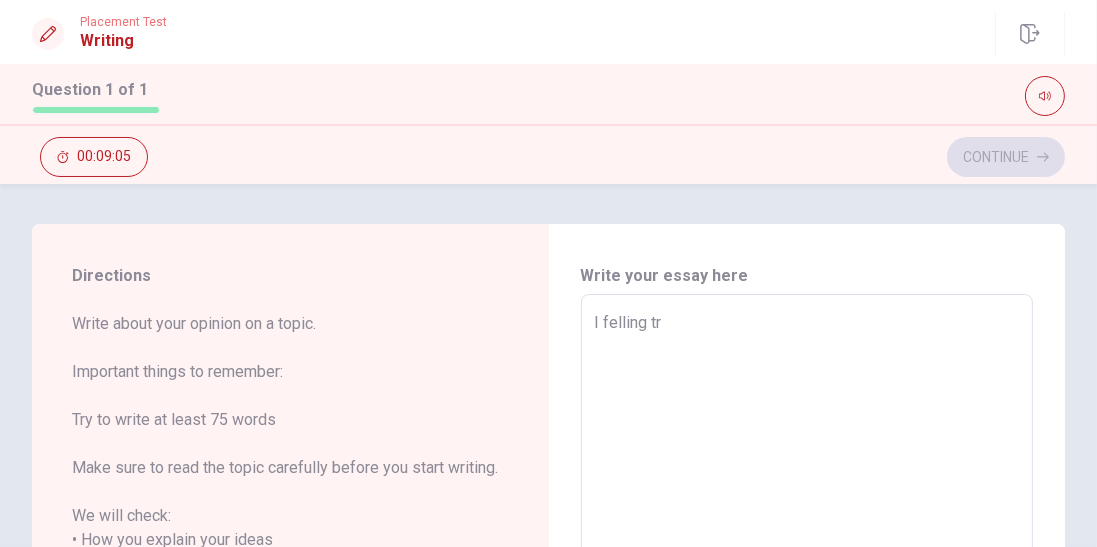 type on "x" 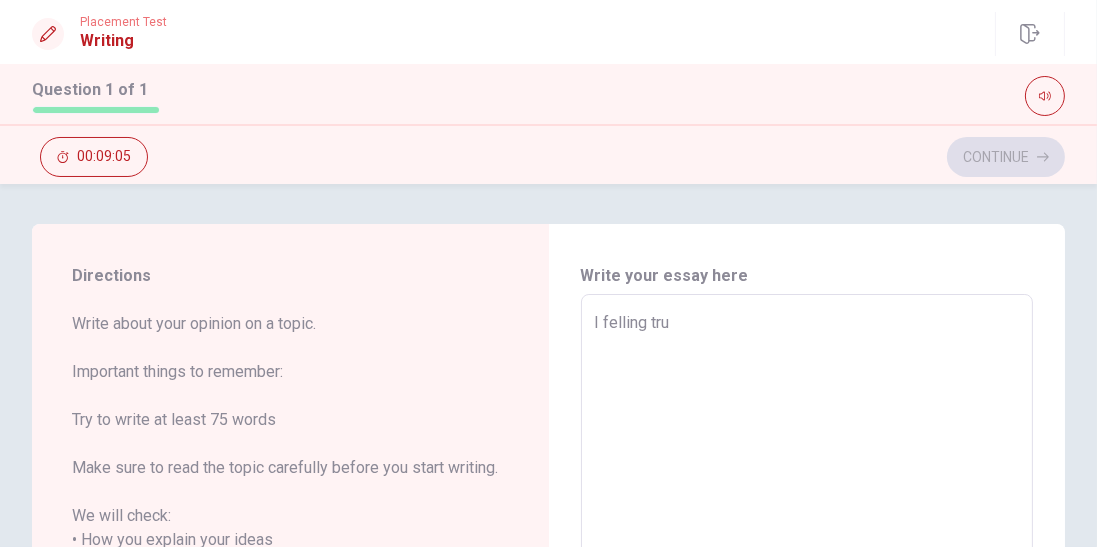 type on "x" 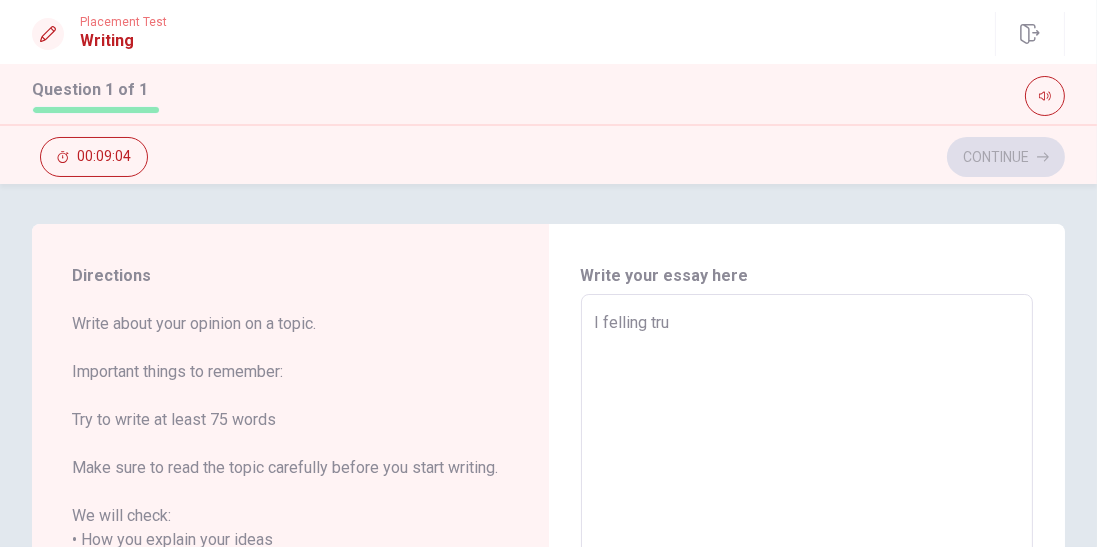 type on "I felling trul" 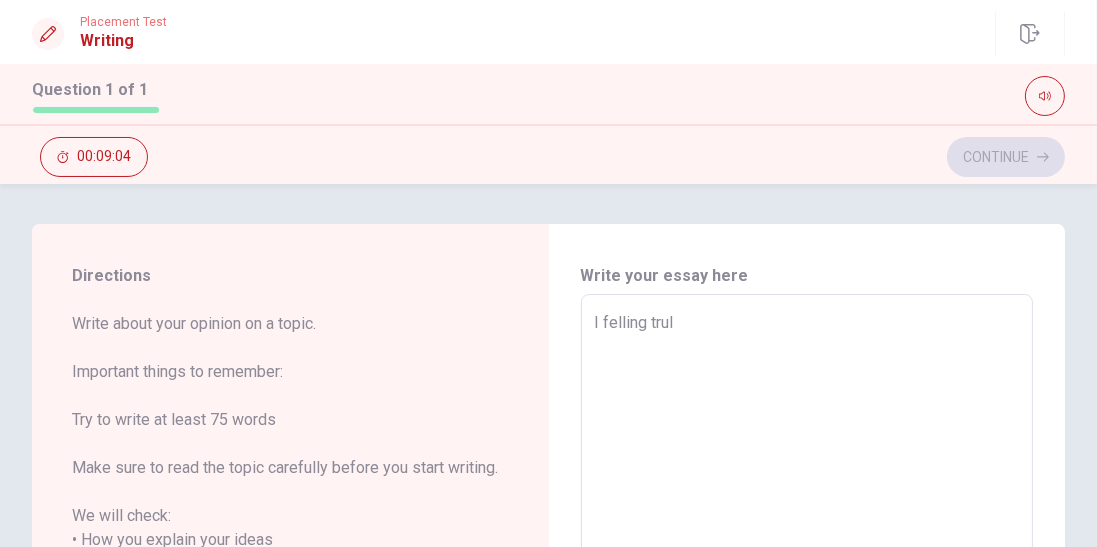 type on "x" 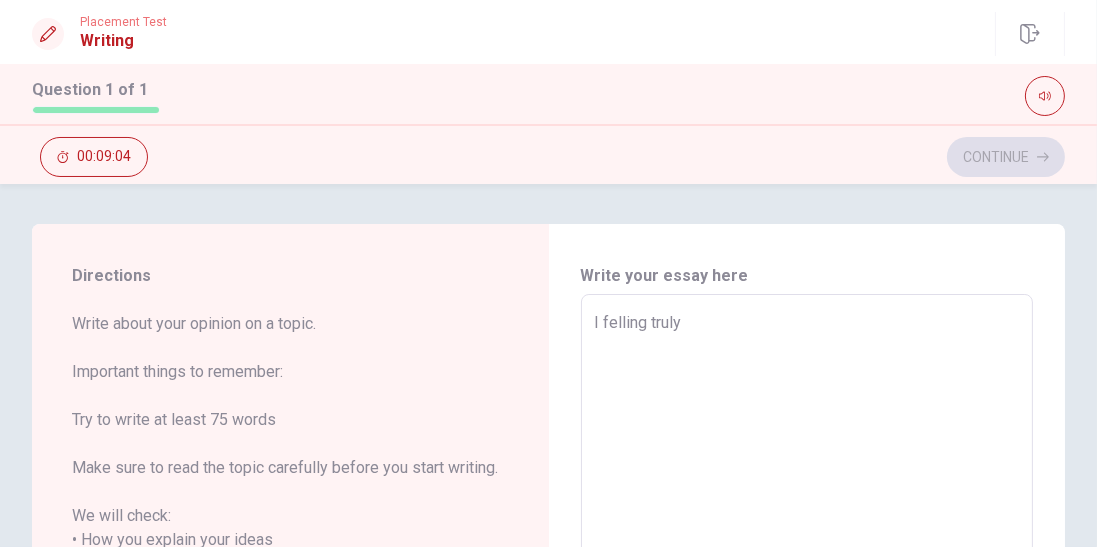type on "x" 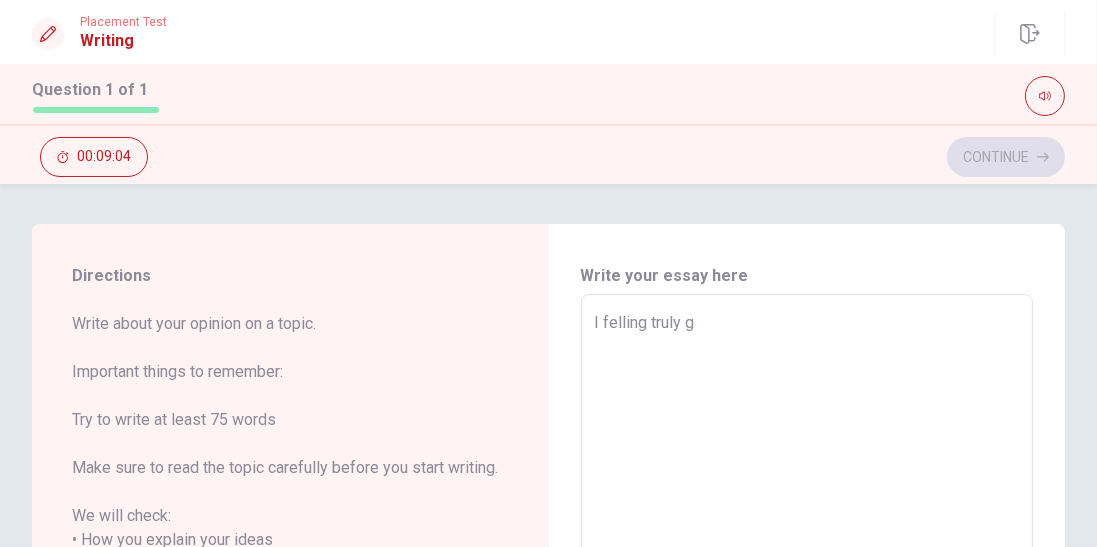 type on "x" 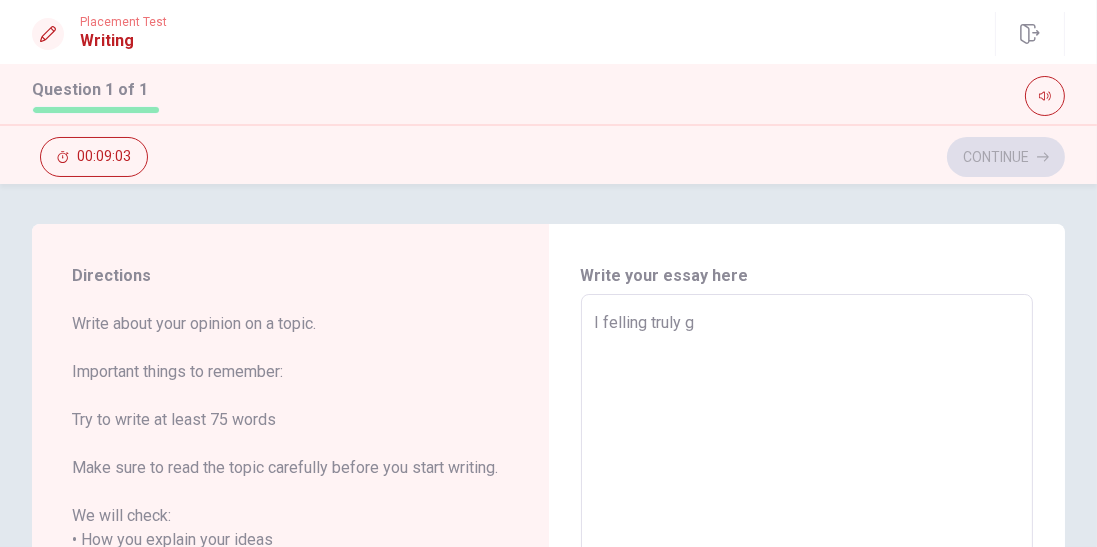 type on "I felling truly gr" 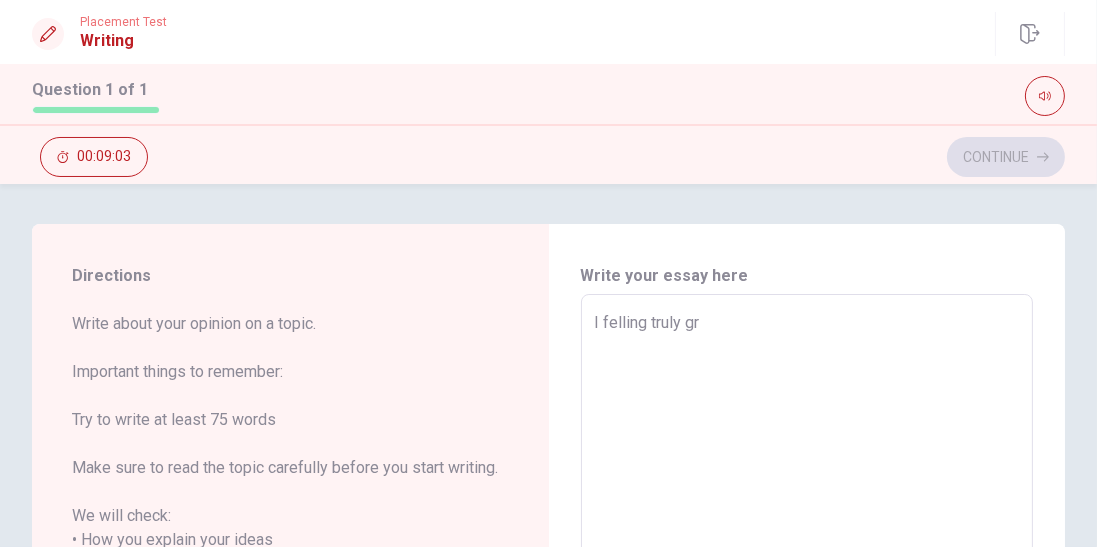 type on "x" 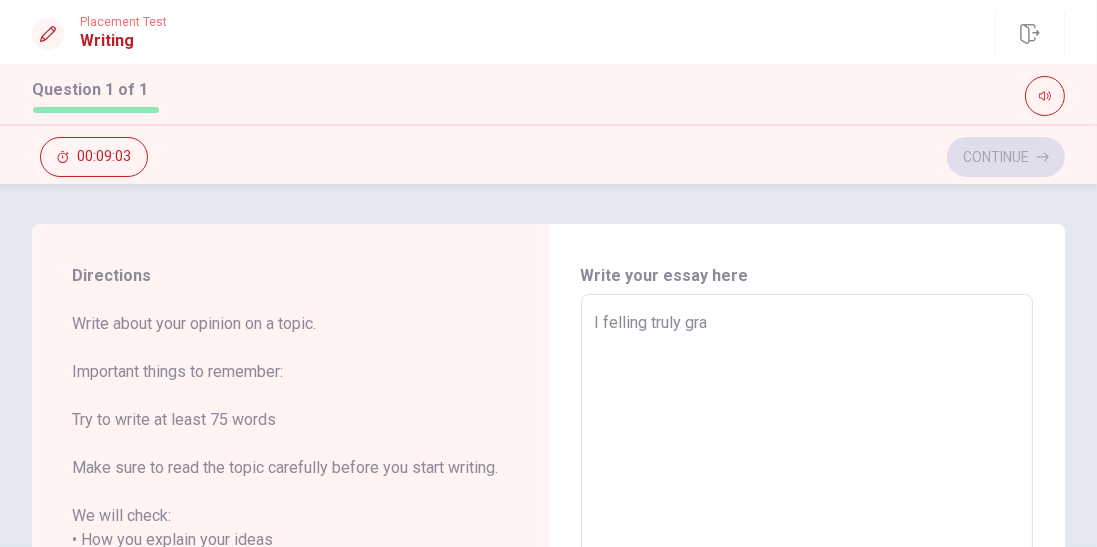 type on "x" 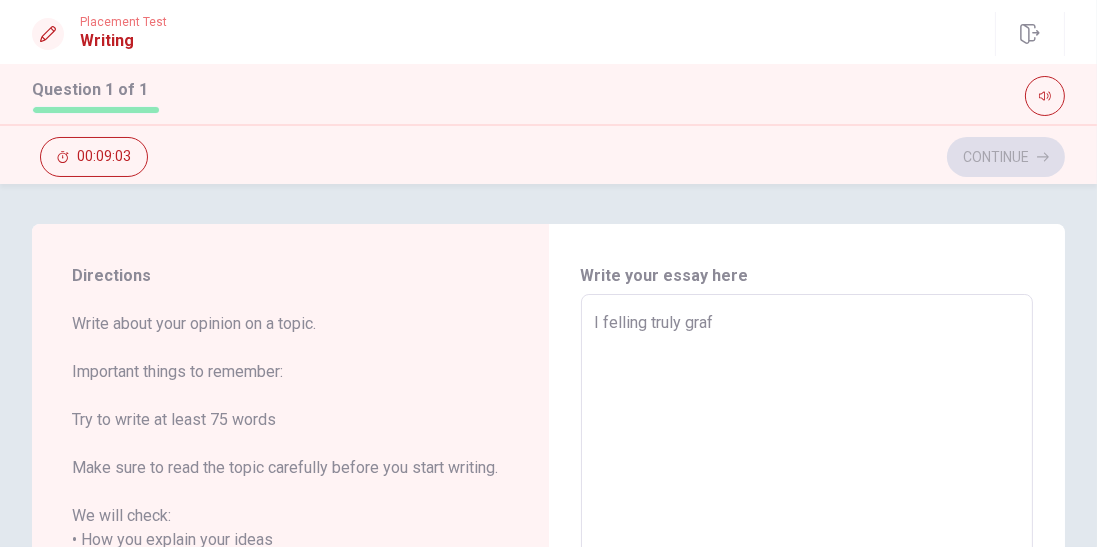 type on "x" 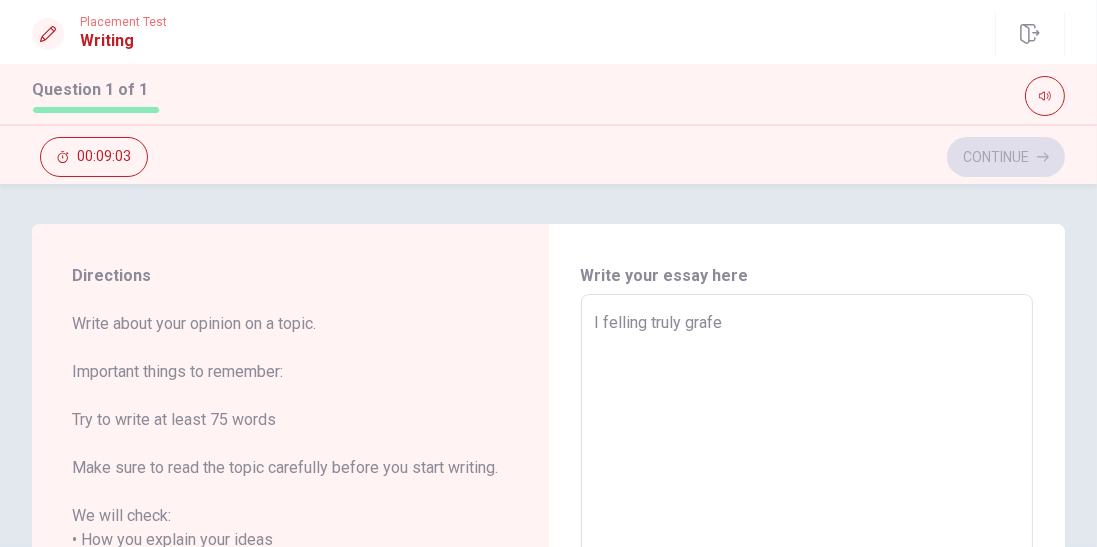 type on "x" 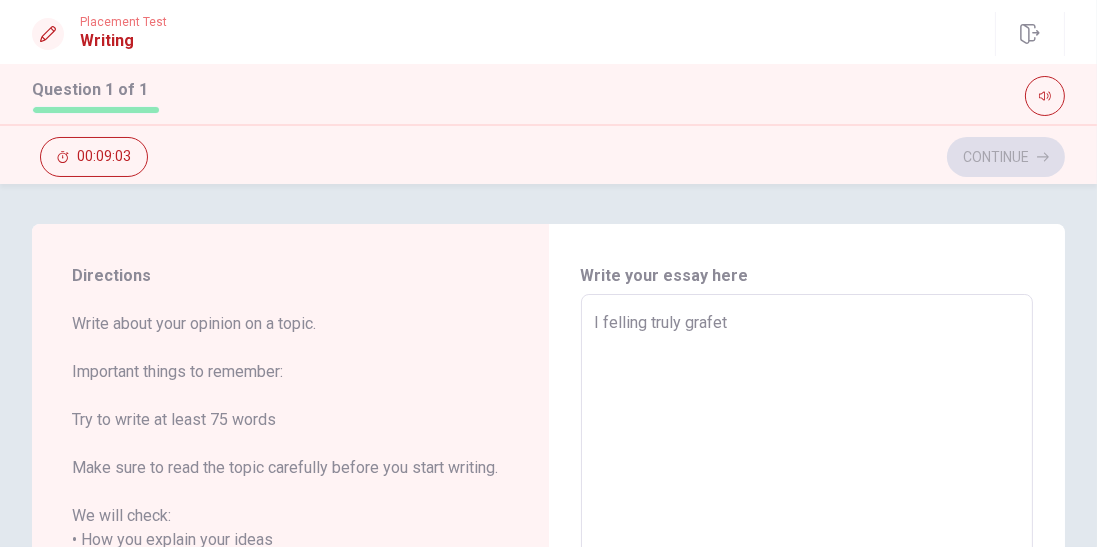 type on "x" 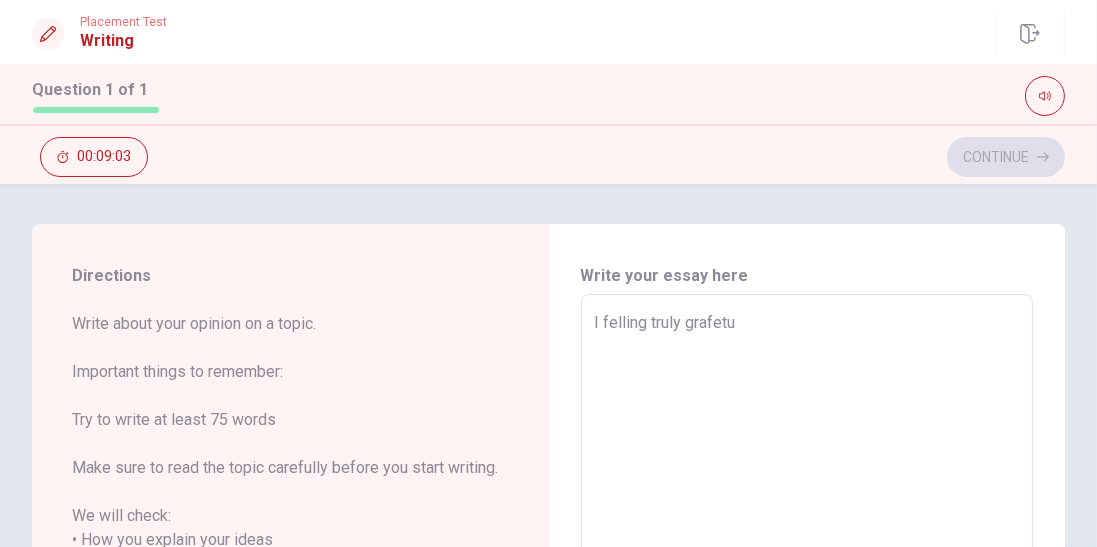 type on "x" 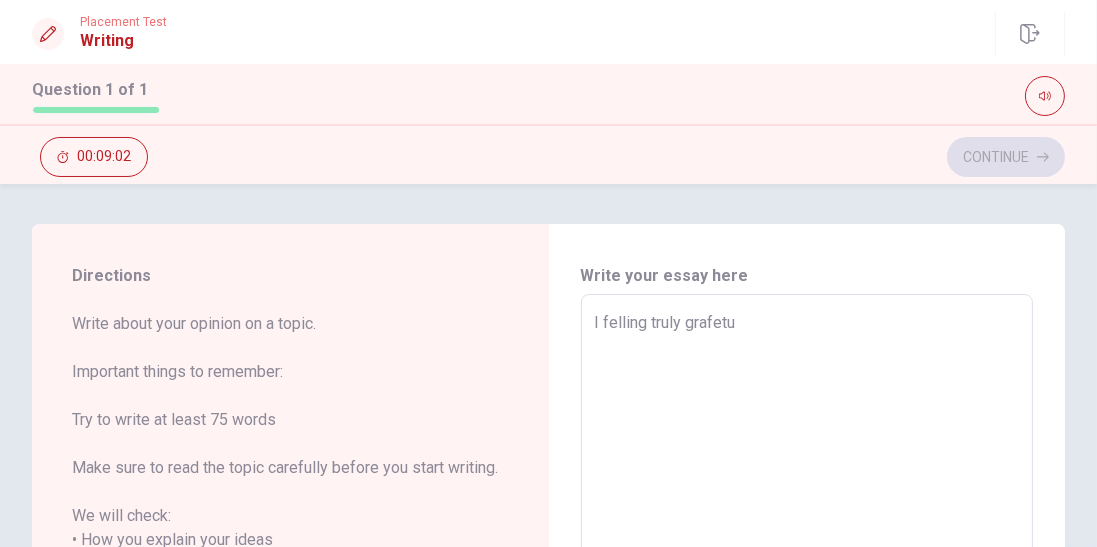 type on "I felling truly grafetul" 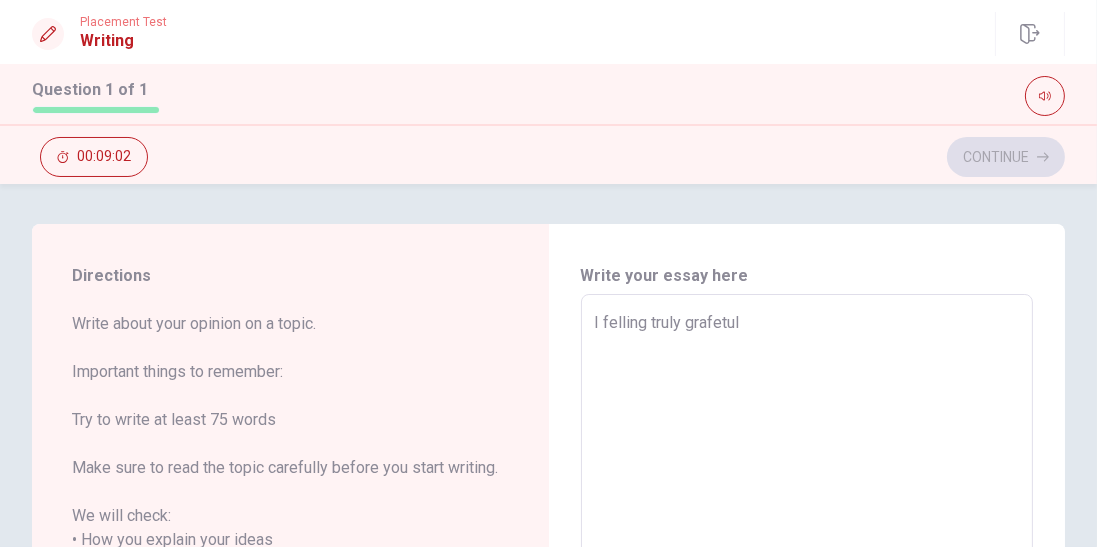 type on "x" 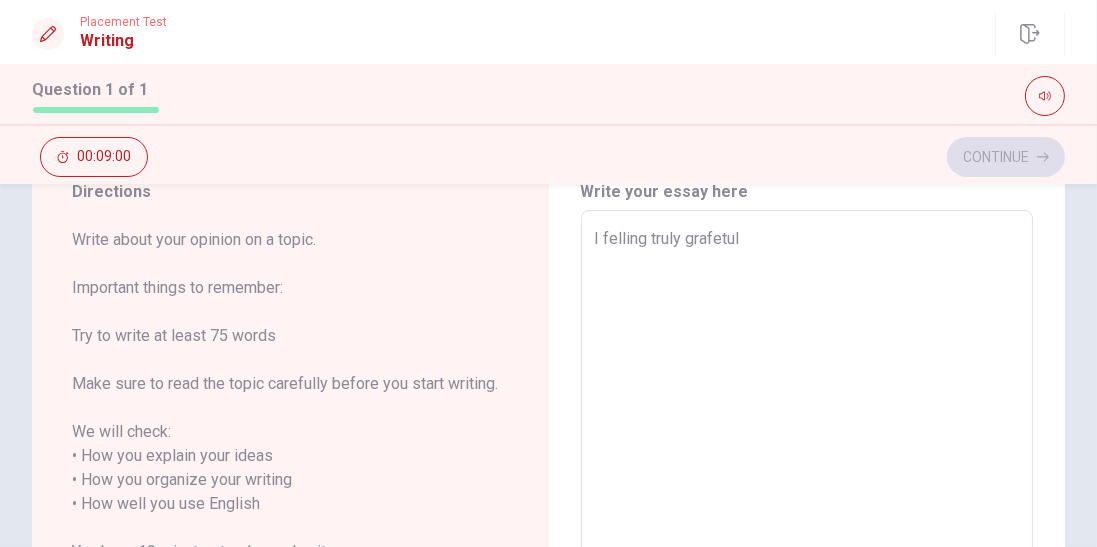 scroll, scrollTop: 64, scrollLeft: 0, axis: vertical 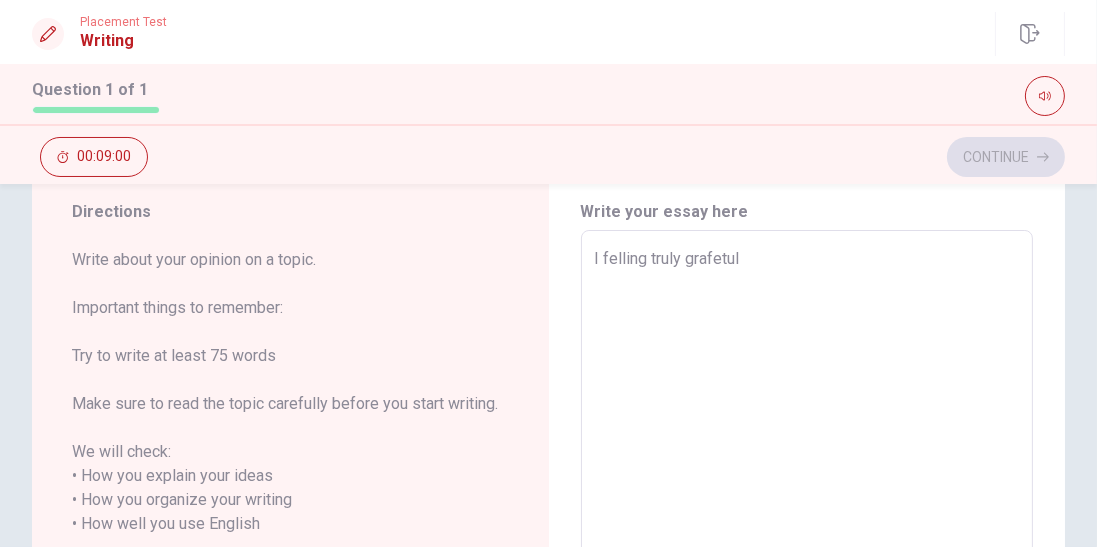 type on "x" 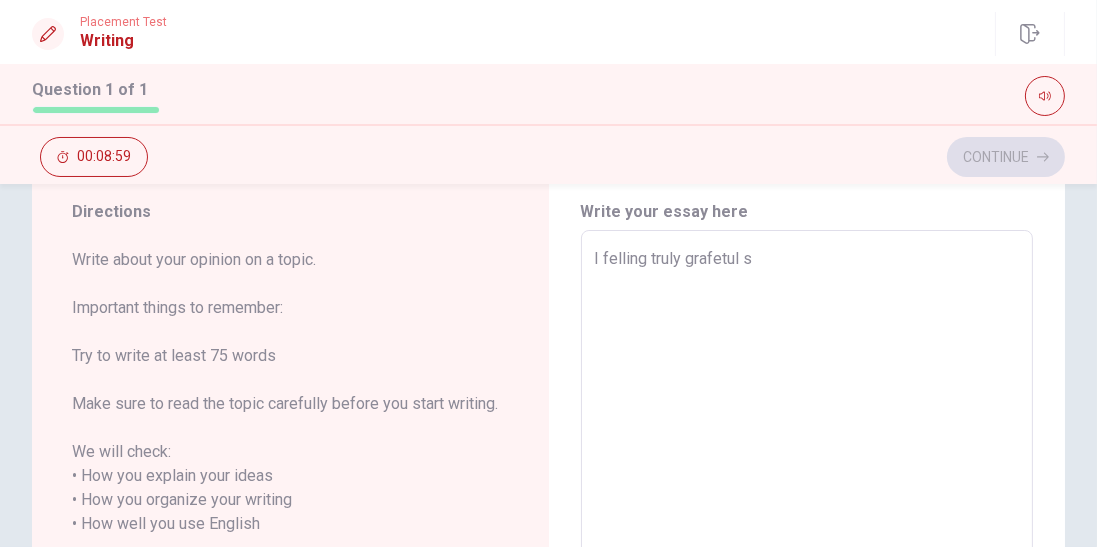type on "I felling truly grafetul so" 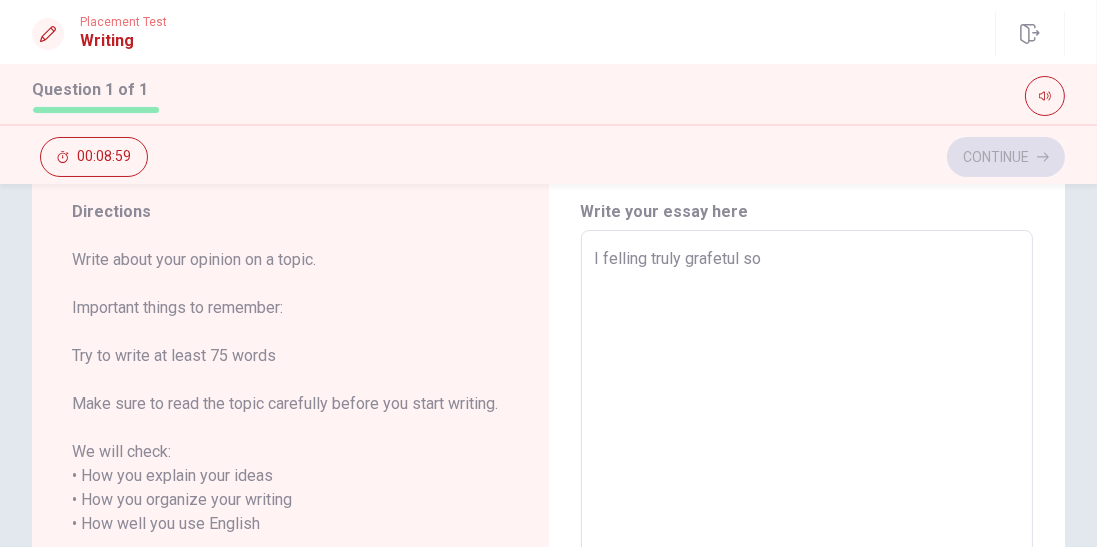 type on "x" 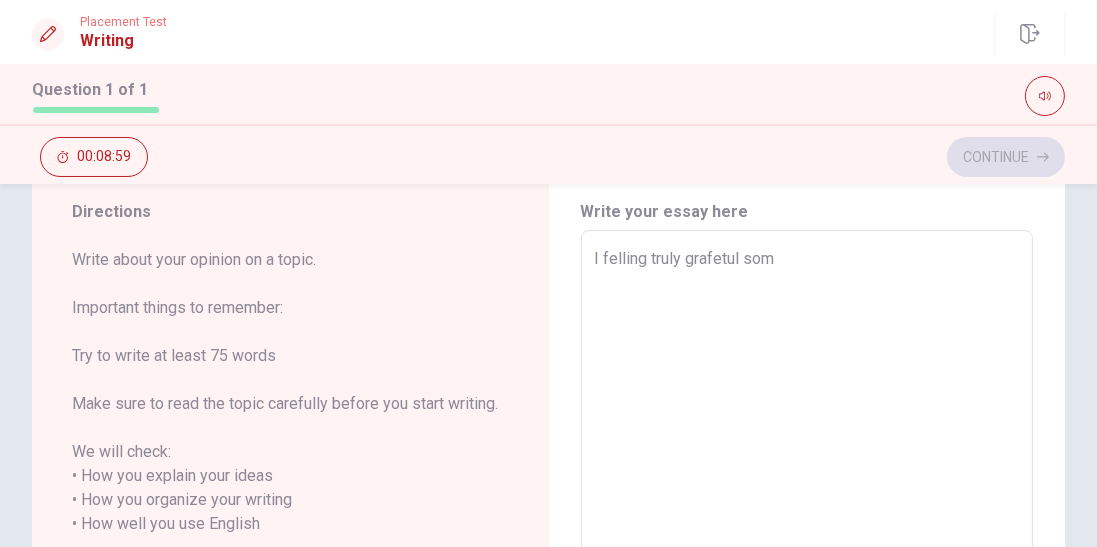 type on "x" 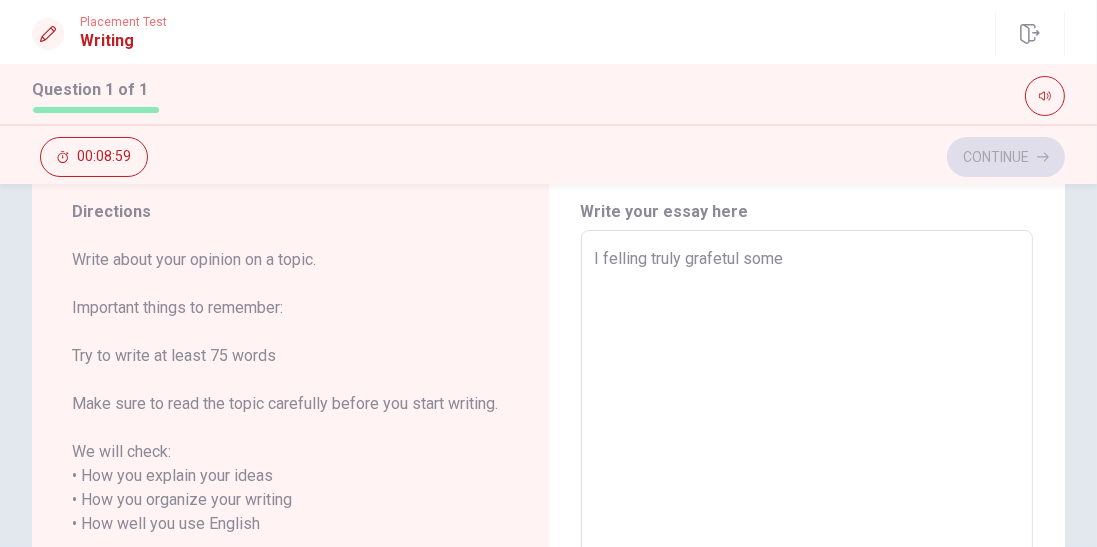 type on "x" 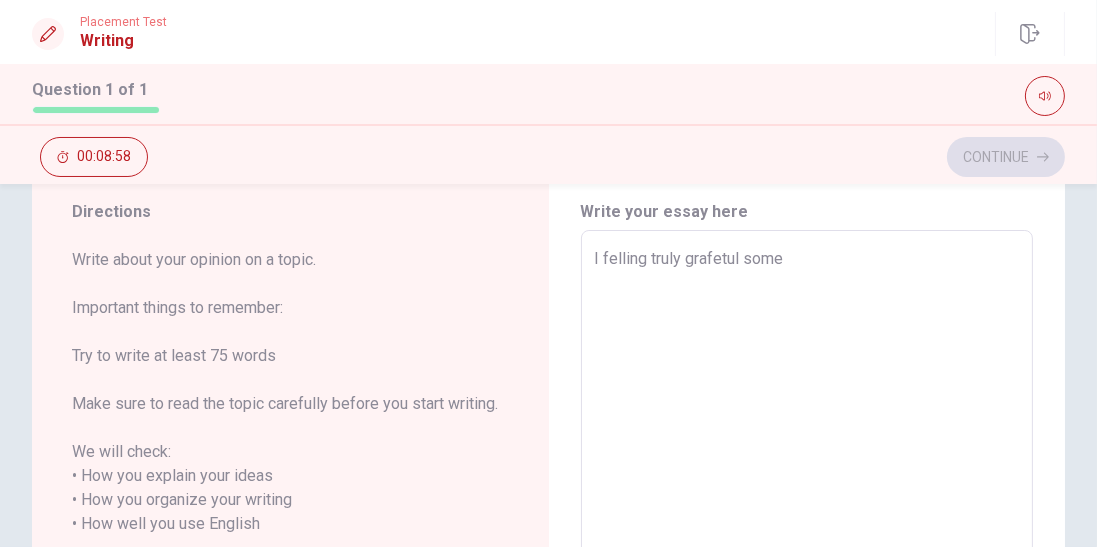 type on "I felling truly grafetul some" 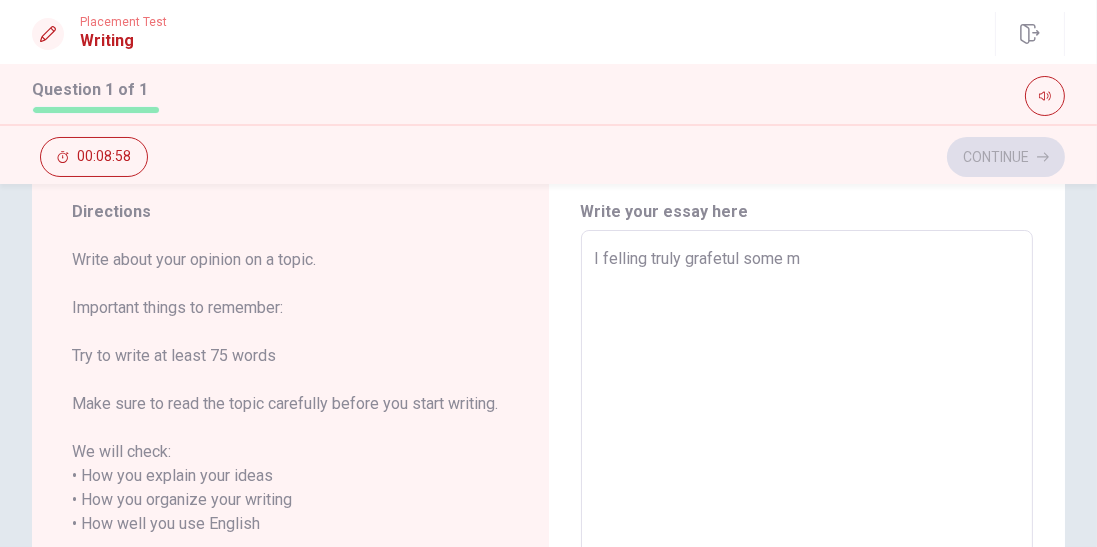 type on "x" 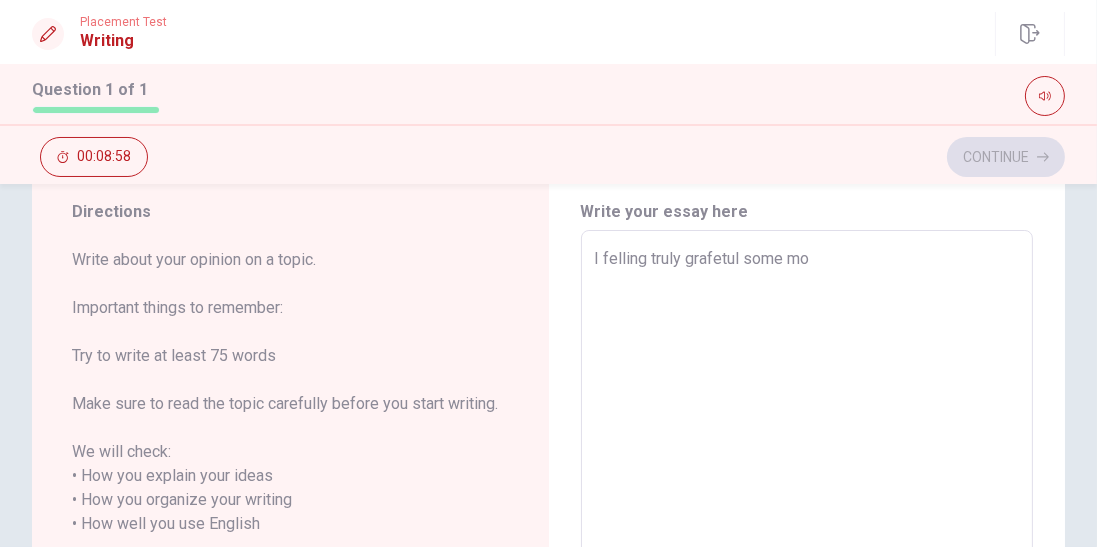 type on "x" 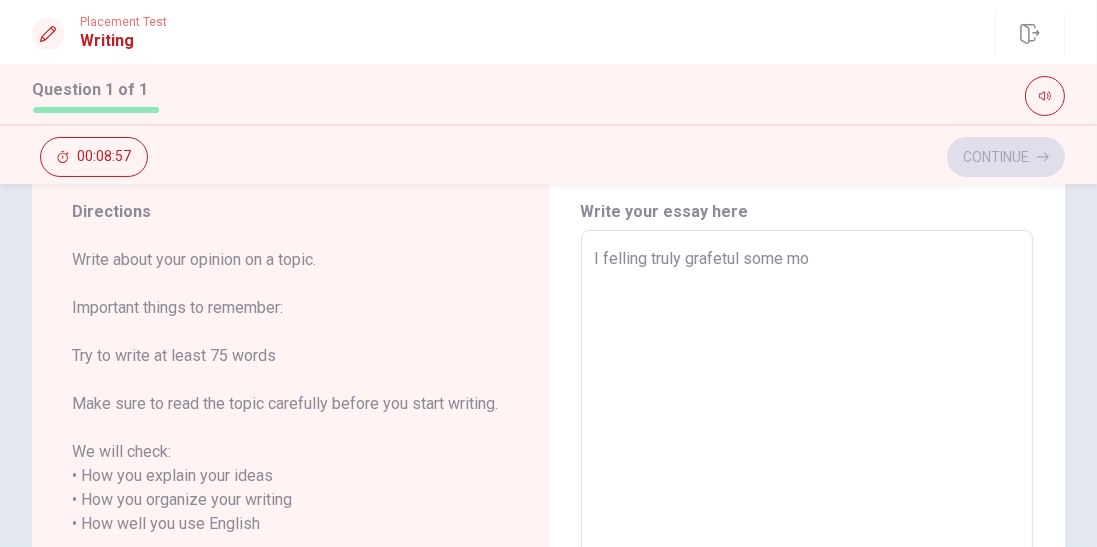 type on "I felling truly grafetul some mot" 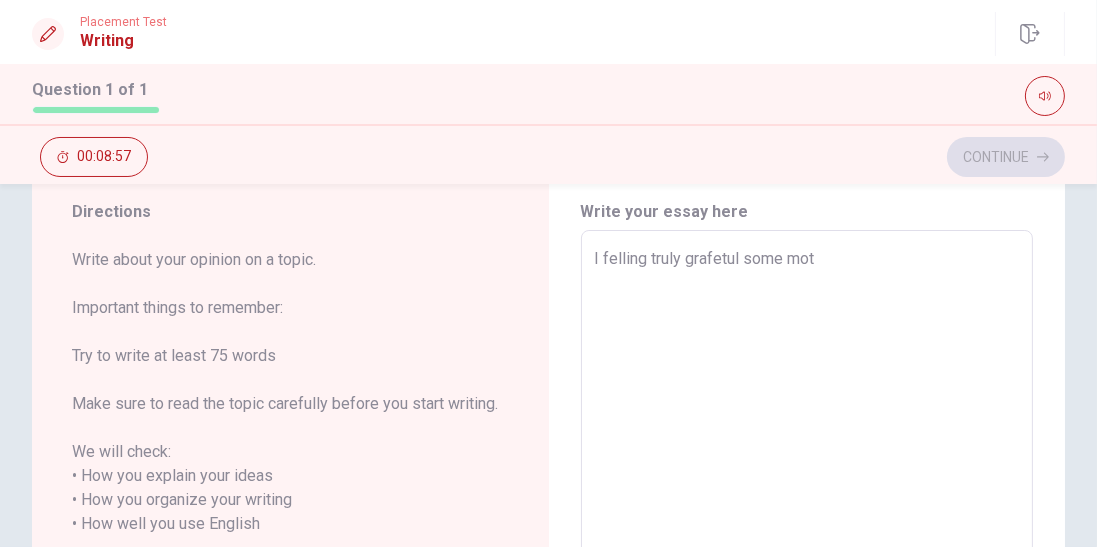 type on "x" 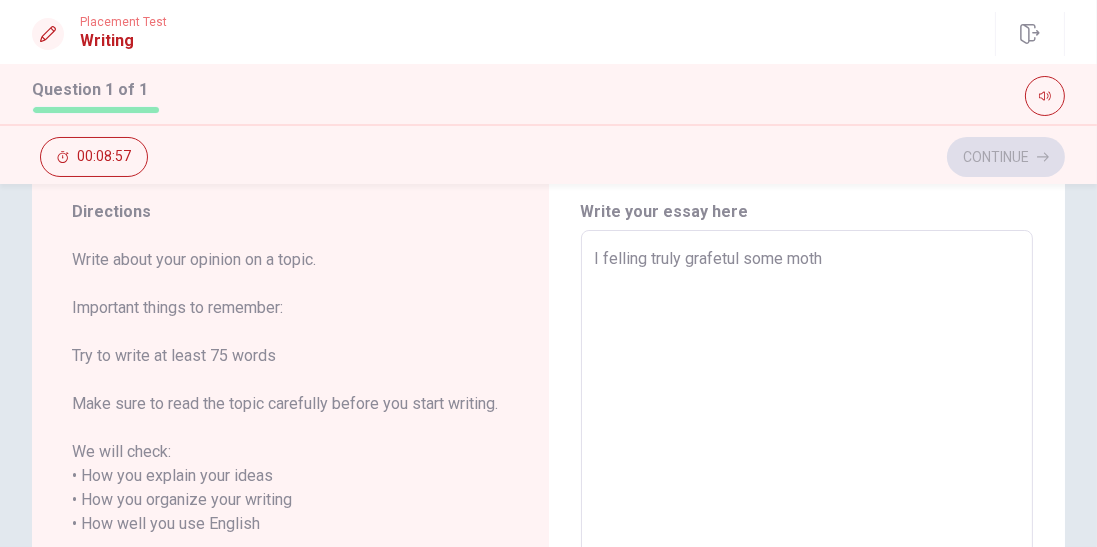 type on "x" 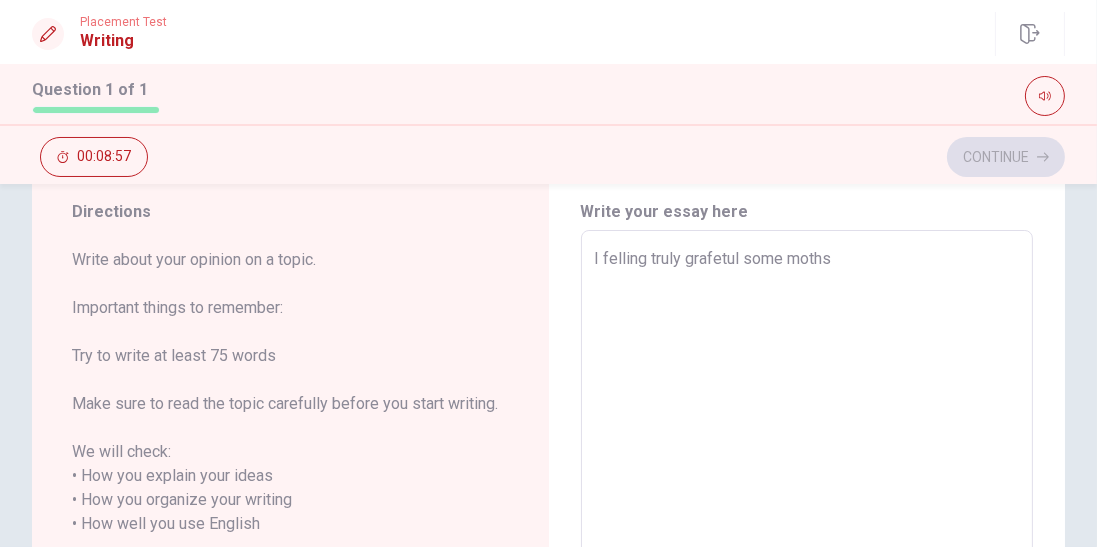 type on "x" 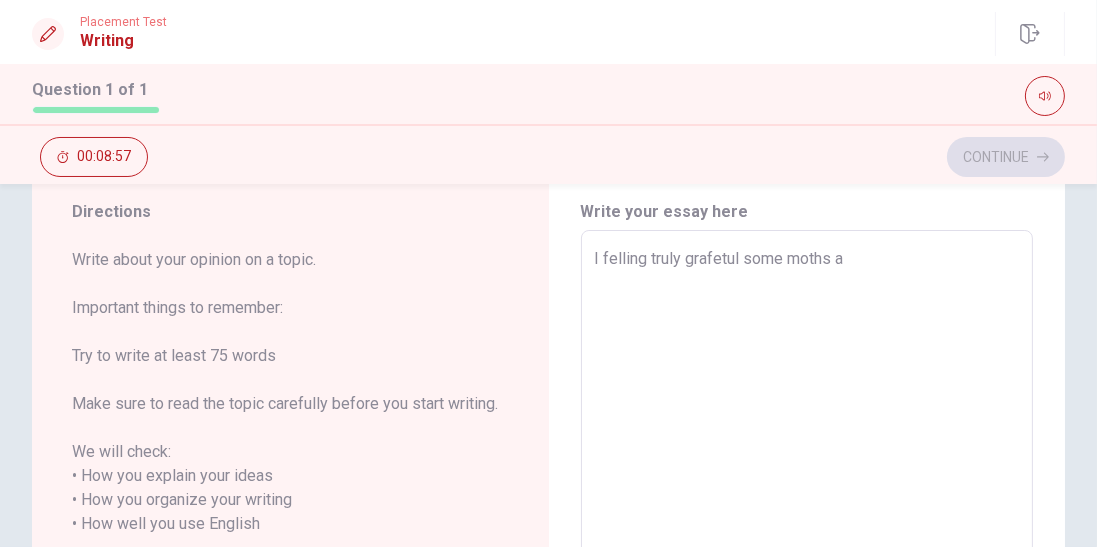 type on "x" 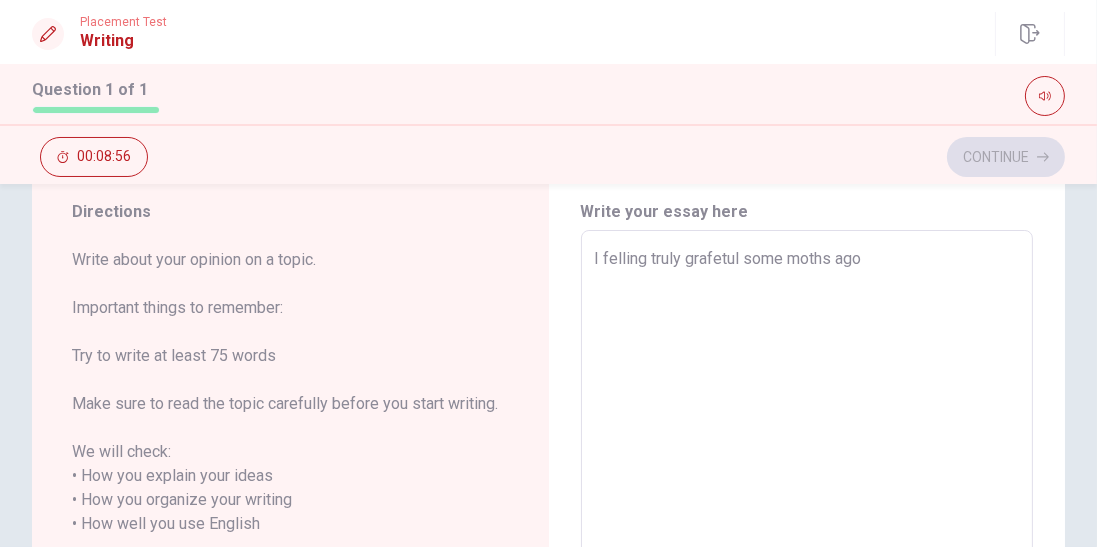 type on "I felling truly grafetul some moths ago" 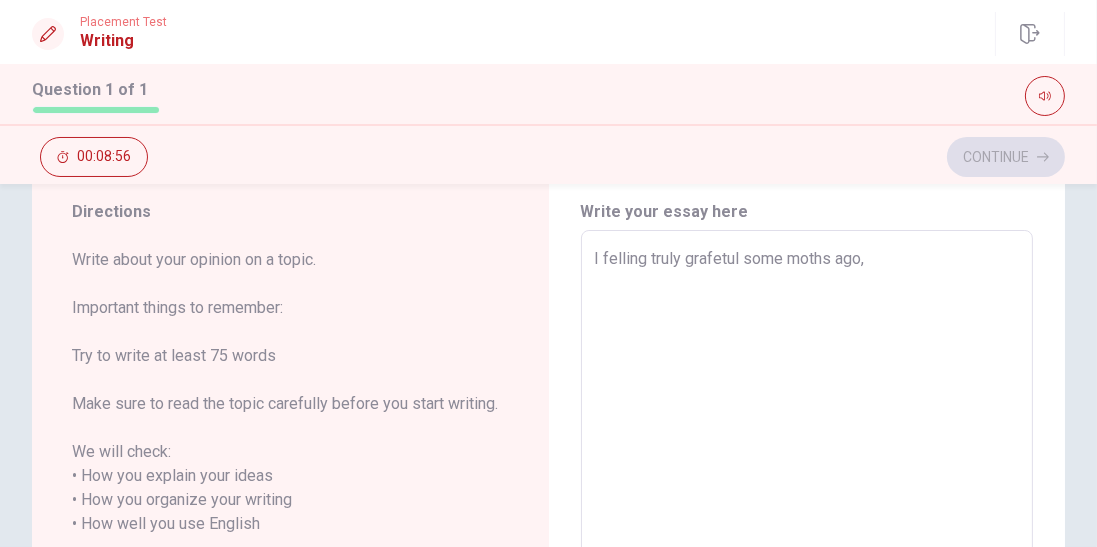 type on "x" 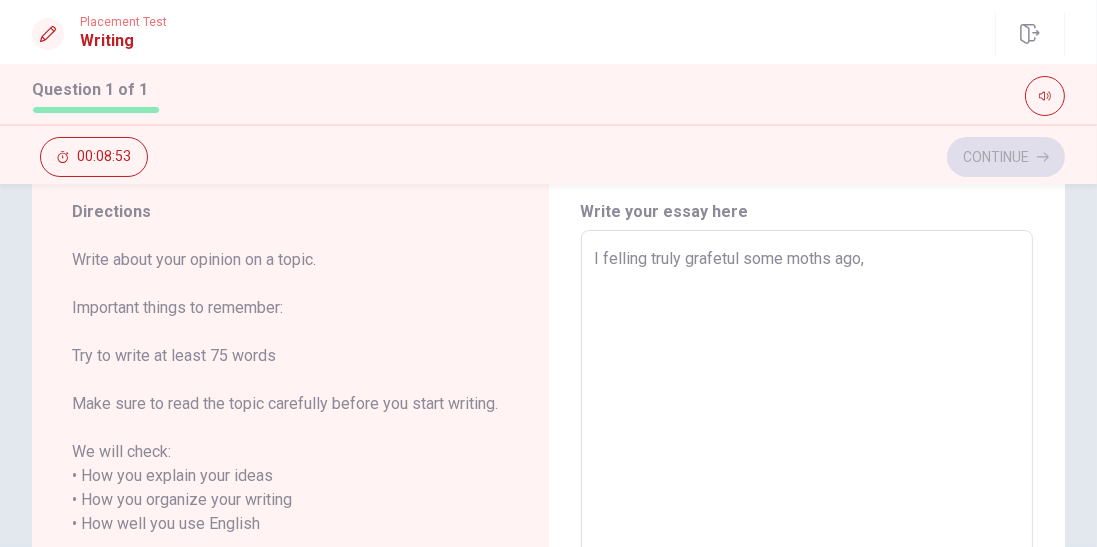 type on "x" 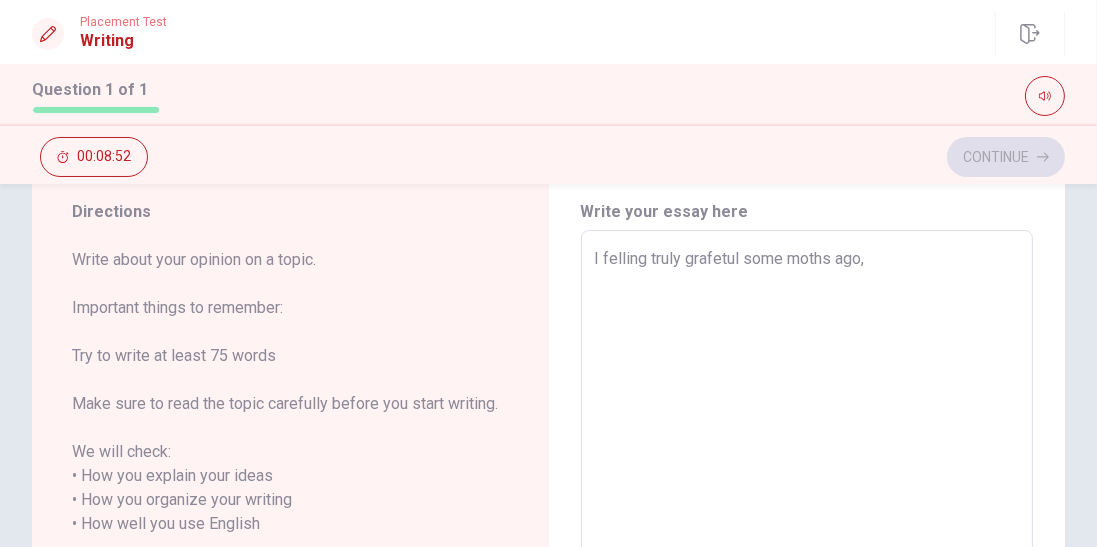 type on "I felling truly grafetul some moths ago, w" 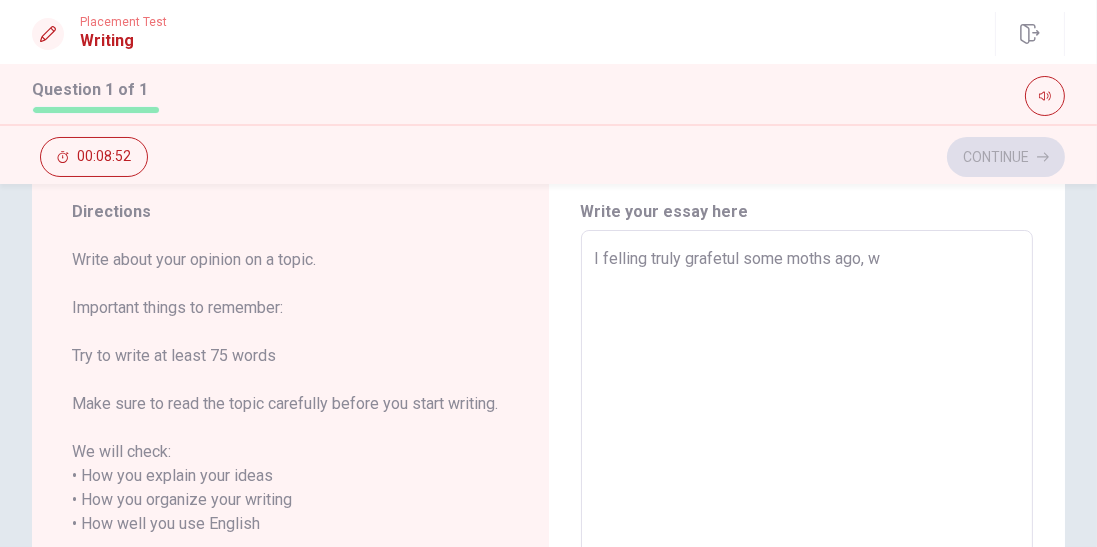 type on "x" 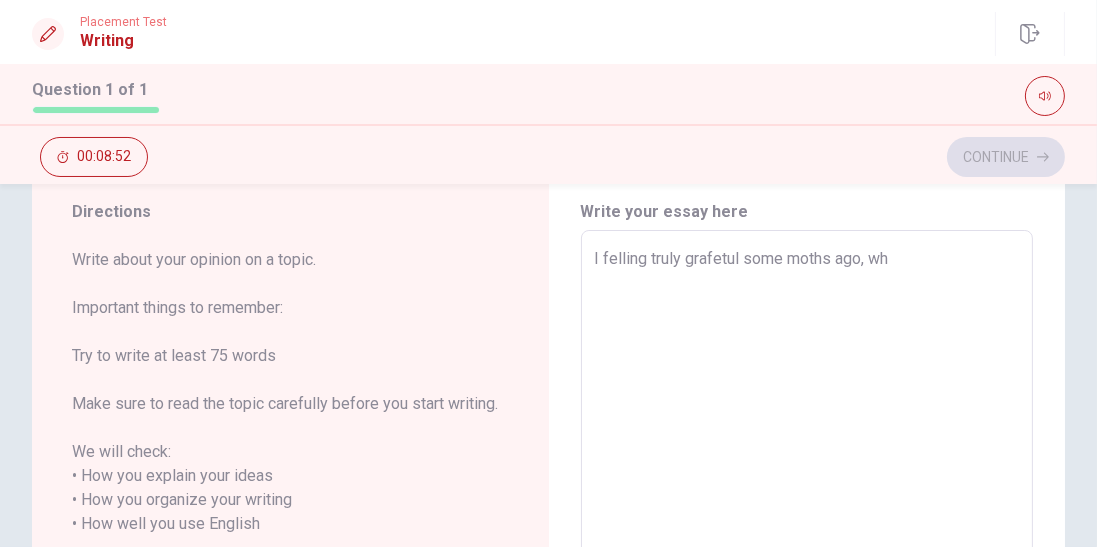 type on "x" 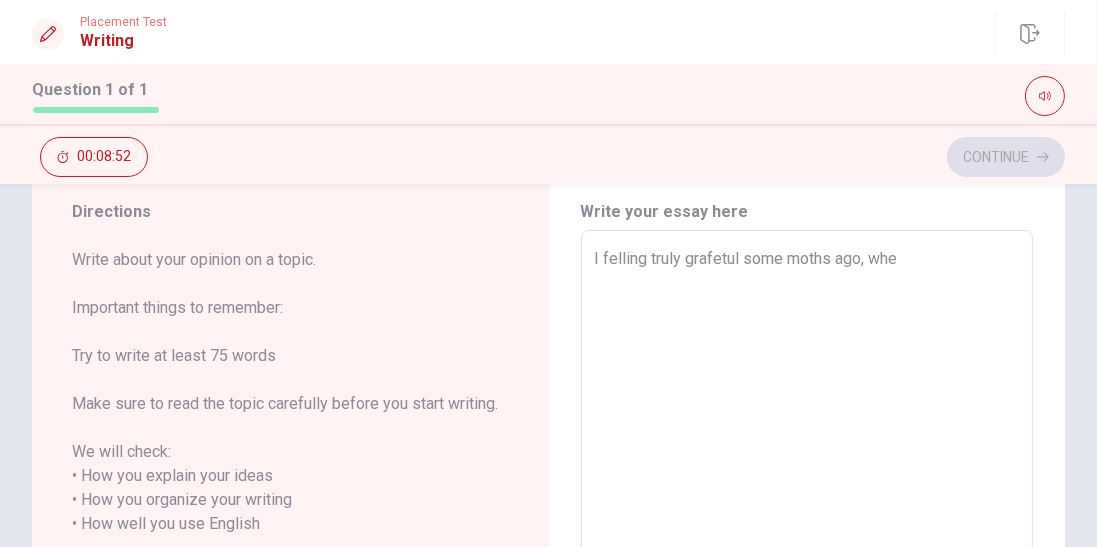 type on "x" 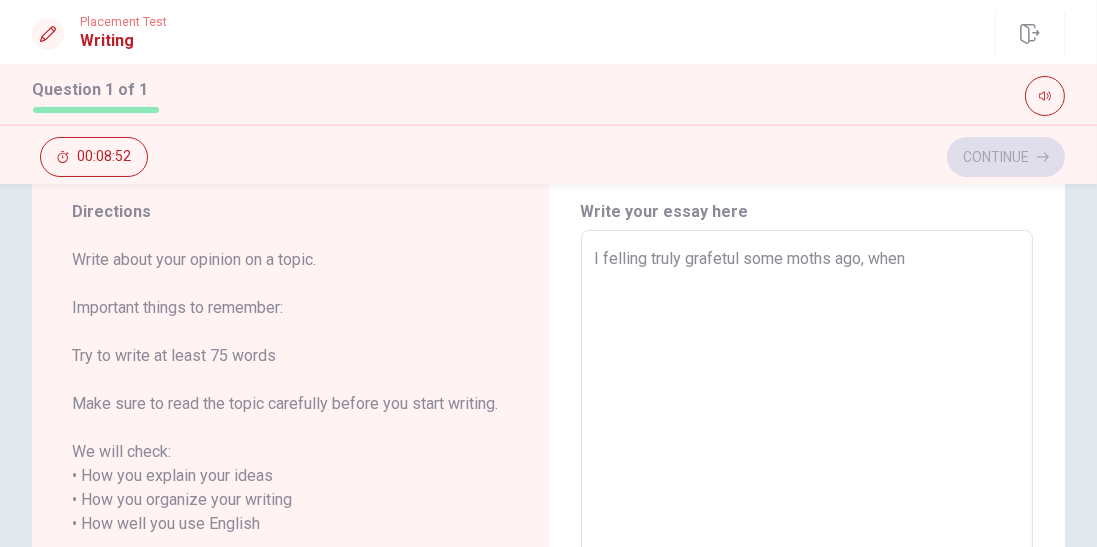 type on "x" 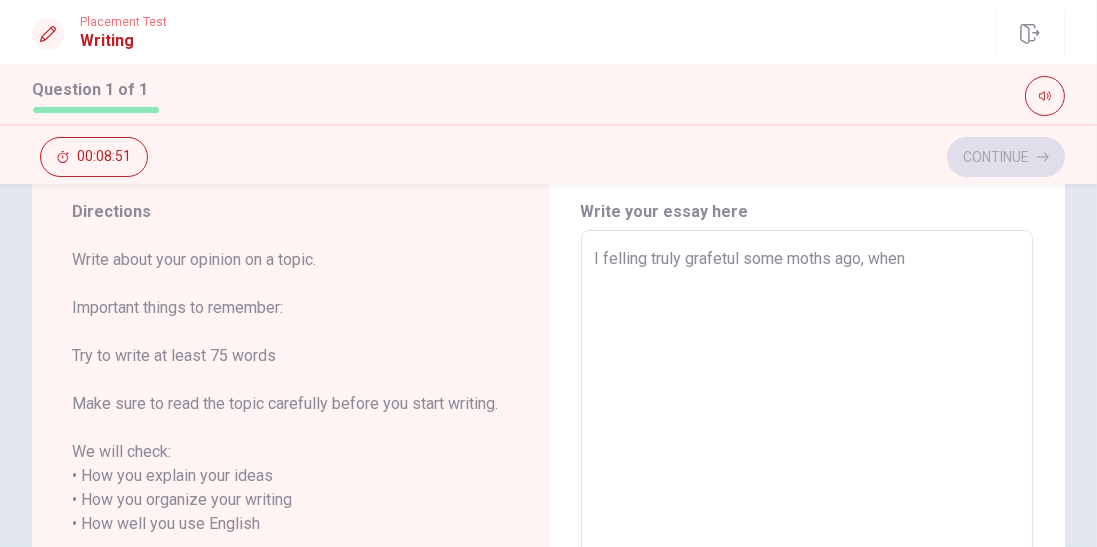 type on "I felling truly grafetul some moths ago, when I" 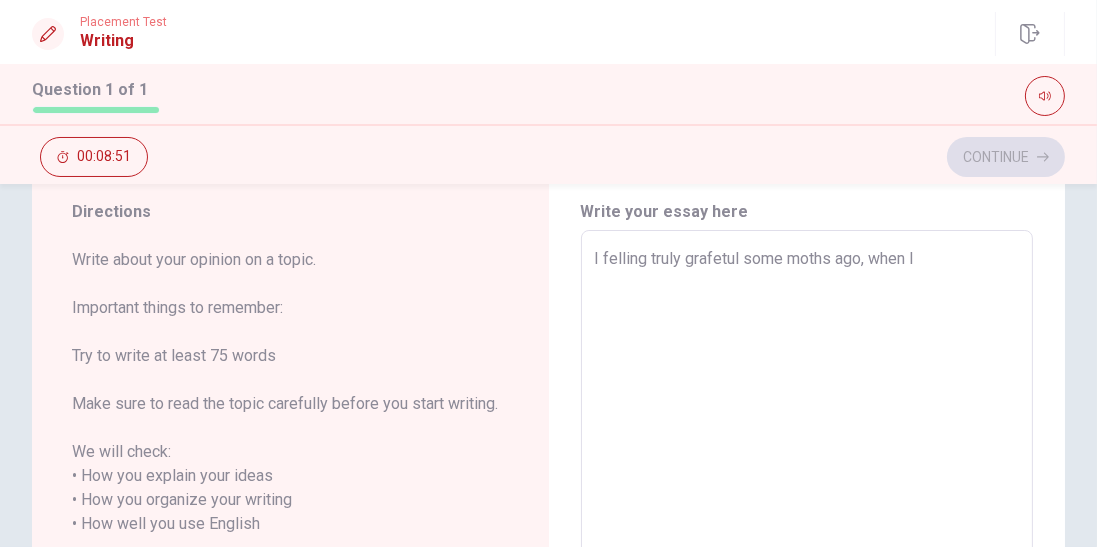 type on "x" 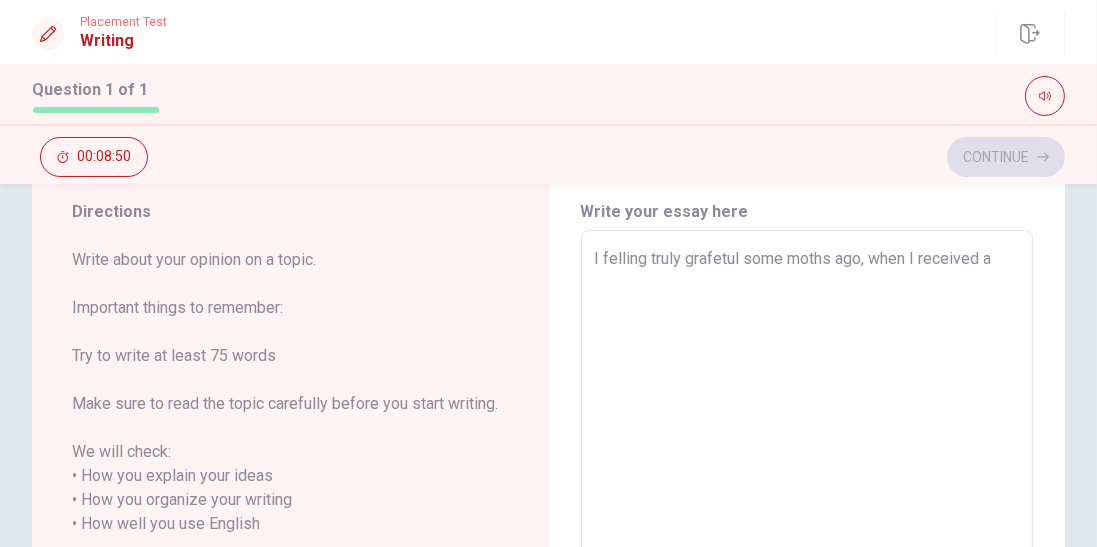 type on "x" 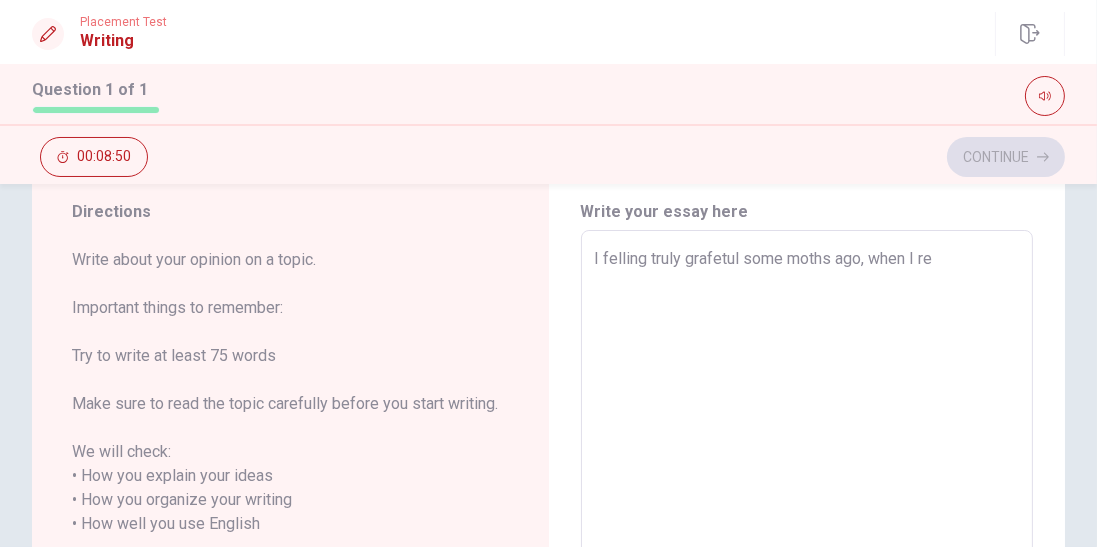 type on "x" 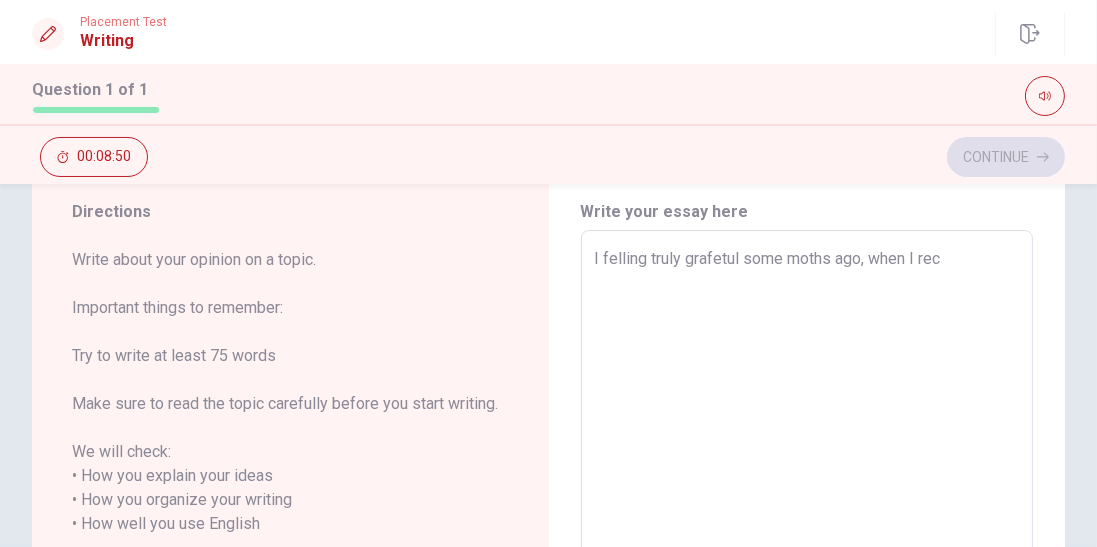 type on "x" 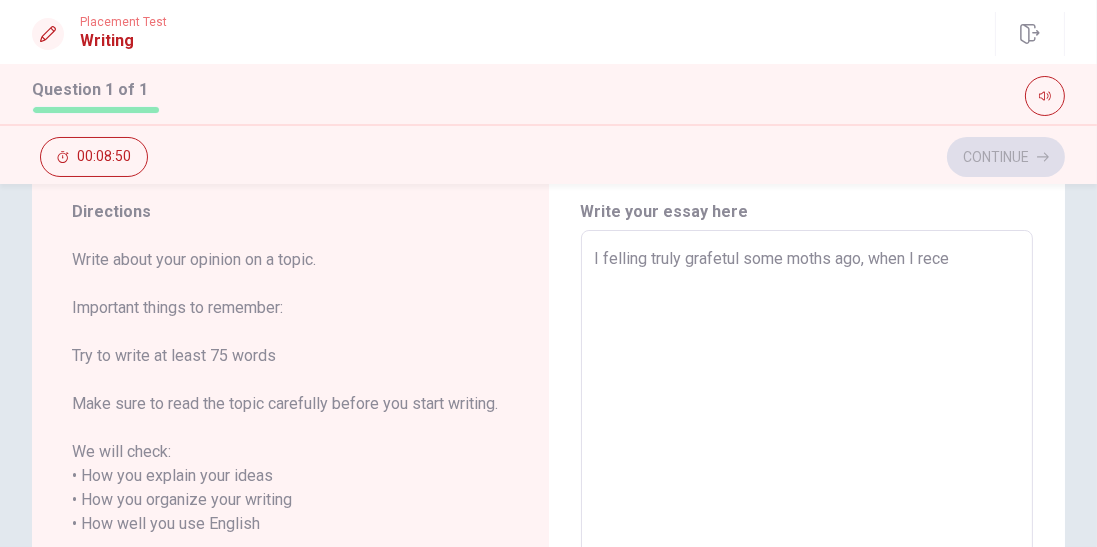 type on "x" 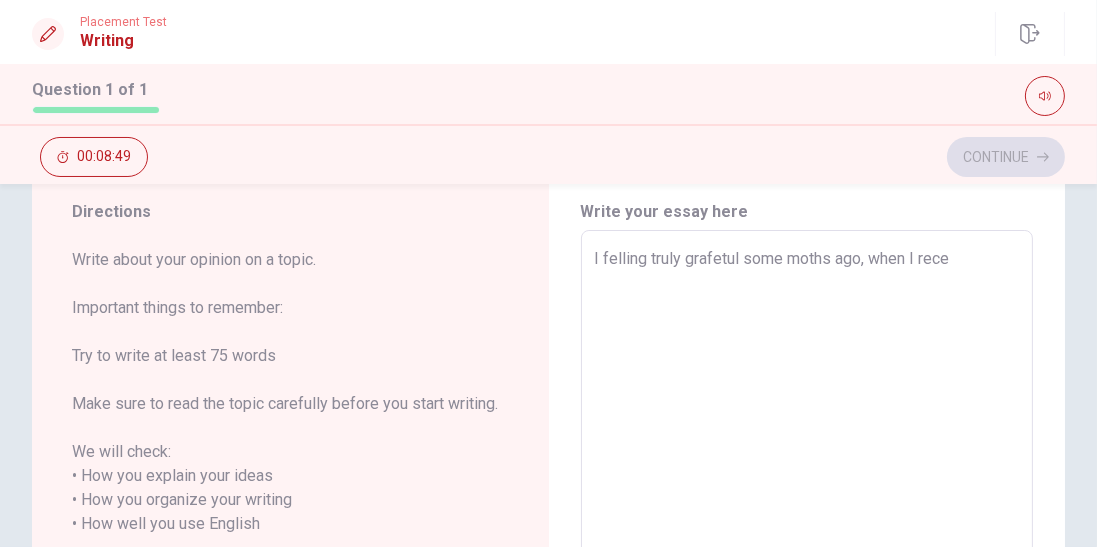 type on "I felling truly grafetul some moths ago, when I recei" 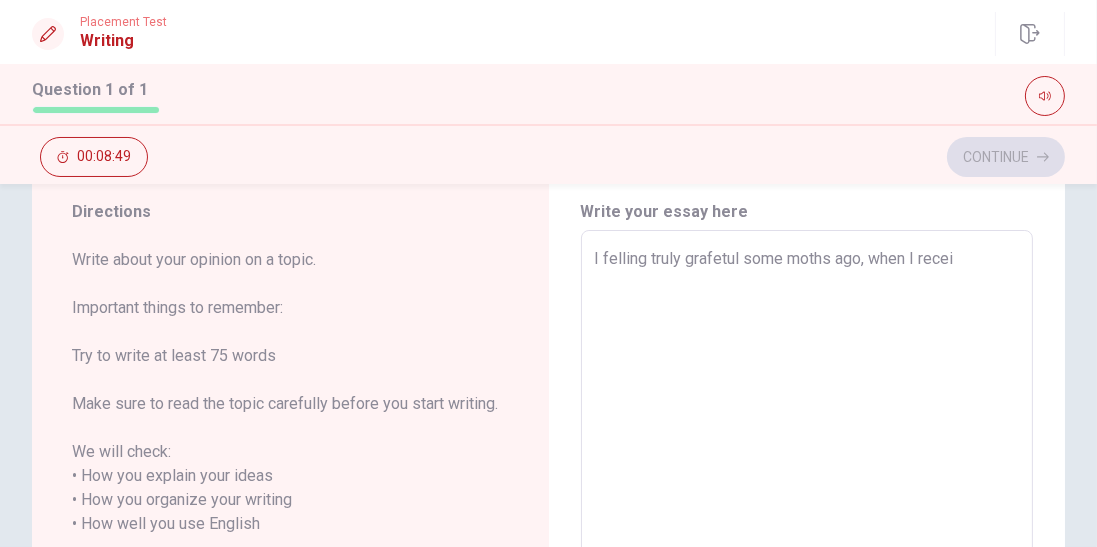 type on "x" 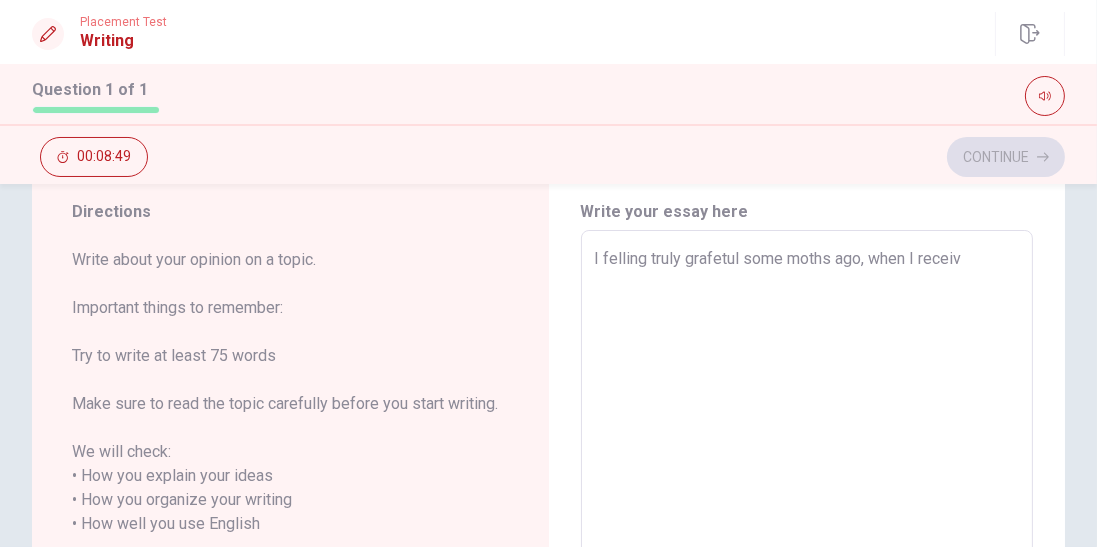 type on "x" 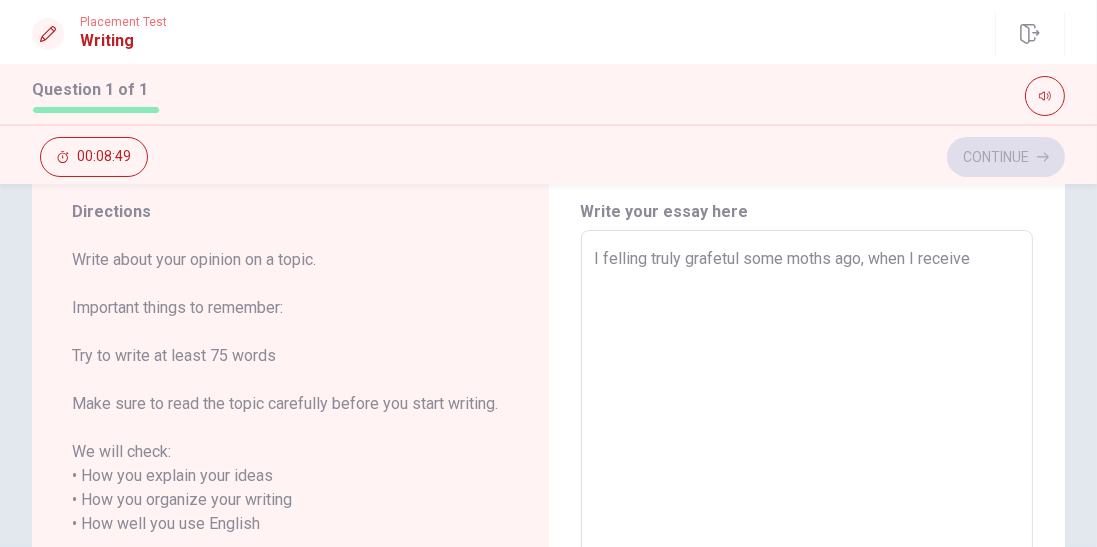 type on "x" 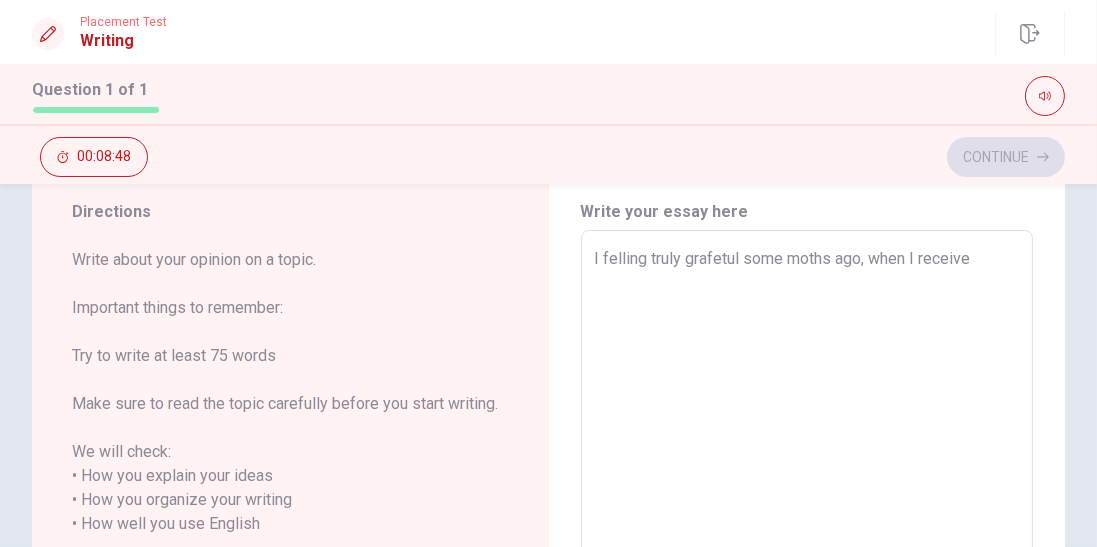type on "I felling truly grafetul some moths ago, when I received a" 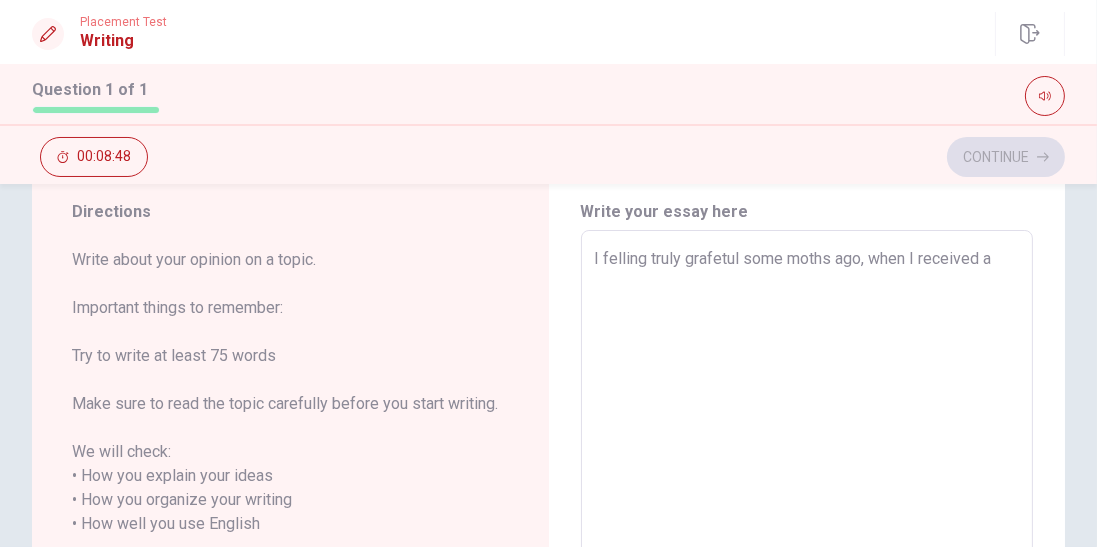 type on "x" 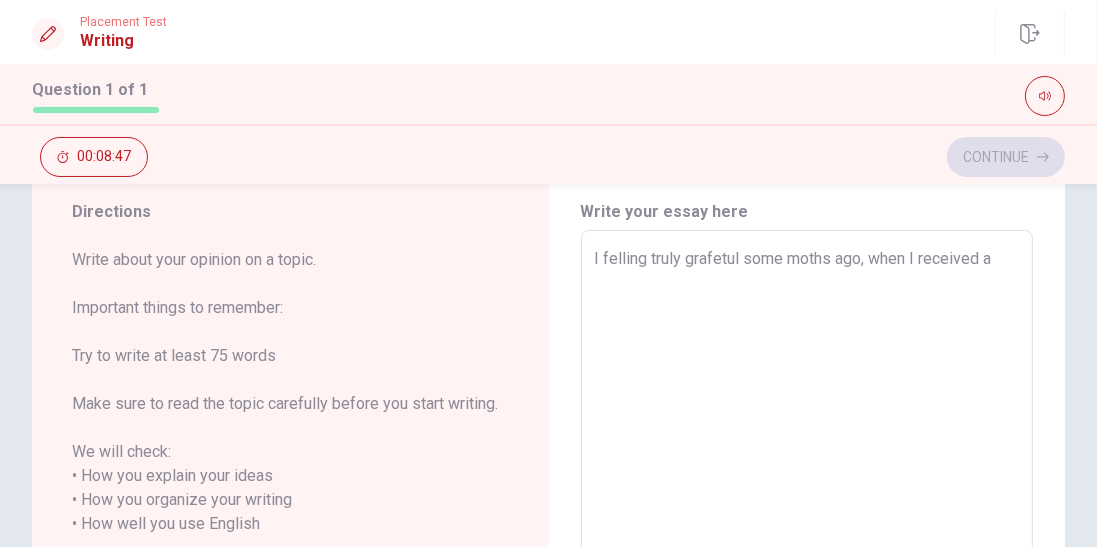 type on "I felling truly grafetul some moths ago, when I received a p" 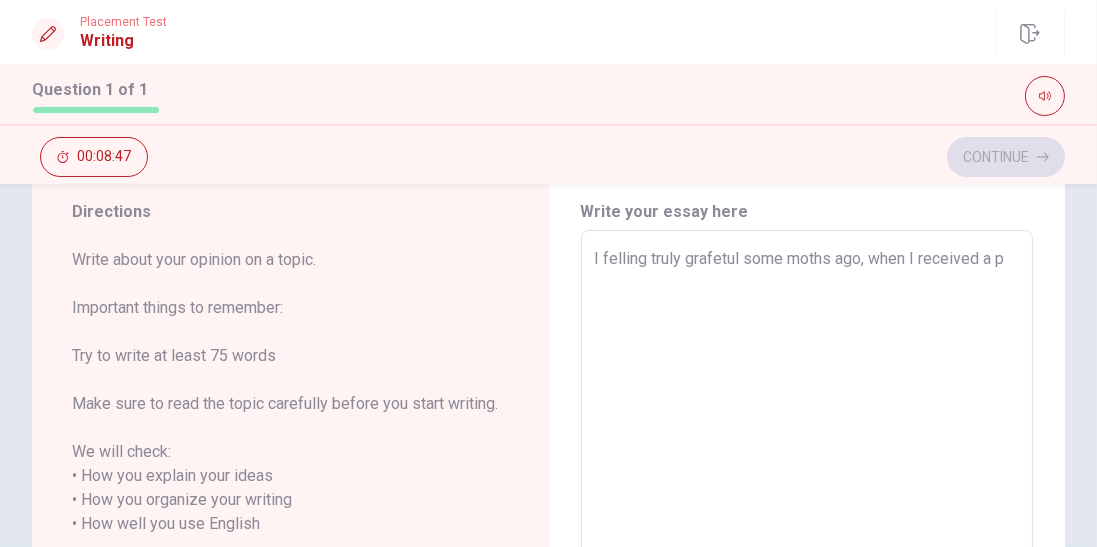 type on "x" 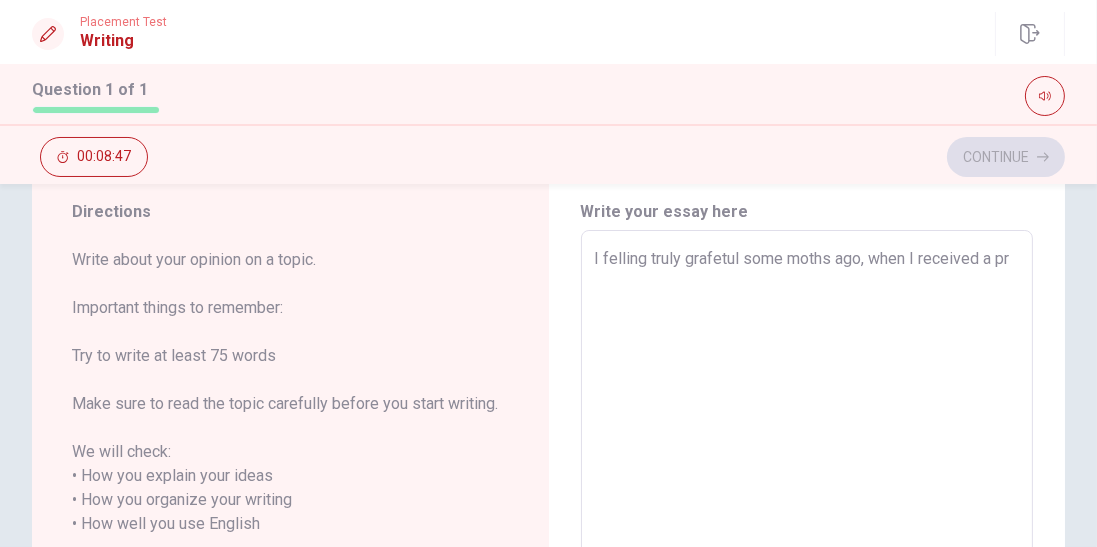 type on "x" 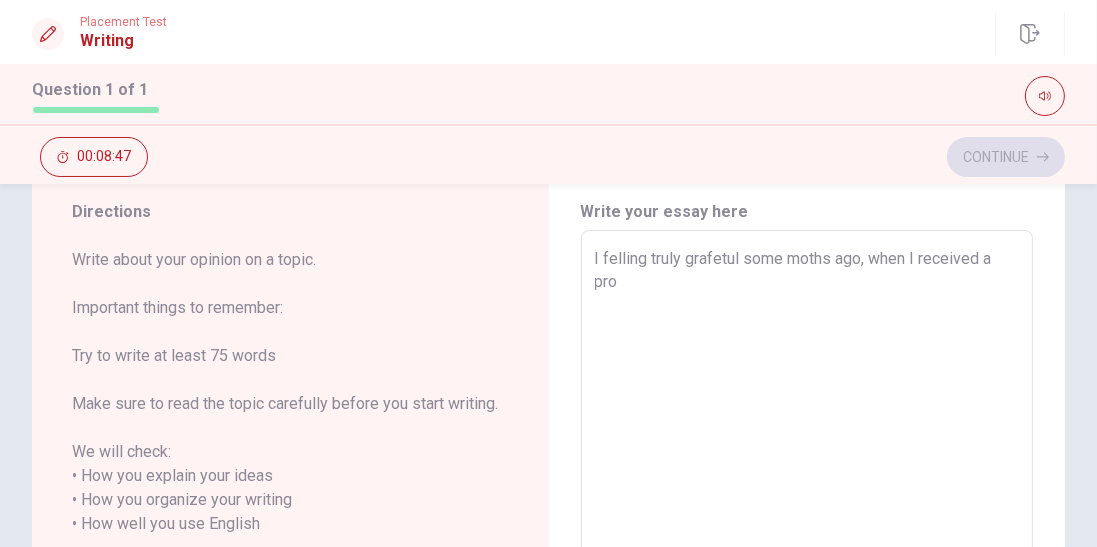 type on "x" 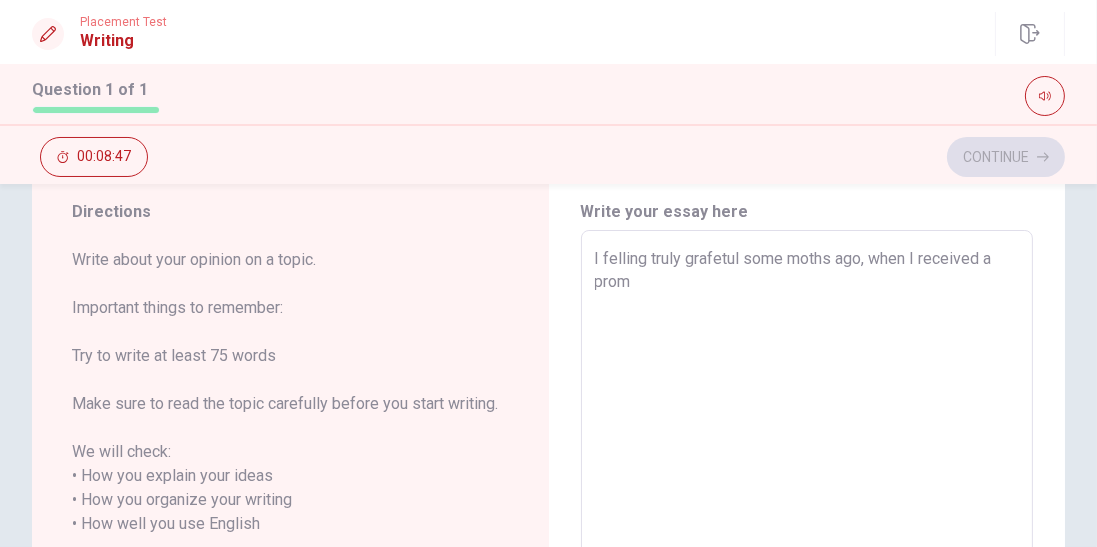 type on "x" 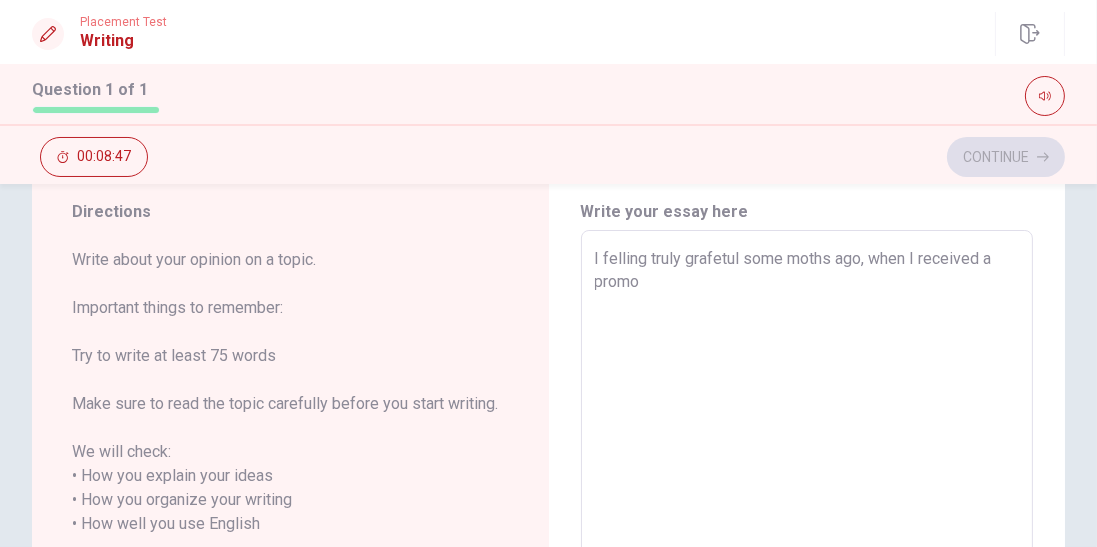 type on "x" 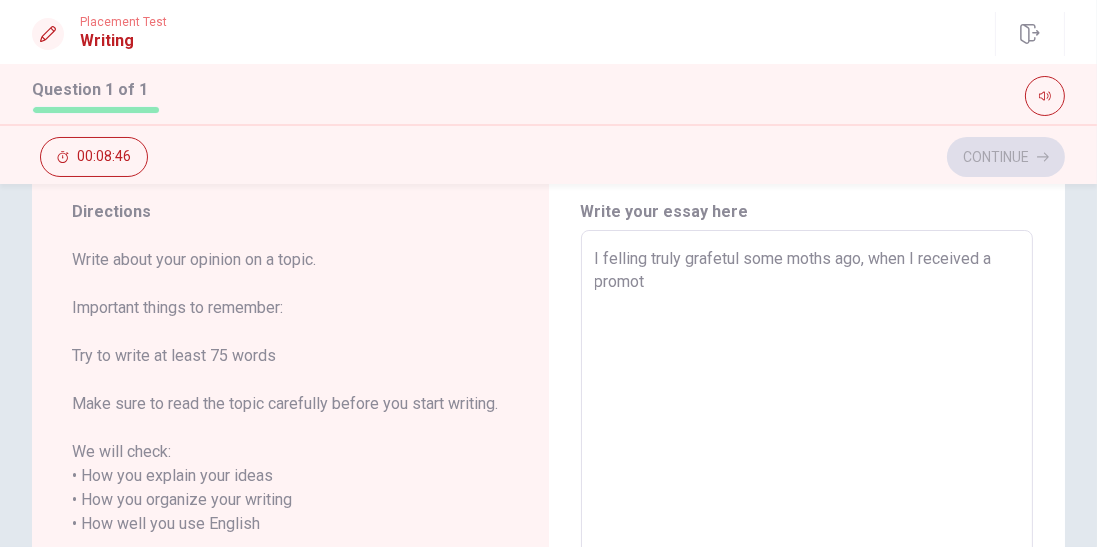 type on "I felling truly grafetul some moths ago, when I received a promoti" 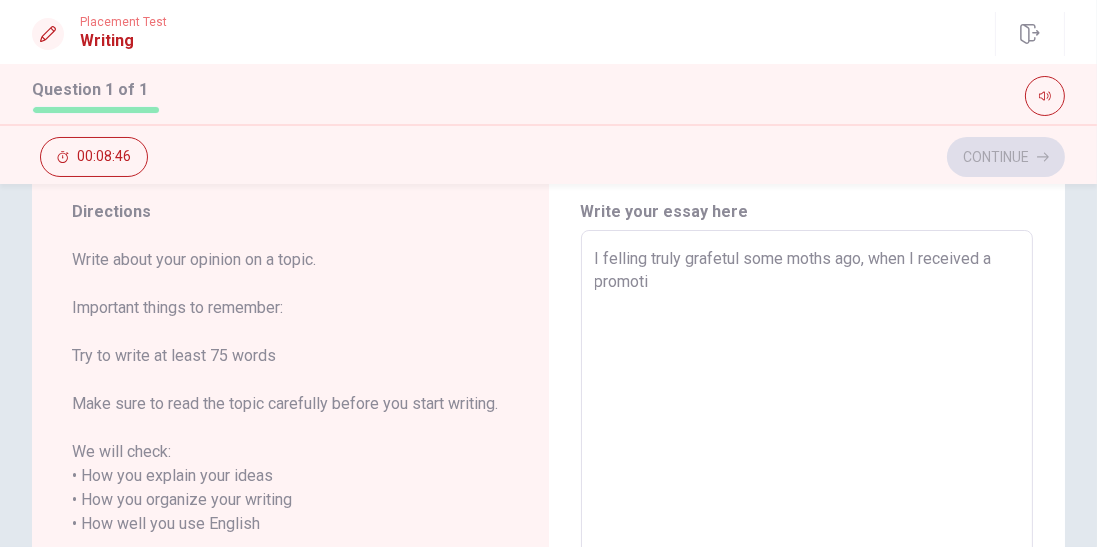 type on "x" 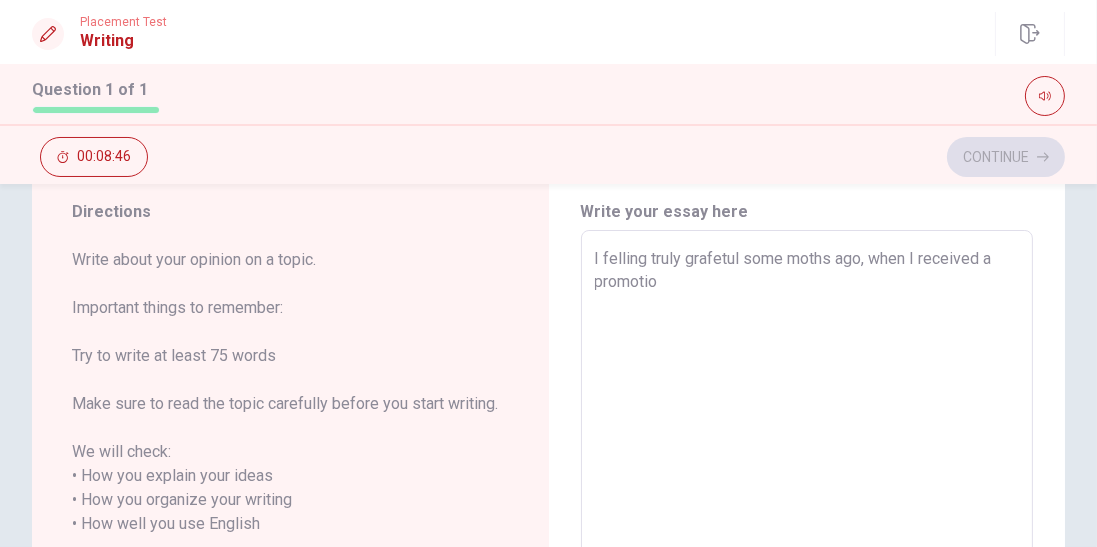 type on "x" 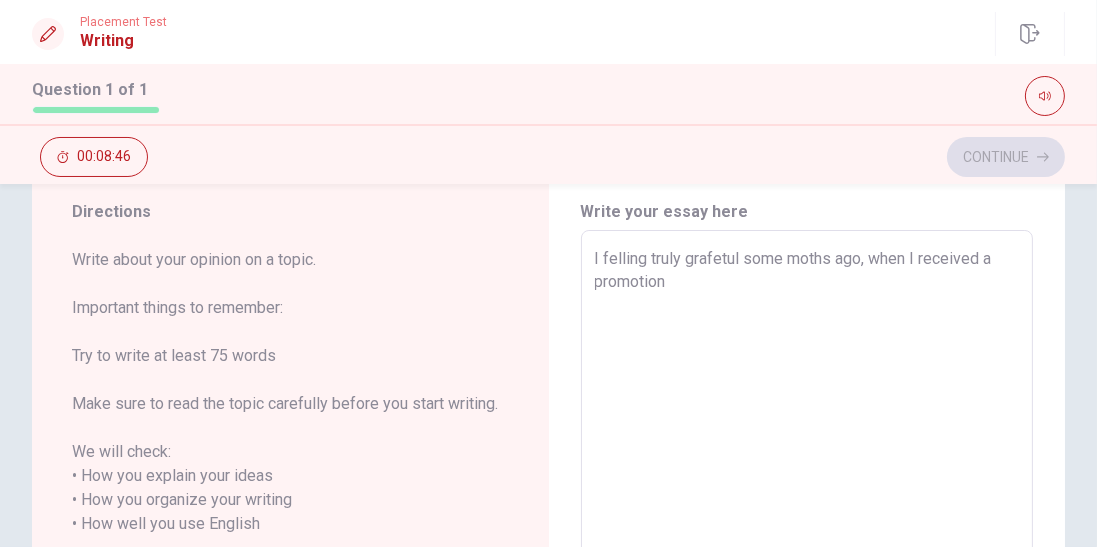 type on "x" 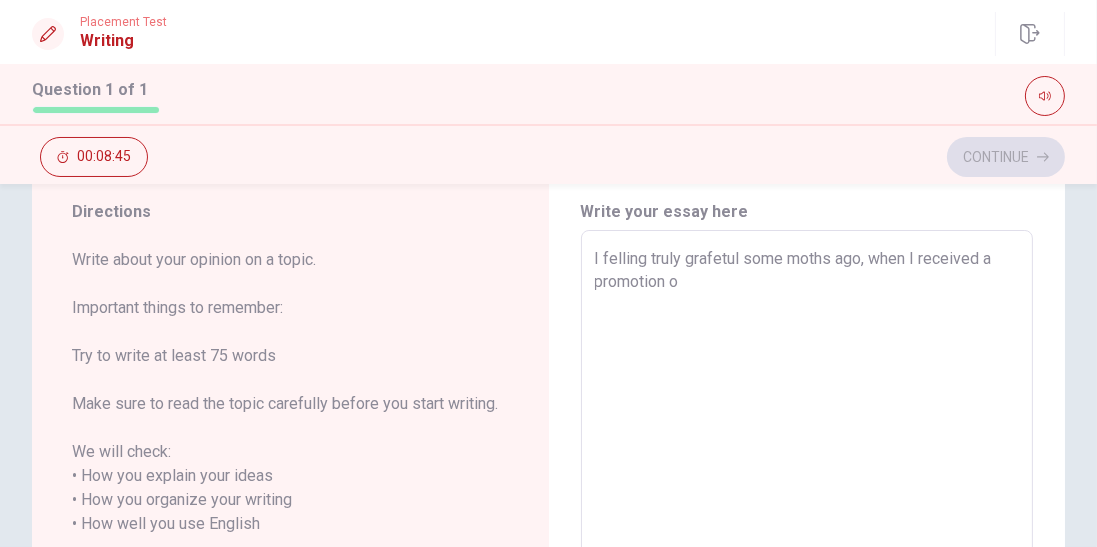 type on "x" 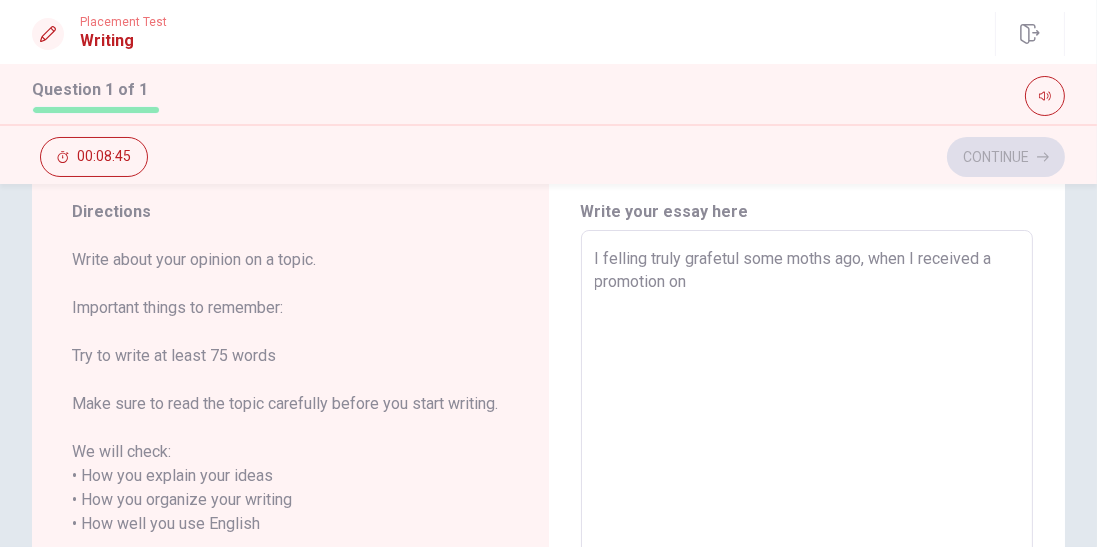 type on "x" 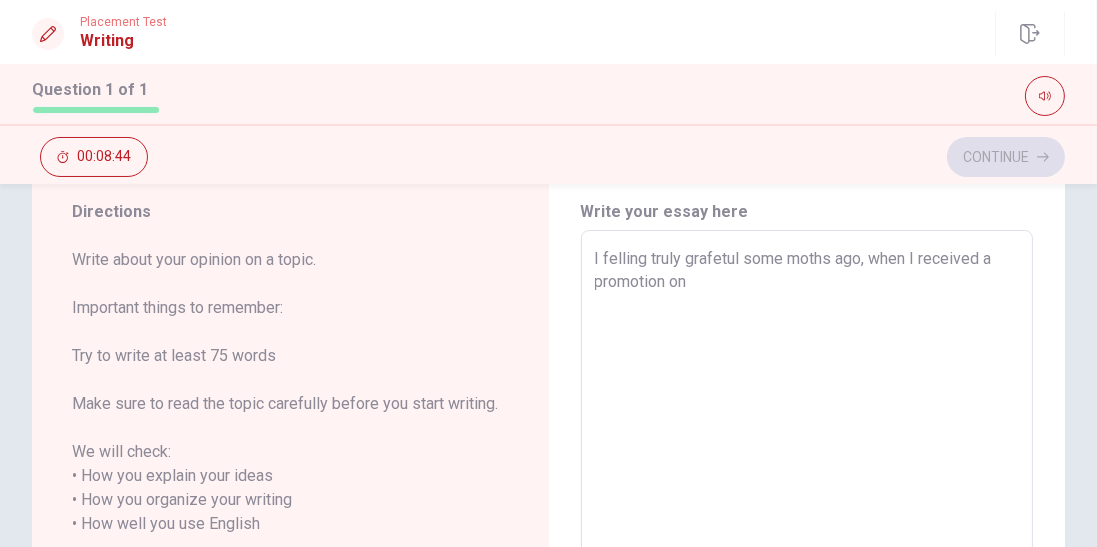 type on "I felling truly grafetul some moths ago, when I received a promotion on m" 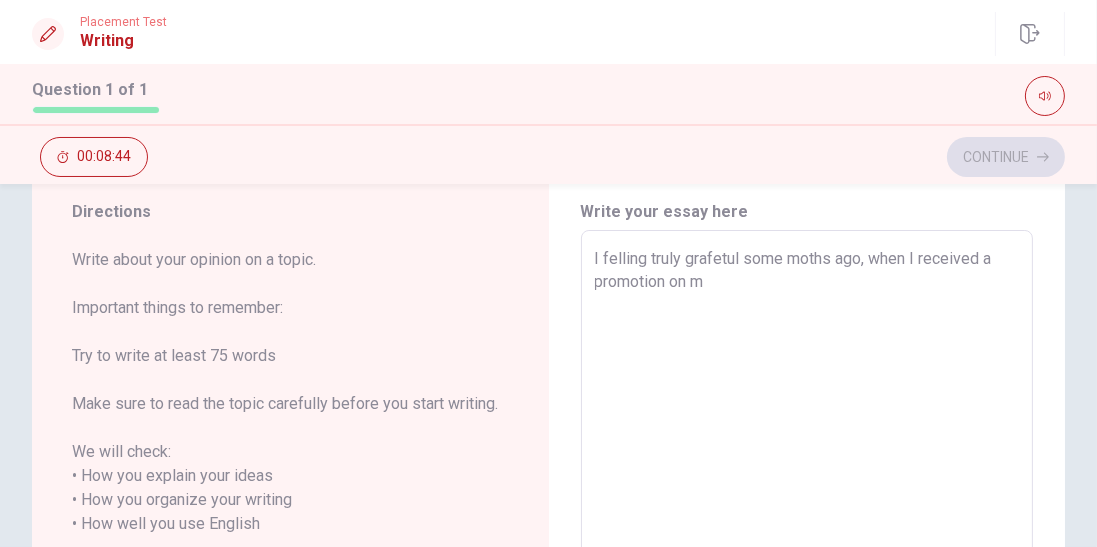 type on "x" 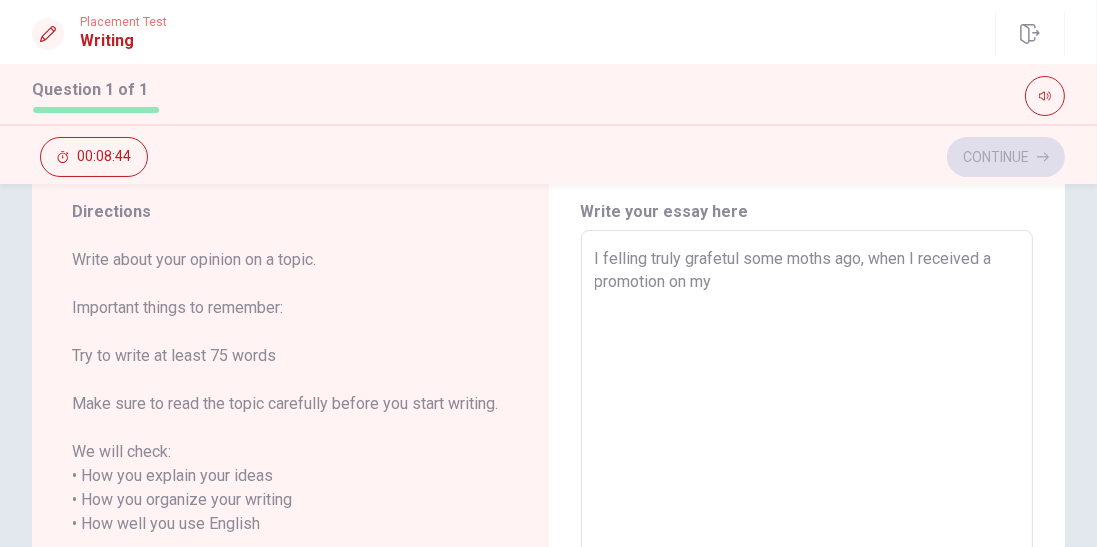 type on "x" 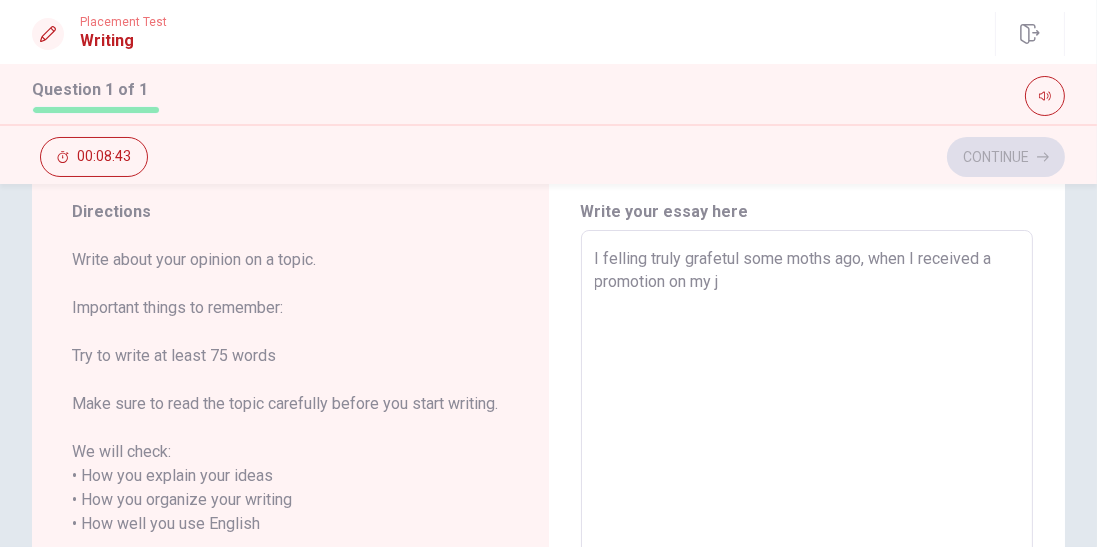 type on "x" 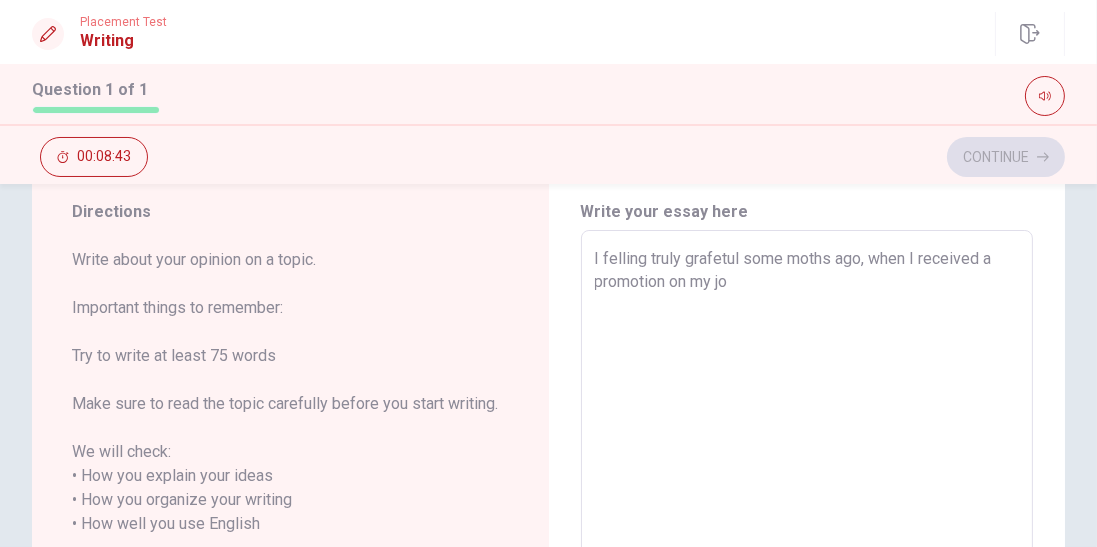 type on "x" 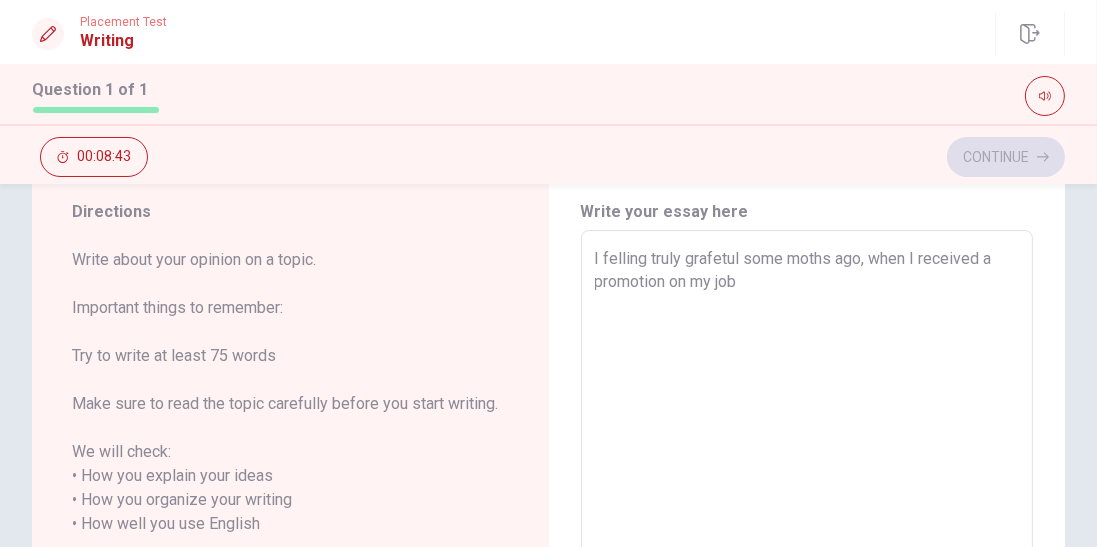 type on "x" 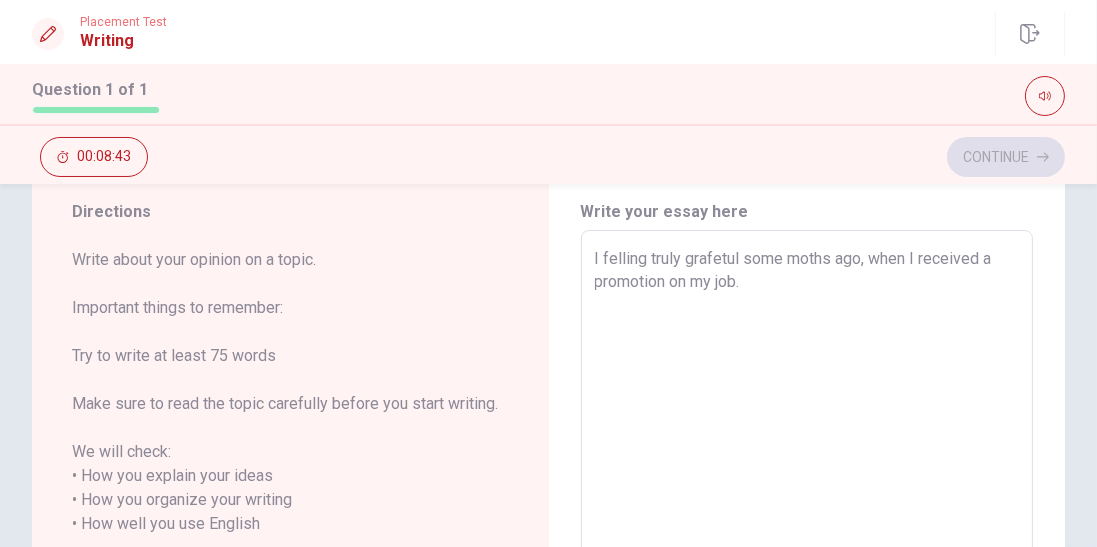 type on "x" 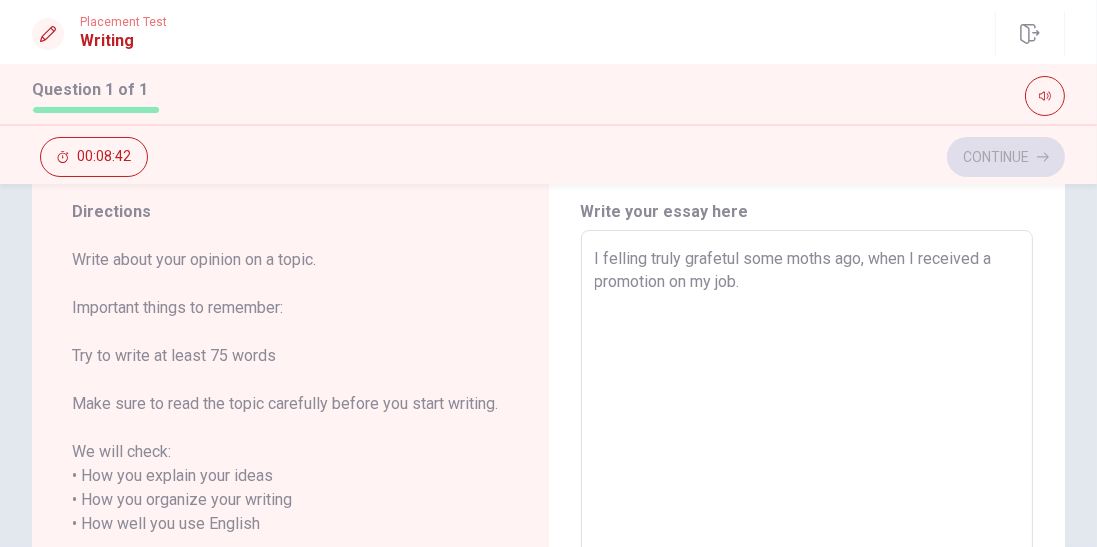 type on "x" 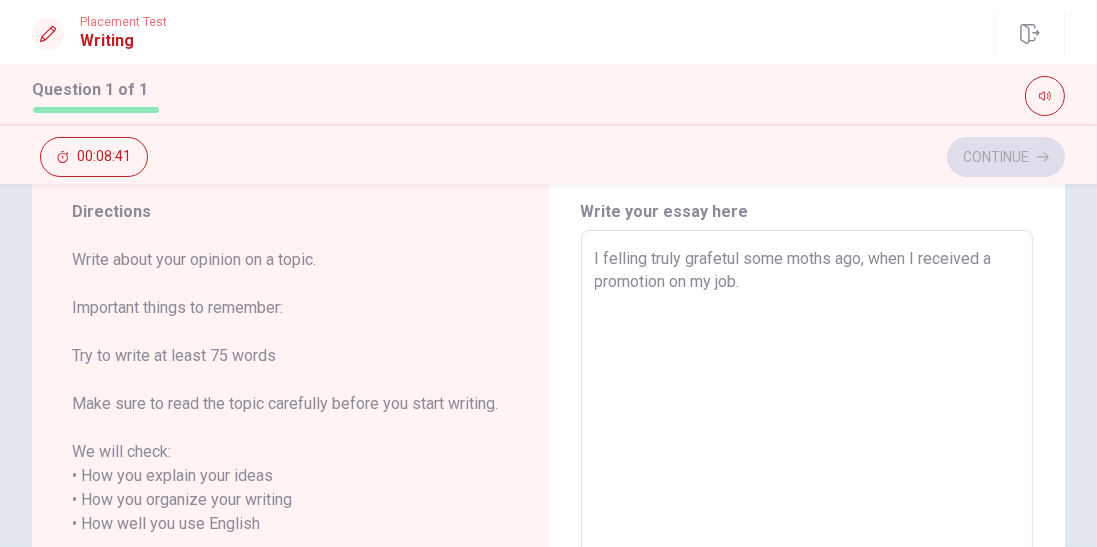 type on "I felling truly grafetul some moths ago, when I received a promotion on my job." 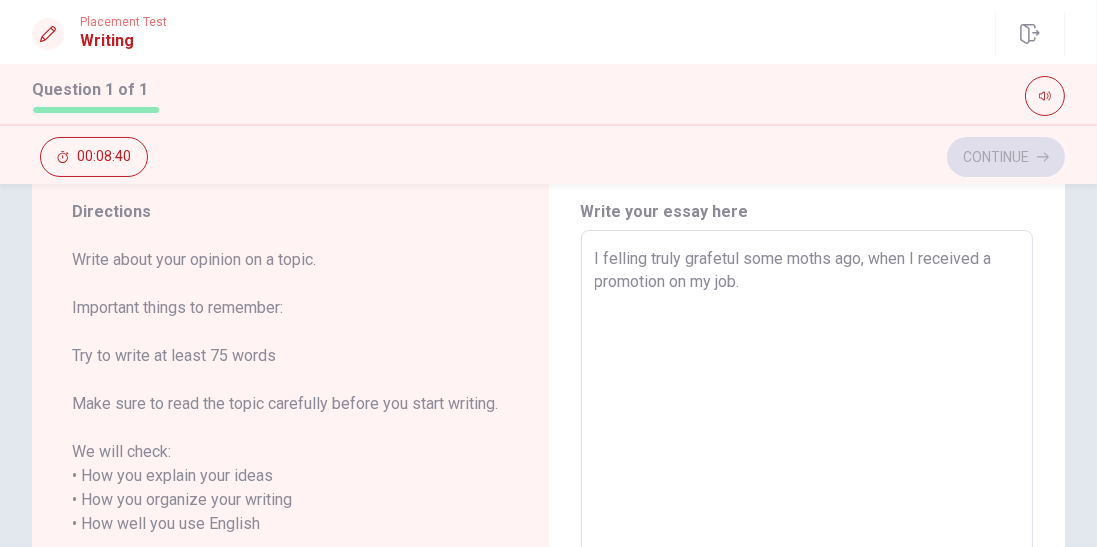 type on "I felling truly grafetul some moths ago, when I received a" 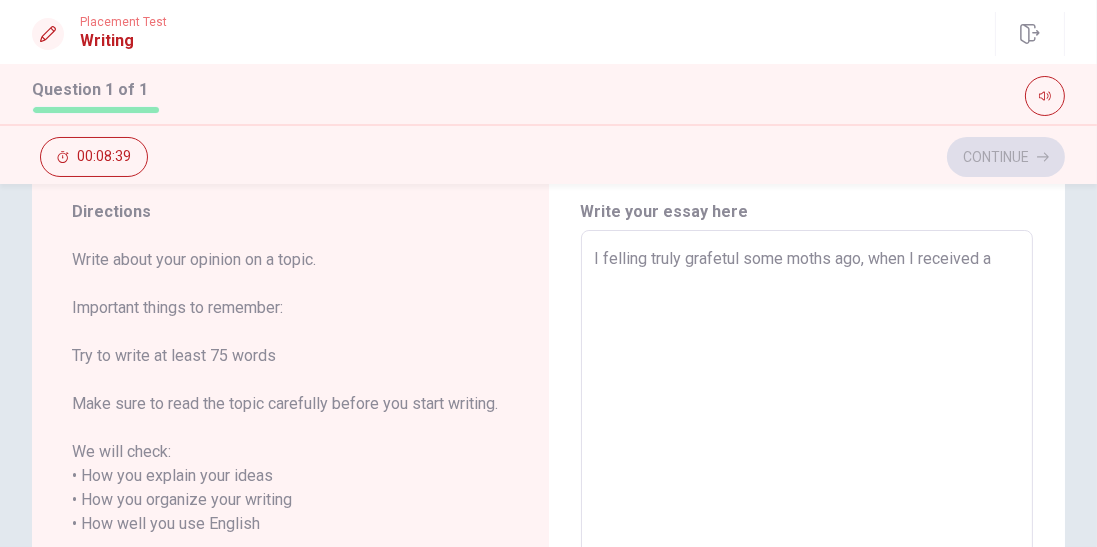 type on "x" 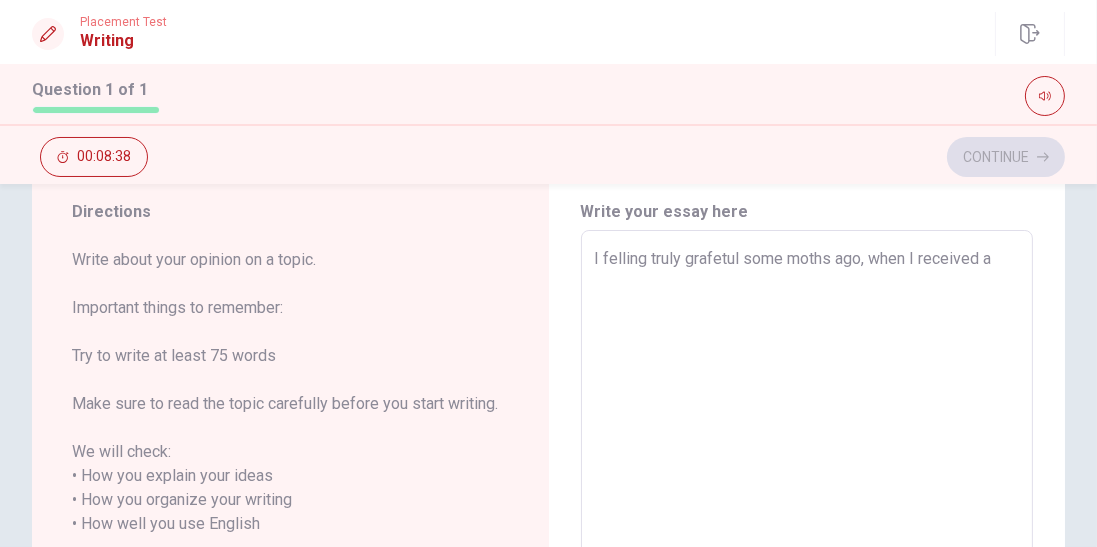 type on "I felling truly grafetul some moths ago, when I received a promotion on my job.
It" 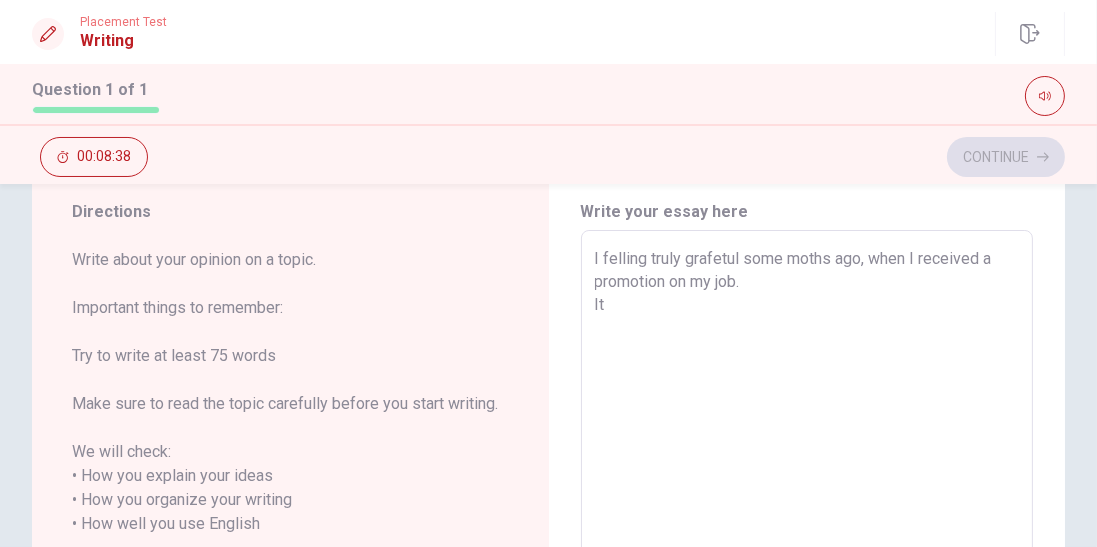 type on "x" 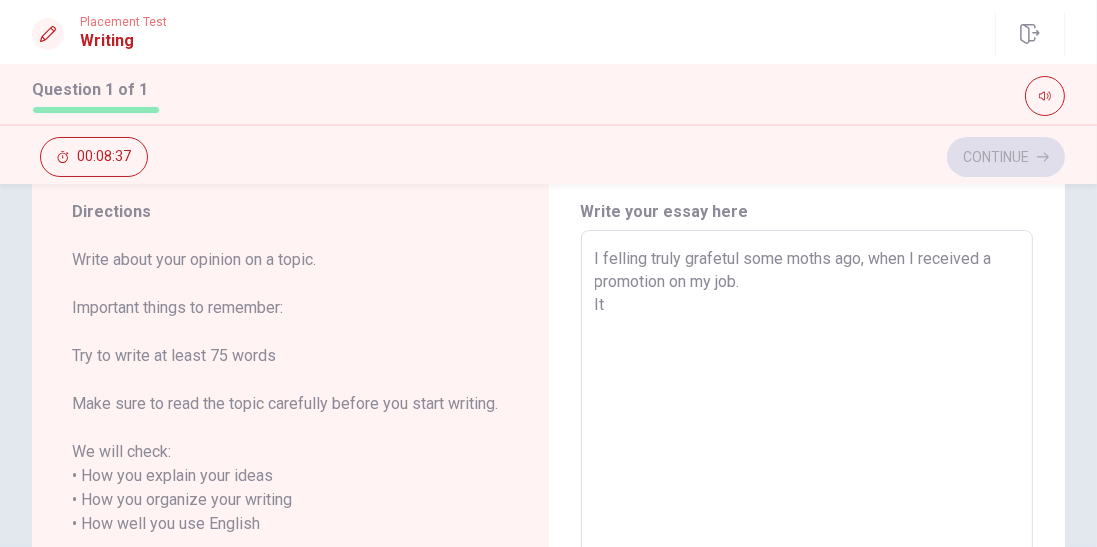 type on "I felling truly grafetul some moths ago, when I received a promotion on my job.
It" 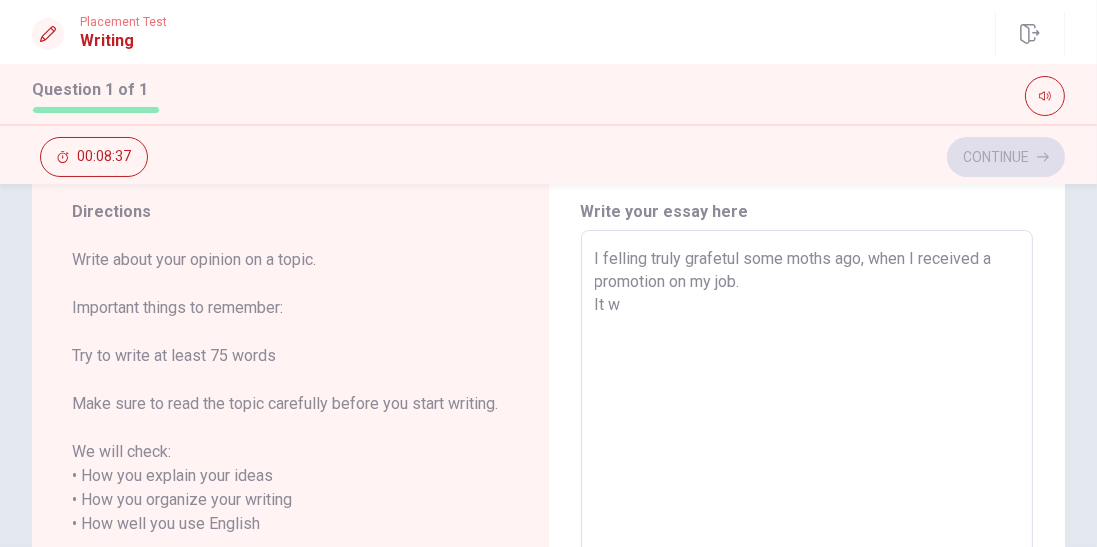 type on "x" 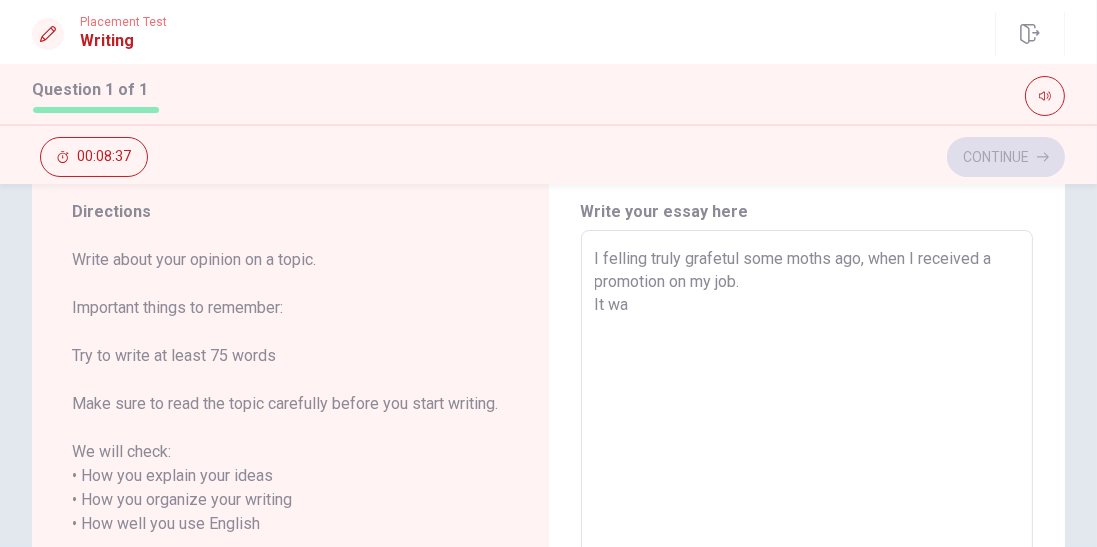 type on "x" 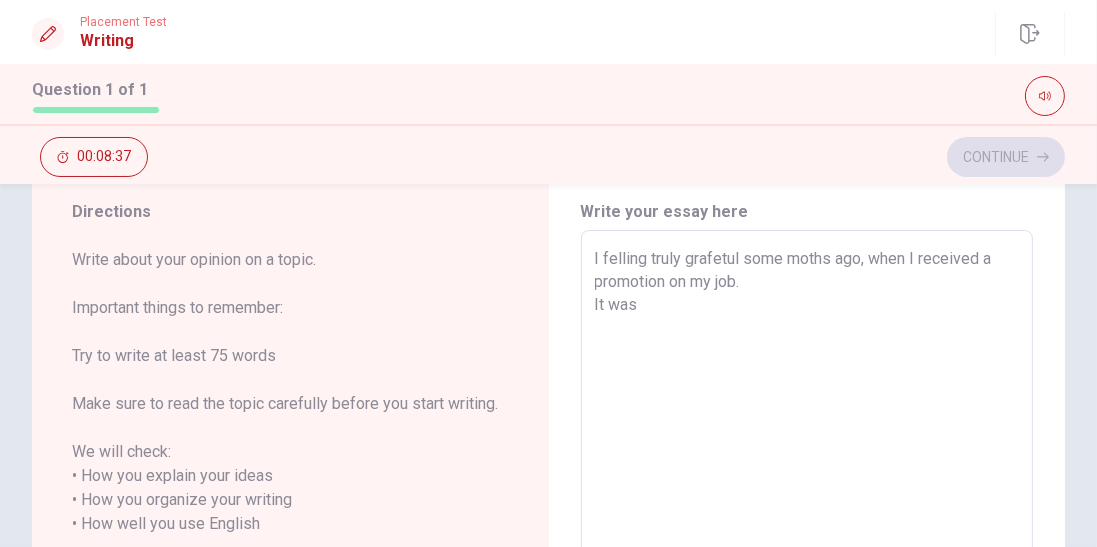 type on "x" 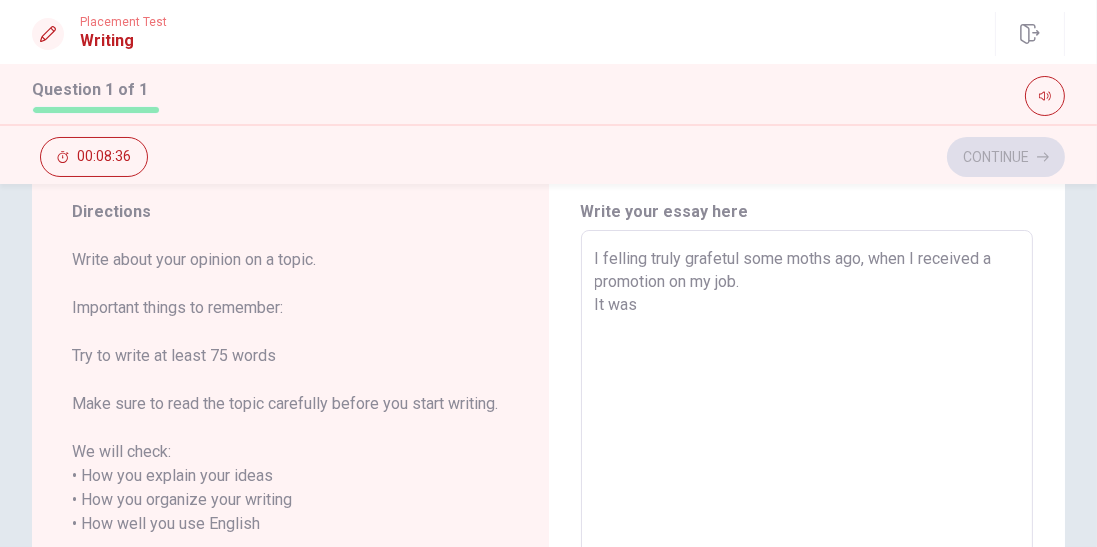 type on "I felling truly grafetul some moths ago, when I received a promotion on my job.
It was" 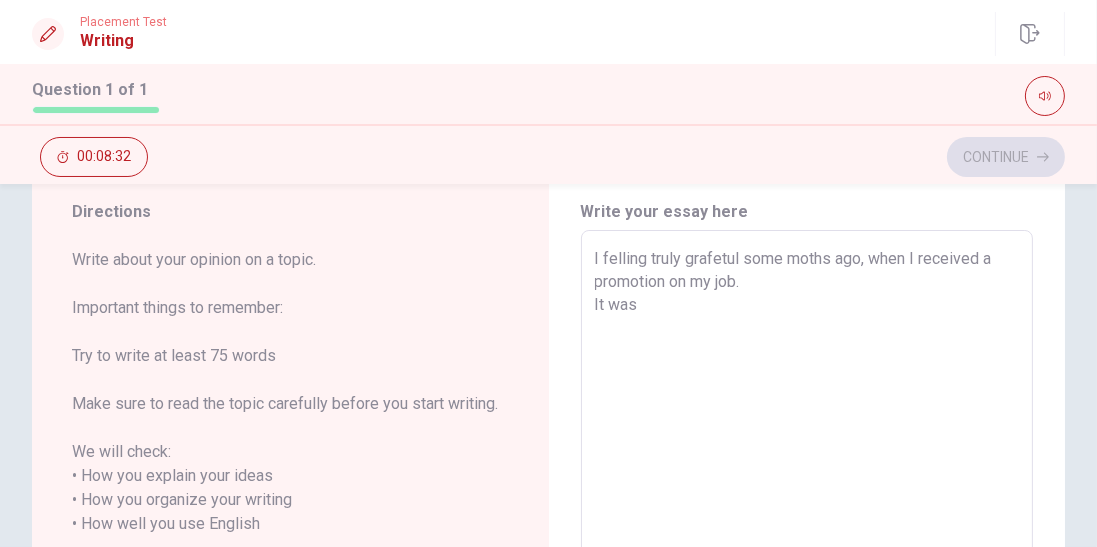 type on "x" 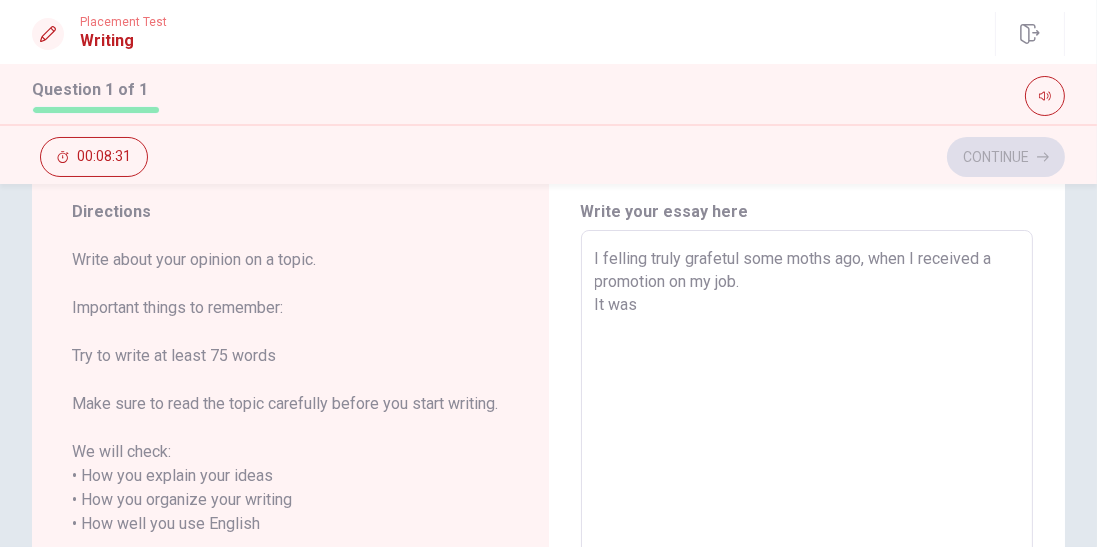 type on "I felling truly grafetul some moths ago, when I received a promotion on my job.
It was a" 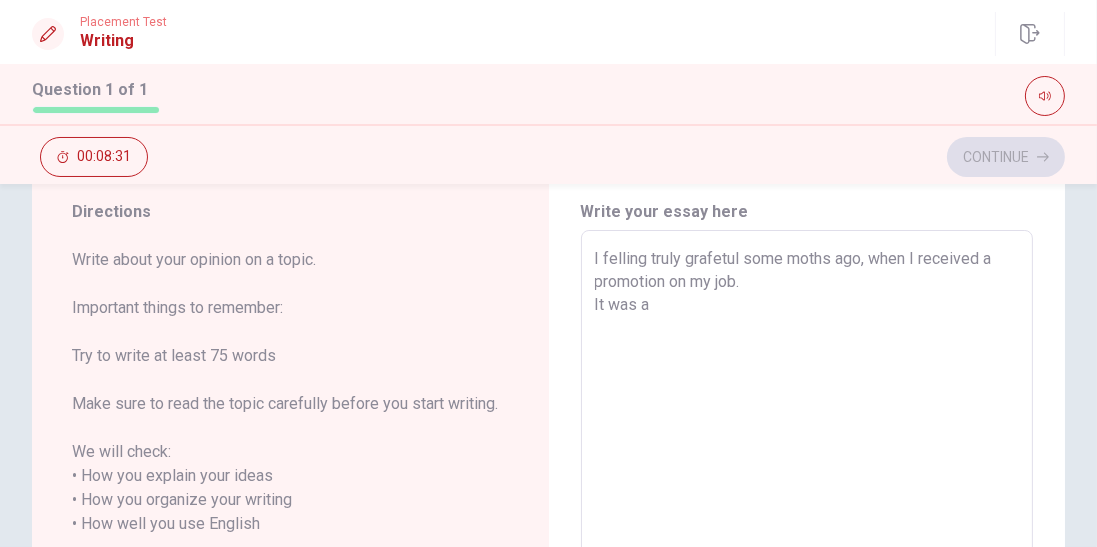 type on "x" 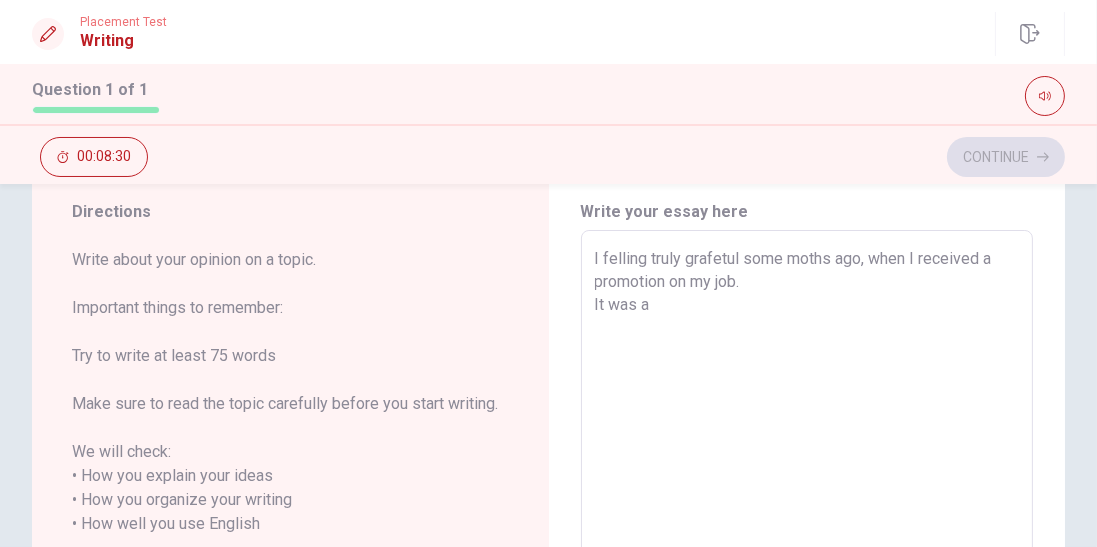type on "I felling truly grafetul some moths ago, when I received a promotion on my job.
It was a b" 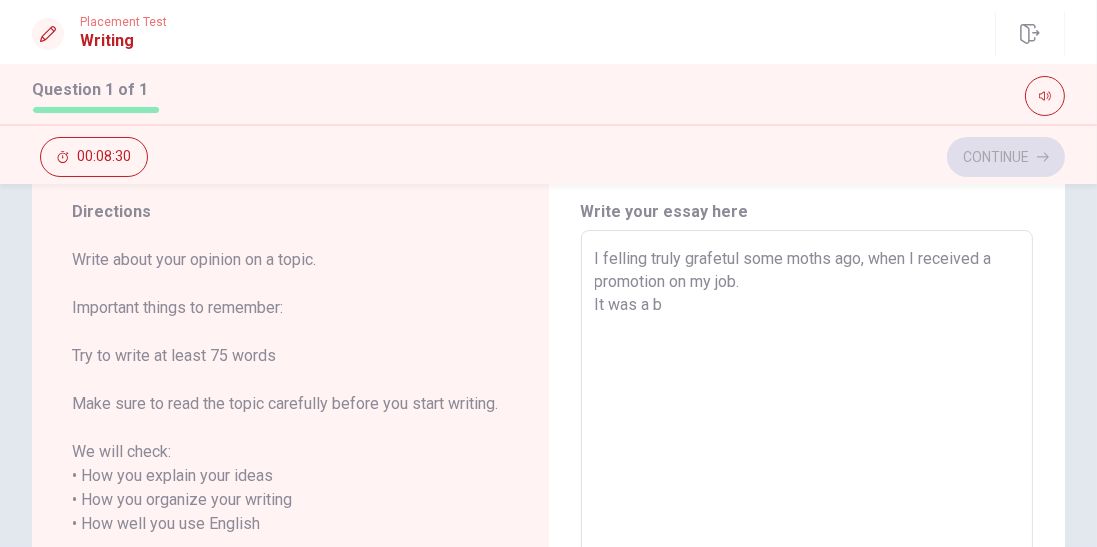type on "x" 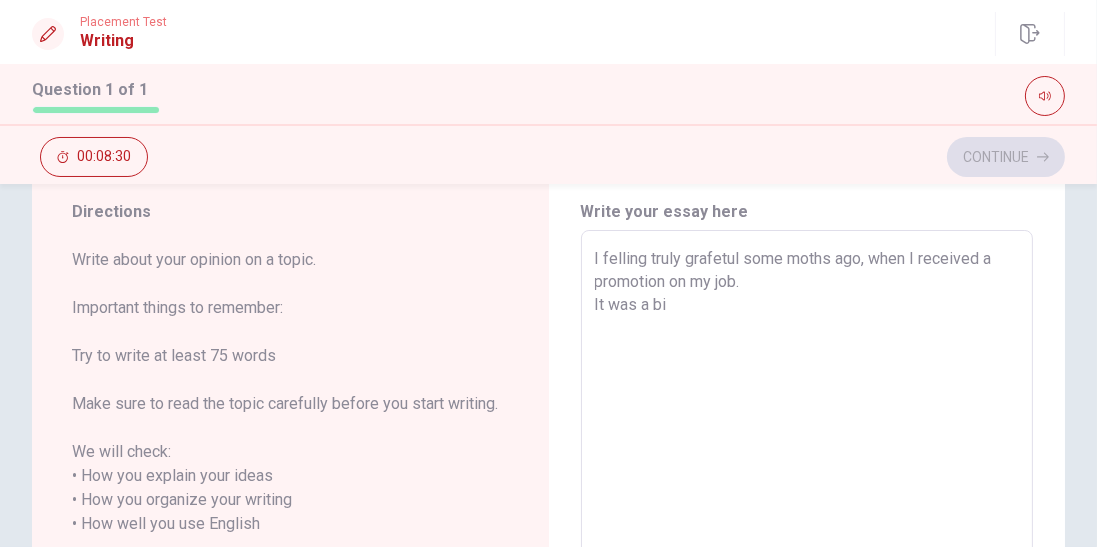 type on "x" 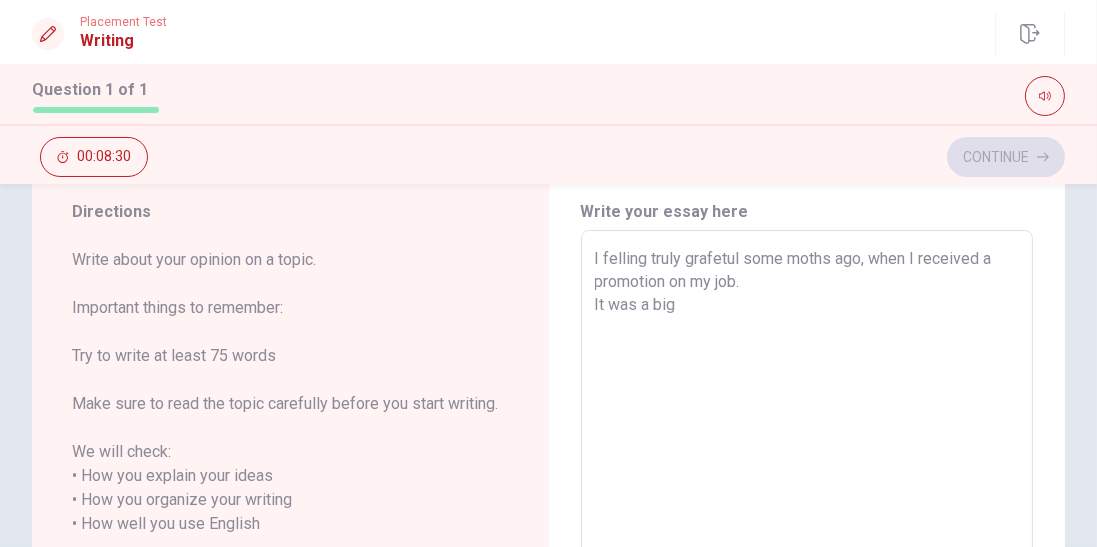 type on "x" 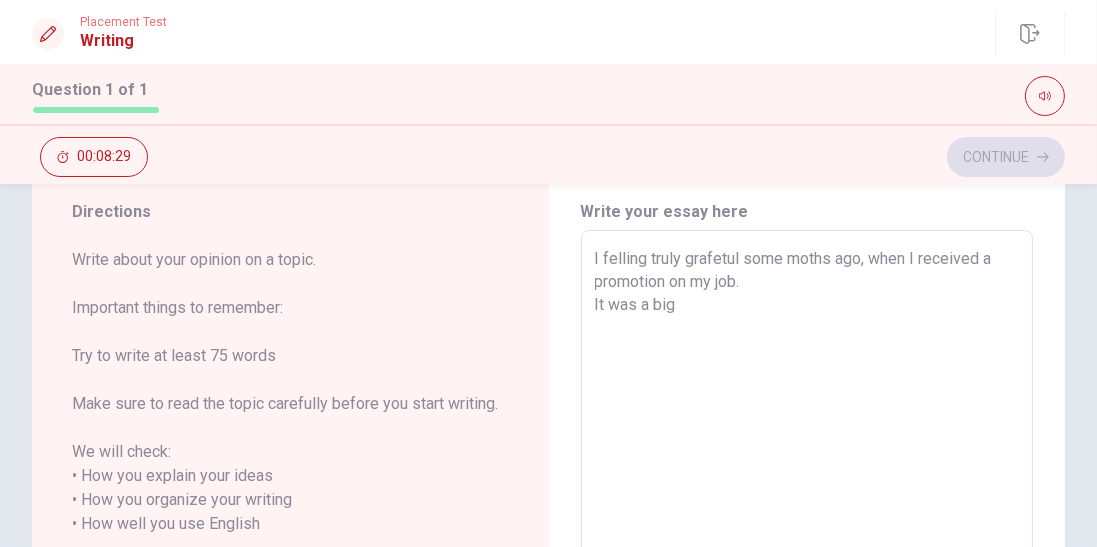 type on "I felling truly grafetul some moths ago, when I received a promotion on my job.
It was a big" 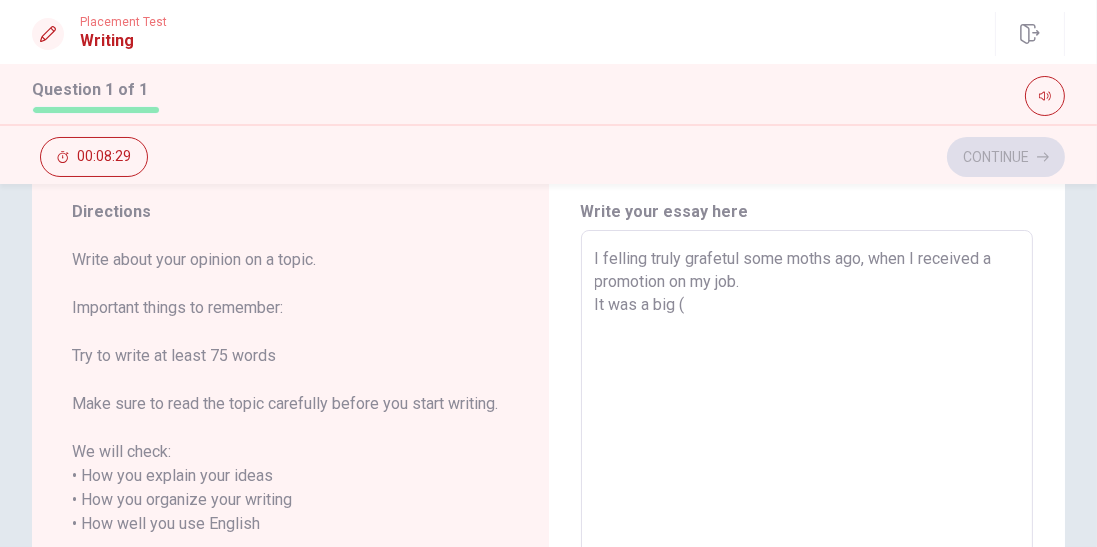 type on "x" 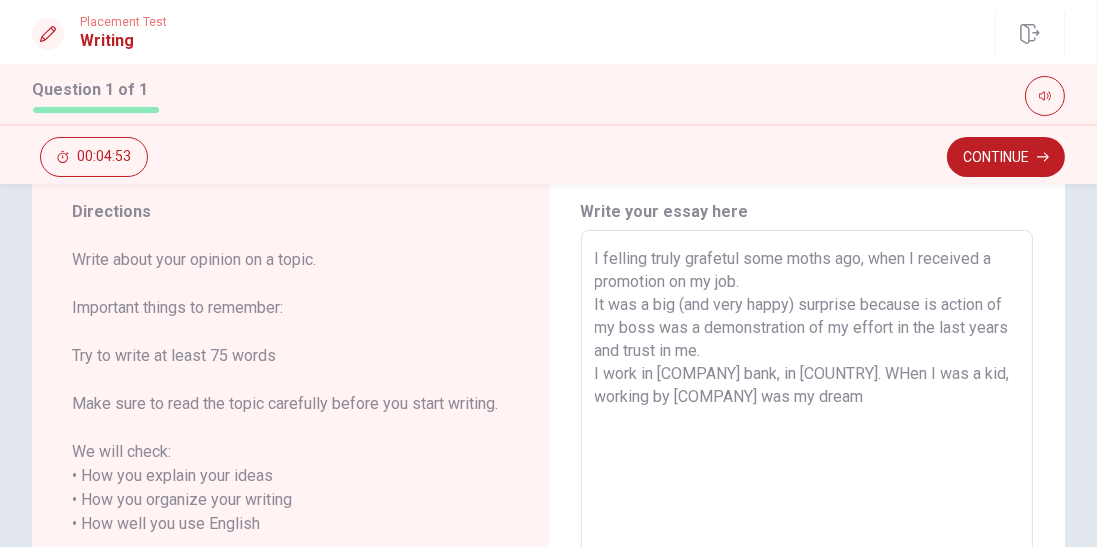 click on "I felling truly grafetul some moths ago, when I received a promotion on my job.
It was a big (and very happy) surprise because is action of my boss was a demonstration of my effort in the last years and trust in me.
I work in [COMPANY] bank, in [COUNTRY]. WHen I was a kid, working by [COMPANY] was my dream" at bounding box center [807, 512] 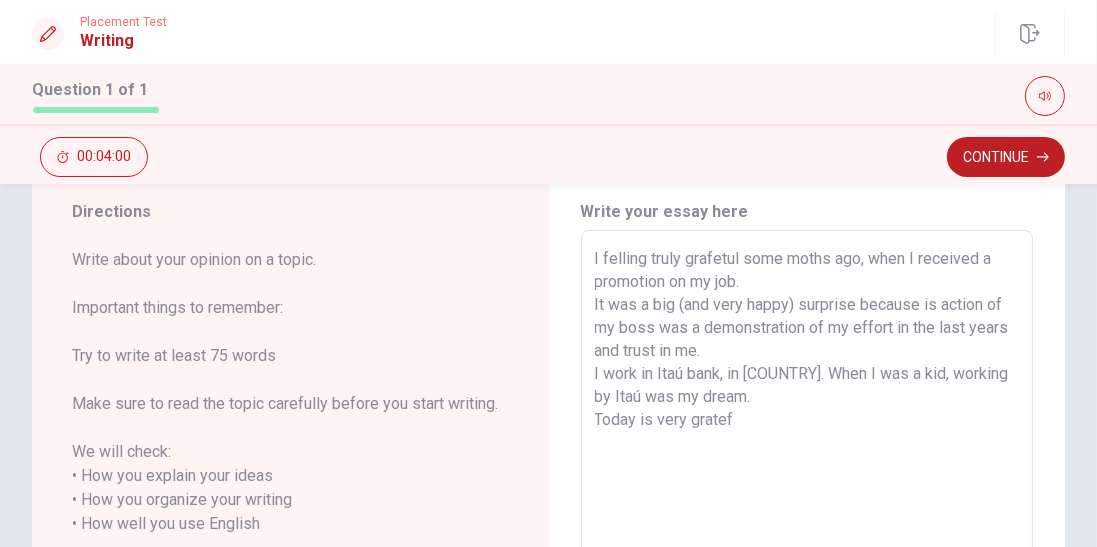 drag, startPoint x: 742, startPoint y: 422, endPoint x: 597, endPoint y: 430, distance: 145.22052 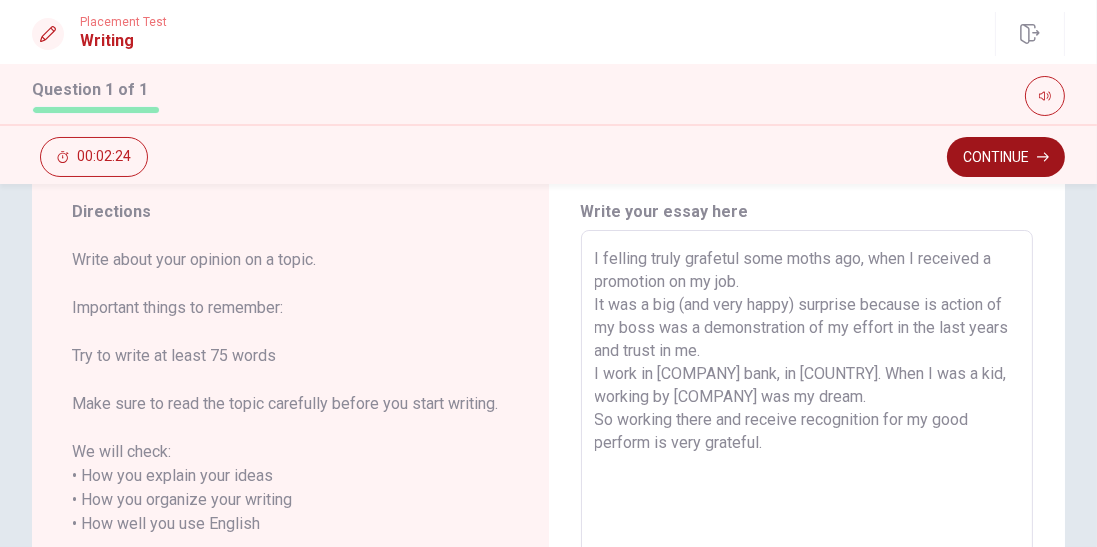 click on "Continue" at bounding box center (1006, 157) 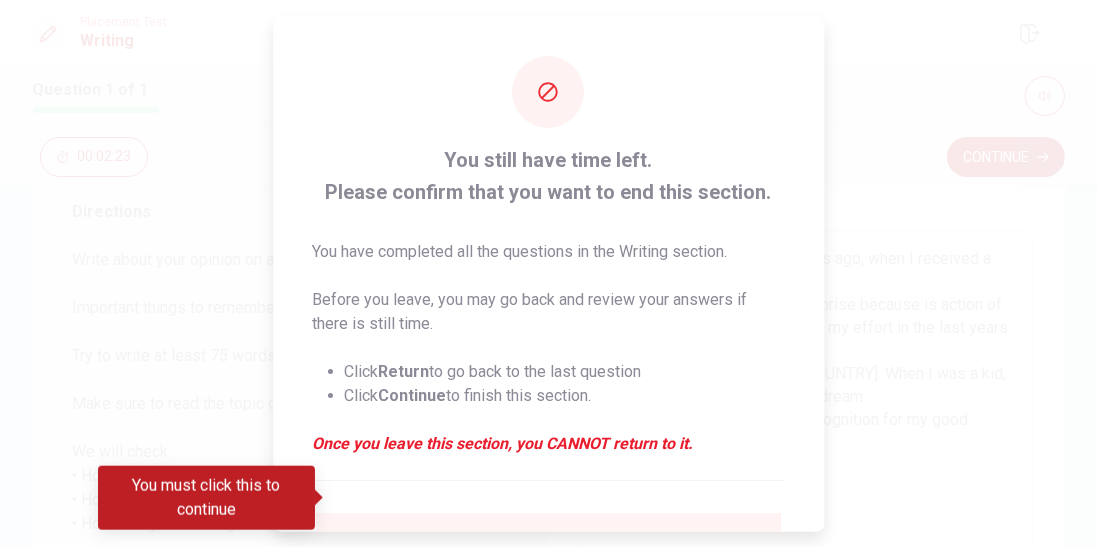 click at bounding box center [344, 546] 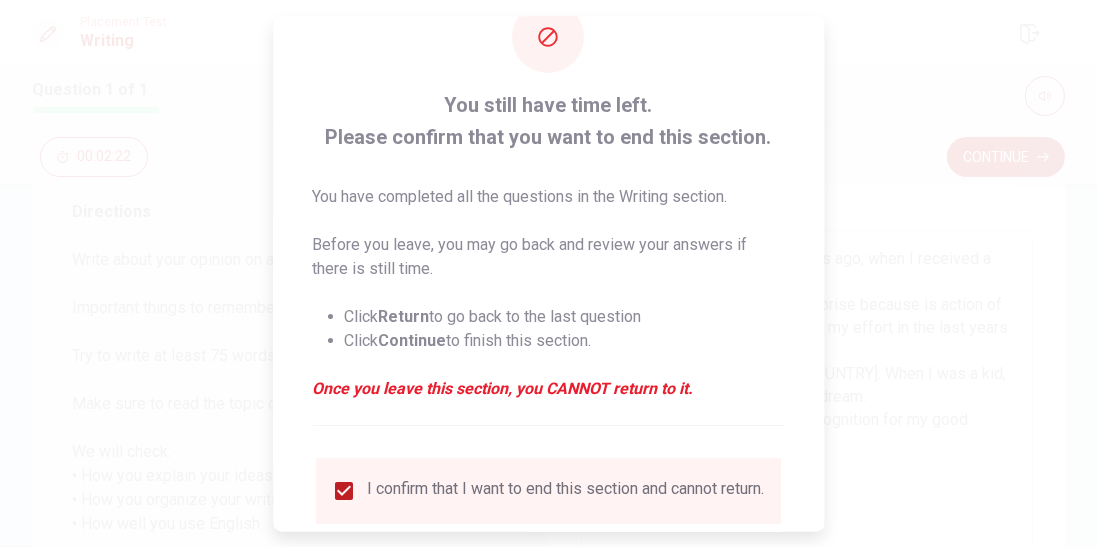 scroll, scrollTop: 101, scrollLeft: 0, axis: vertical 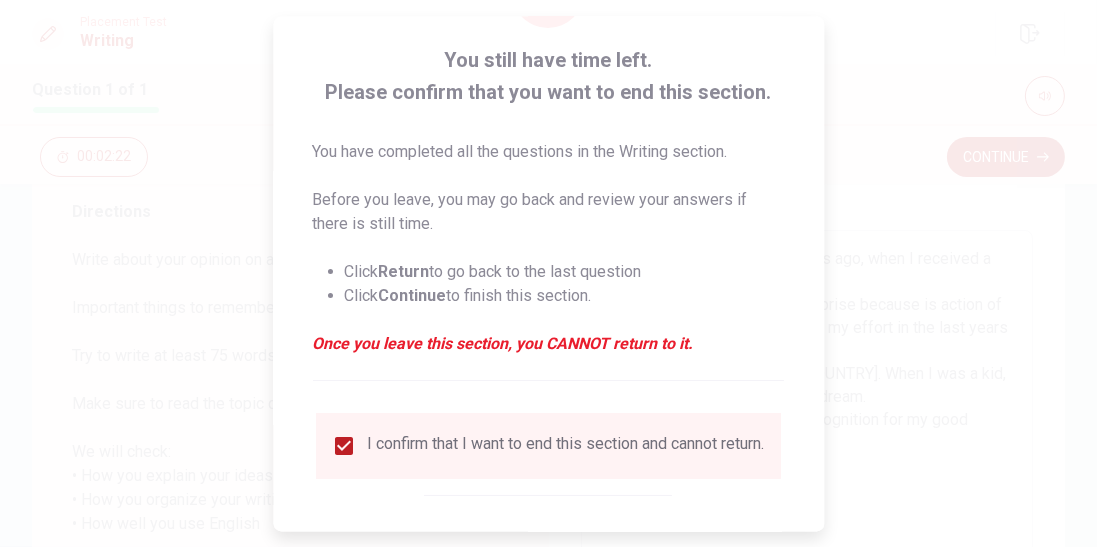 click on "Continue" at bounding box center [619, 555] 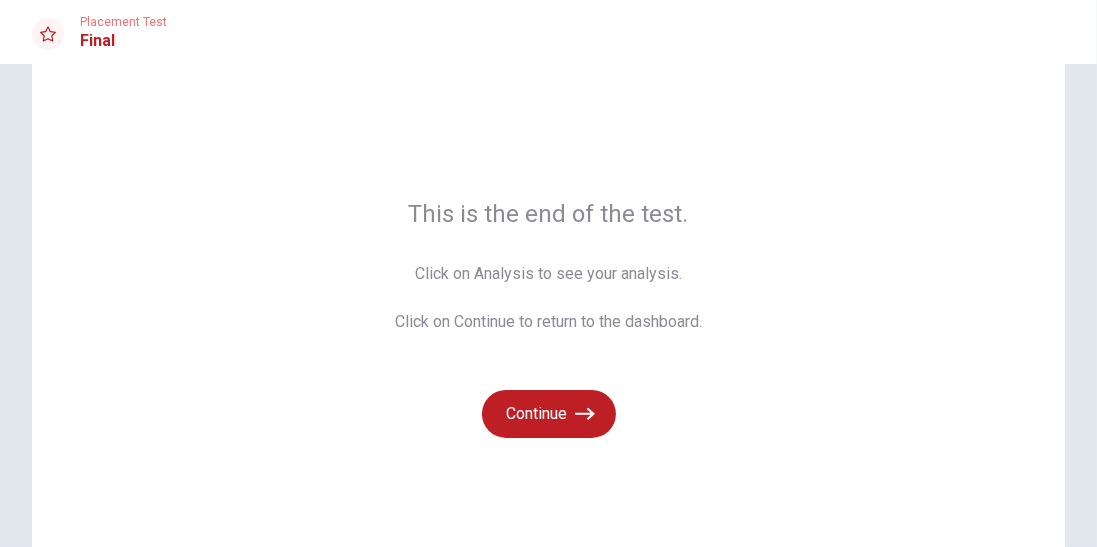 scroll, scrollTop: 64, scrollLeft: 0, axis: vertical 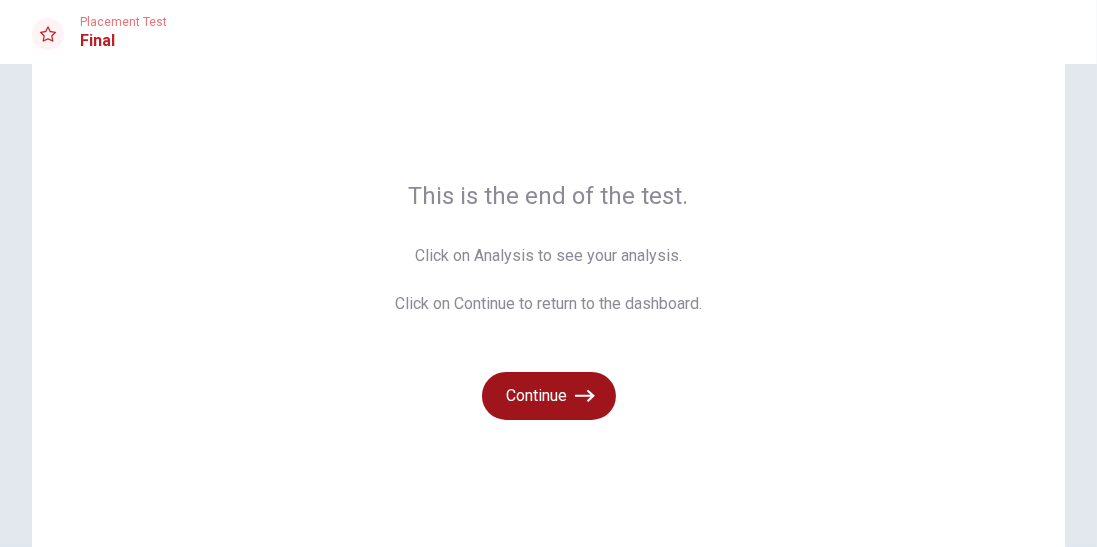 click on "Continue" at bounding box center (549, 396) 